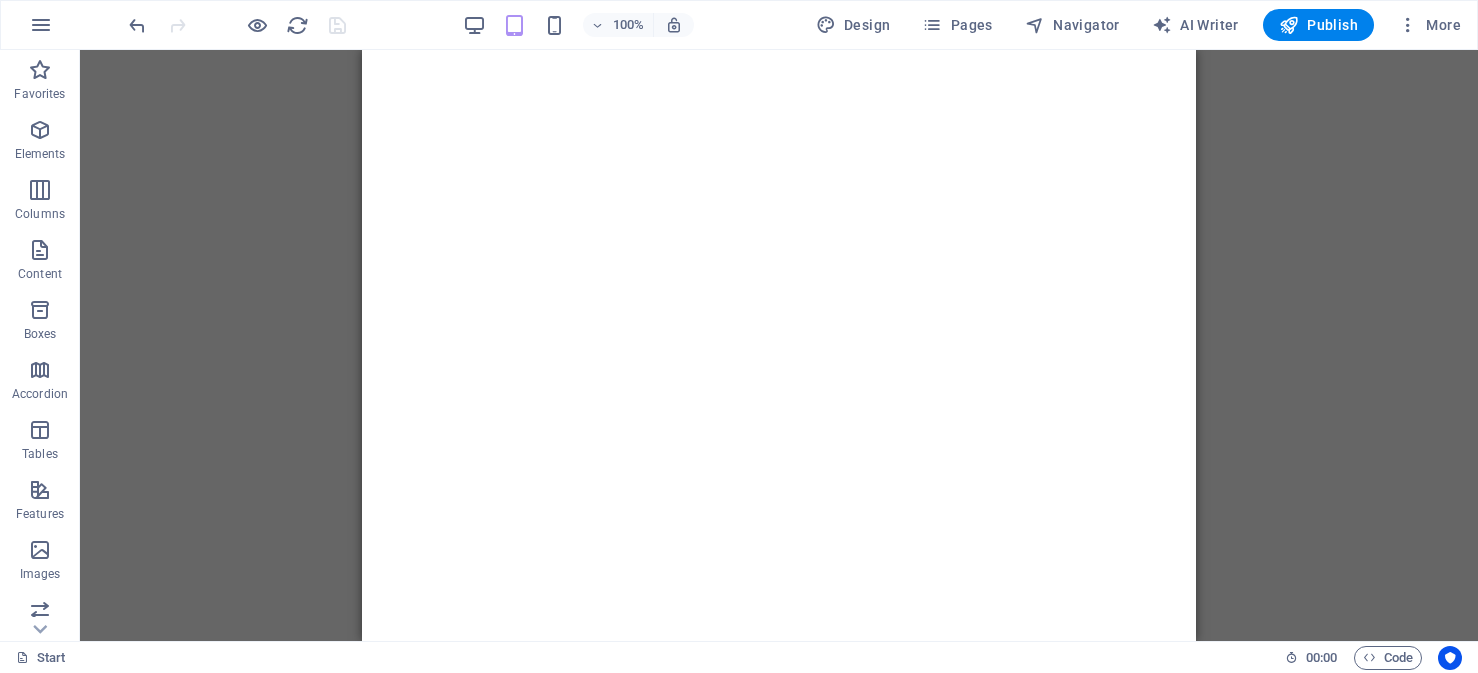 scroll, scrollTop: 0, scrollLeft: 0, axis: both 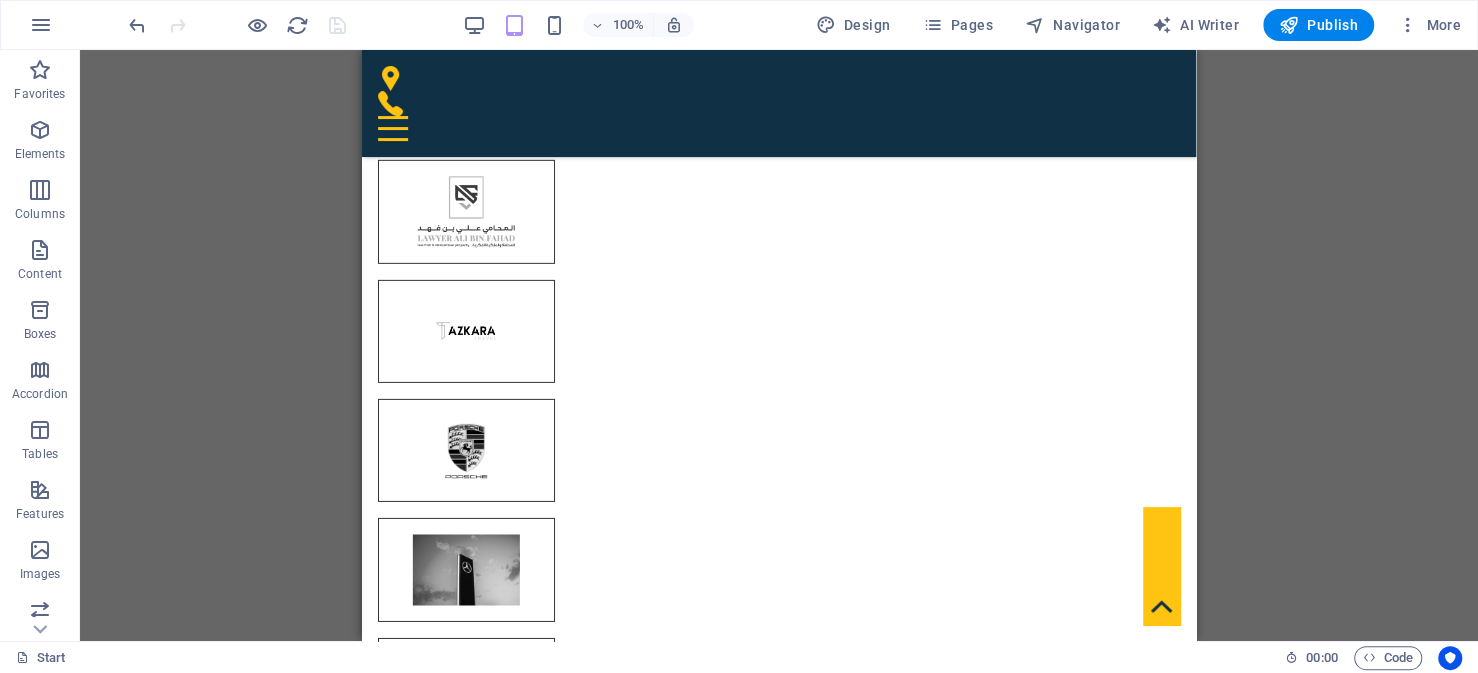 click on "Drag here to replace the existing content. Press “Ctrl” if you want to create a new element.
H3   Banner   Banner   Container   Logo   Spacer   Separator   Spacer   Info Bar   Container   Banner   Info Bar   Text   Info Bar   Banner   Container   Container   Text   Container   Info Bar   Banner   Icon   Menu Bar   Container   H2   Top button   Icon   Menu Bar   Container   Icon   HTML   Menu   Spacer   Preset   Container   Text   Preset   Preset   Container   Container   H2   Preset   Container   H3   Container   Preset   Preset   Container   Preset   Container   Container   Preset   Image   Spacer   Container   Text   Container   H3   Container   Container   Text   H3   Container   Text   Container   Preset   Container   Container   Container   Text   Container   Container   Preset   Container   Container   Preset   Container   Text   Container   Preset   Container   Preset   Text   Container   Preset   Container   Preset   Text   Spacer   H2   Preset   Container   Placeholder" at bounding box center [779, 345] 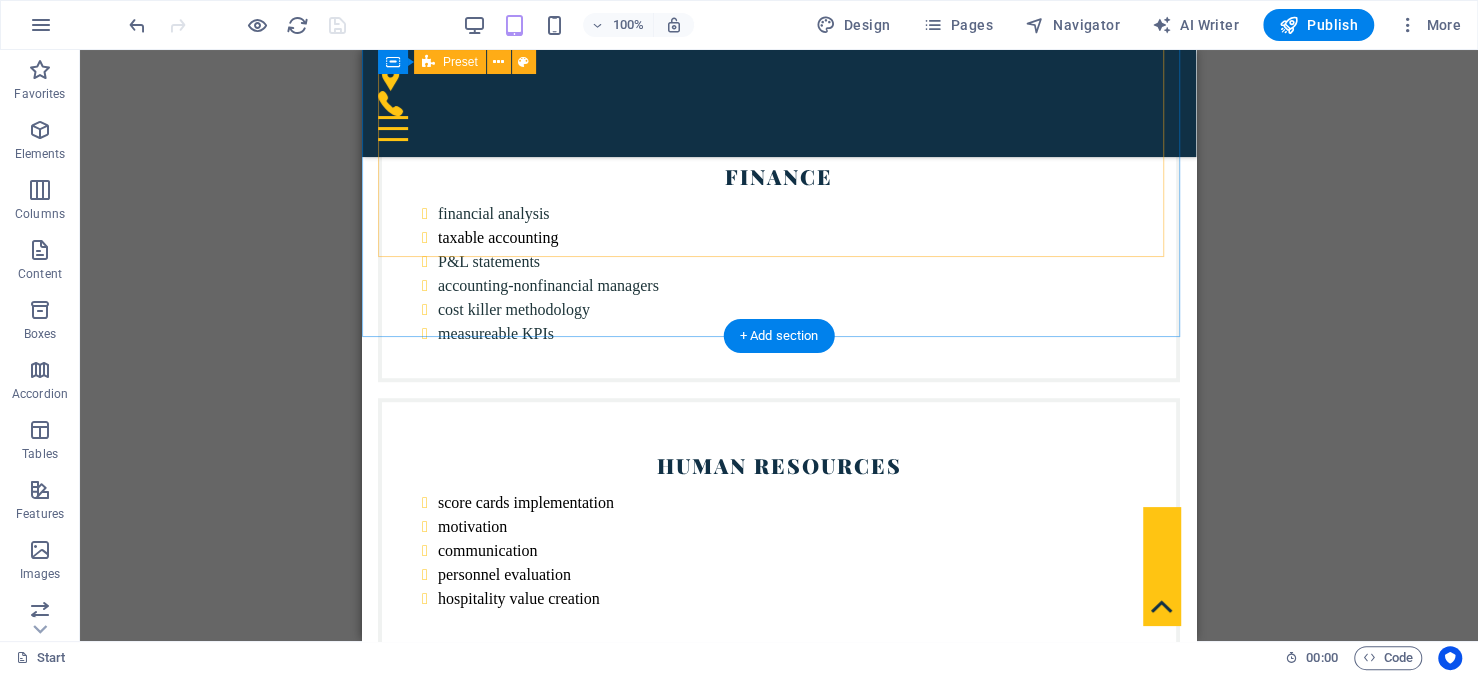 scroll, scrollTop: 5643, scrollLeft: 0, axis: vertical 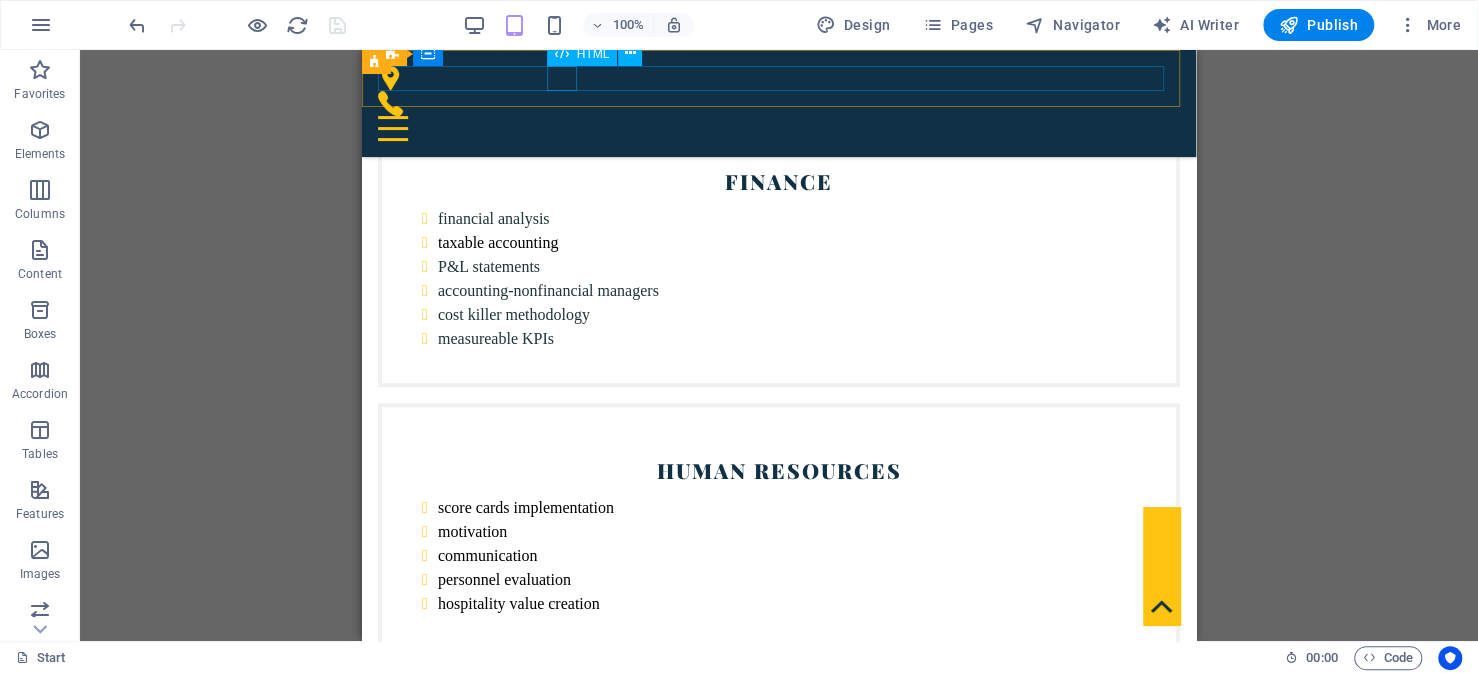 click at bounding box center [779, 128] 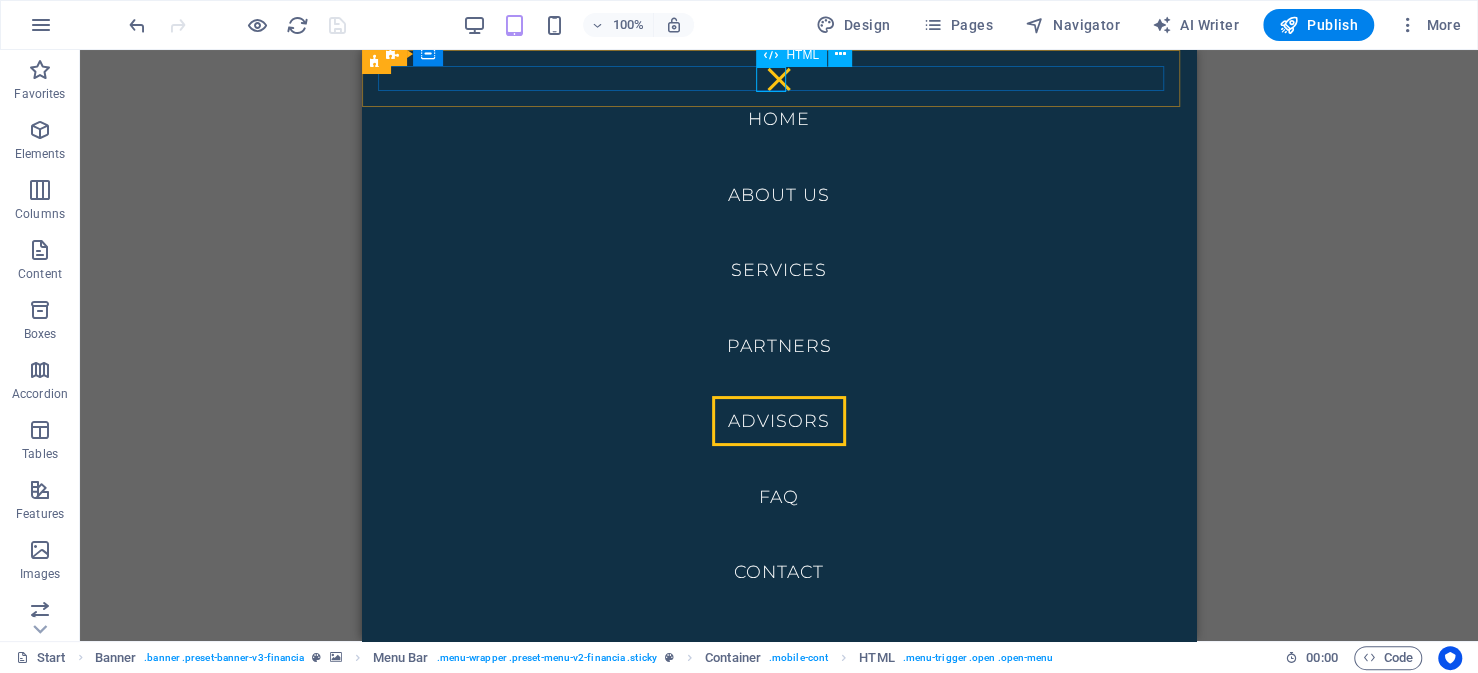 click at bounding box center [779, 79] 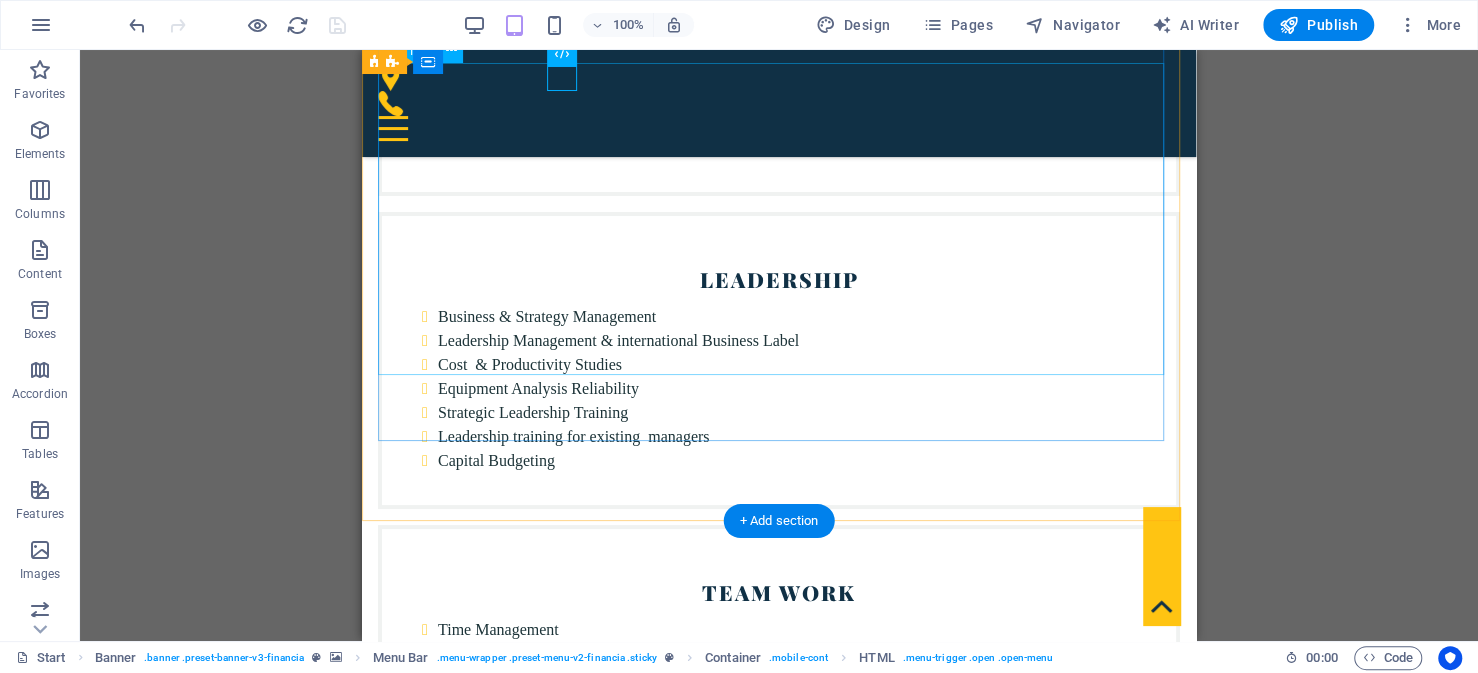 scroll, scrollTop: 5143, scrollLeft: 0, axis: vertical 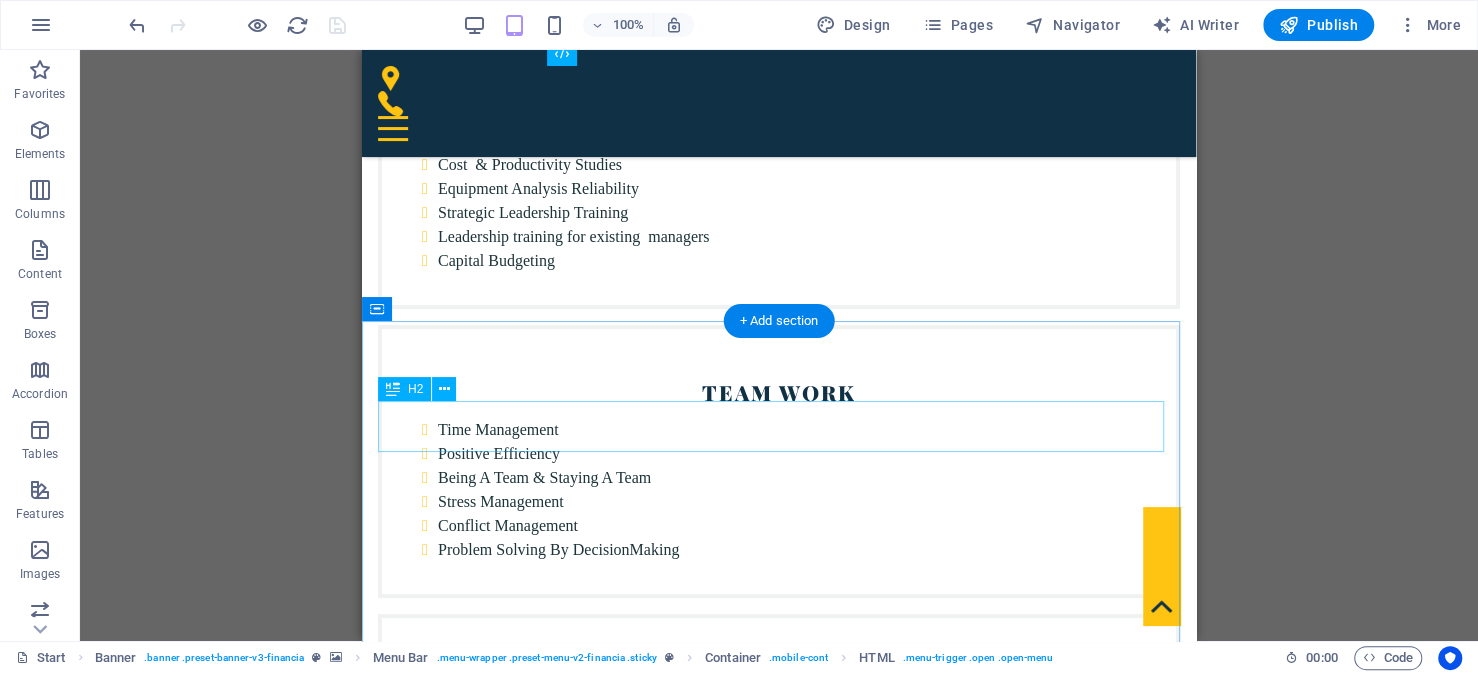 click on "aiprotocols.es Advisors" at bounding box center (779, 5394) 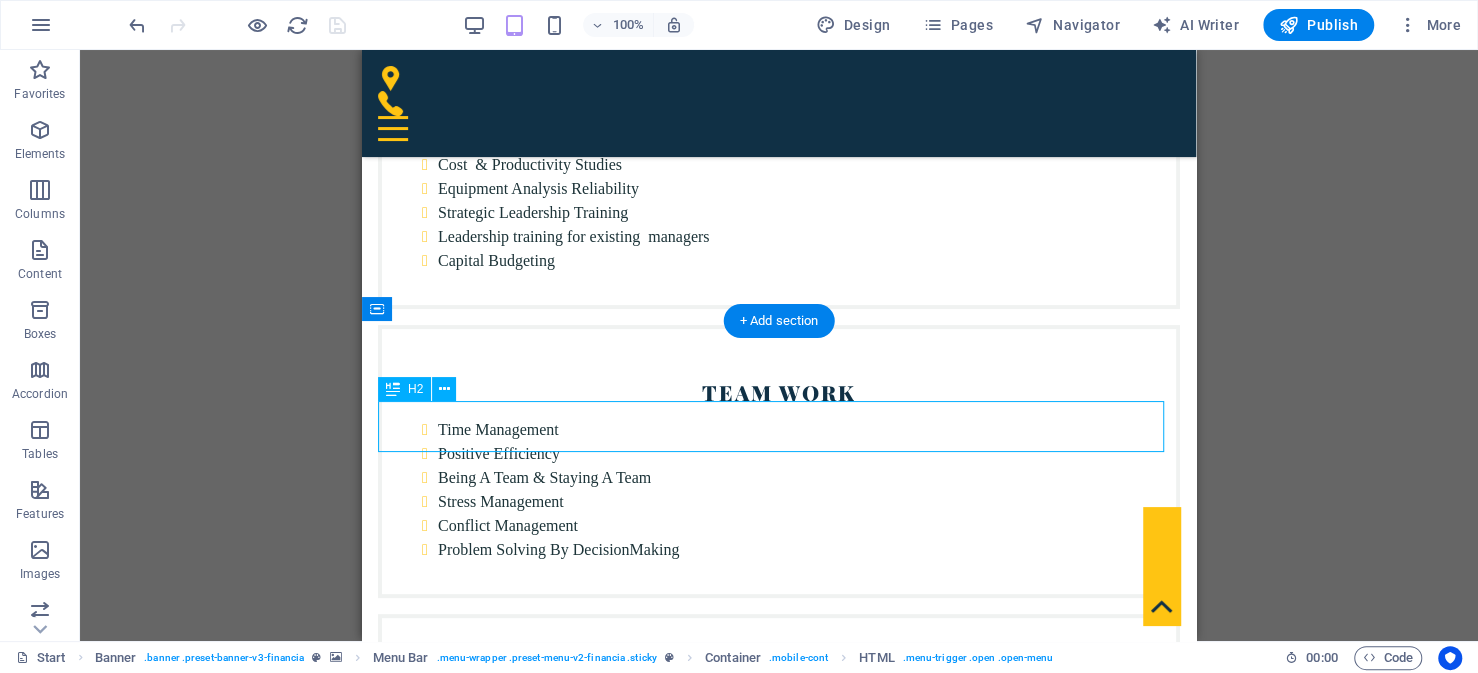 click on "aiprotocols.es Advisors" at bounding box center [779, 5394] 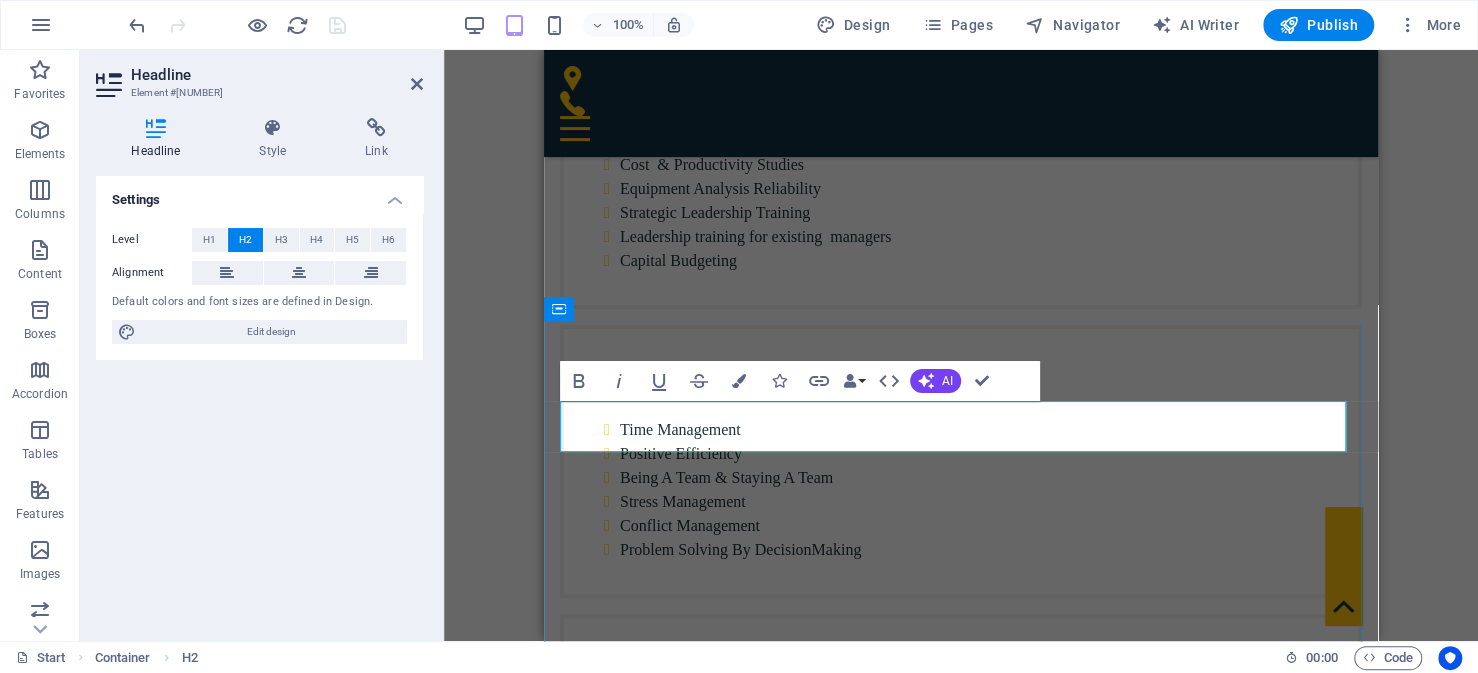 click on "aiprotocols.es Advisors" at bounding box center [961, 5394] 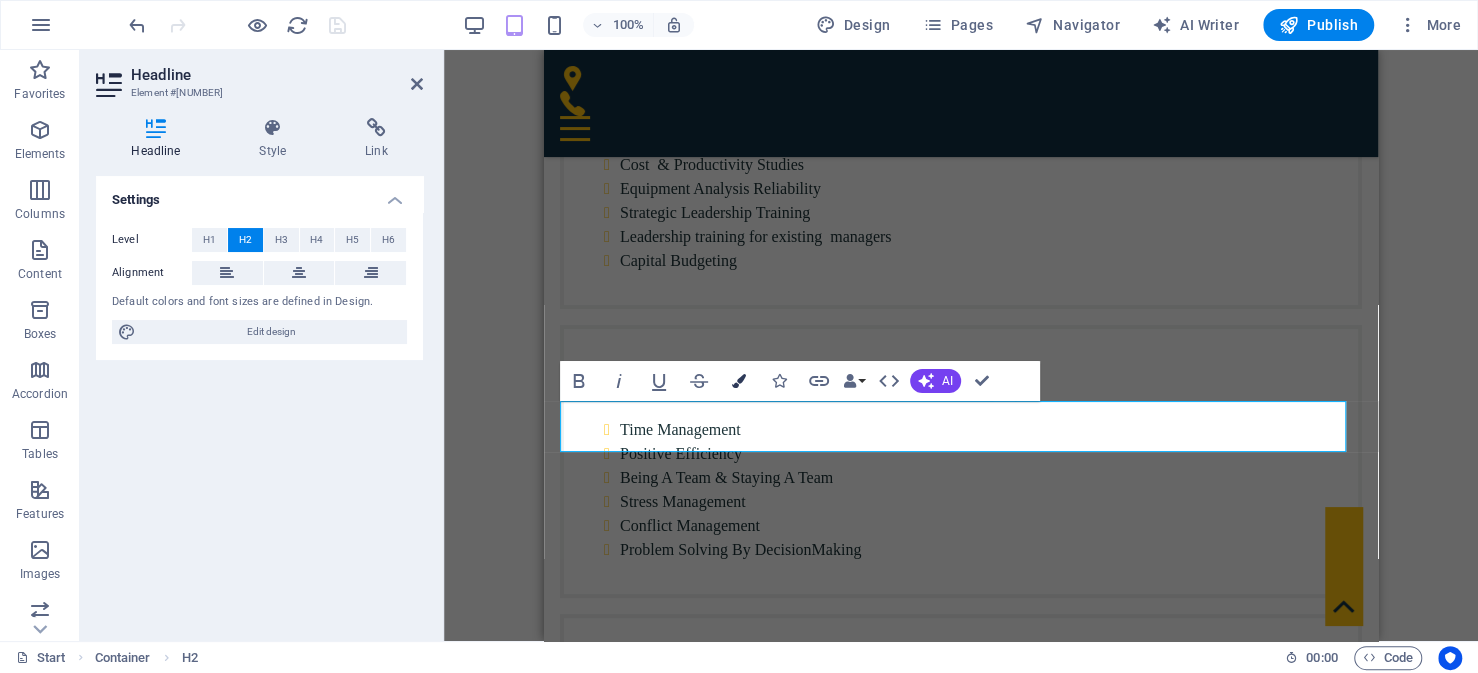 click at bounding box center [739, 381] 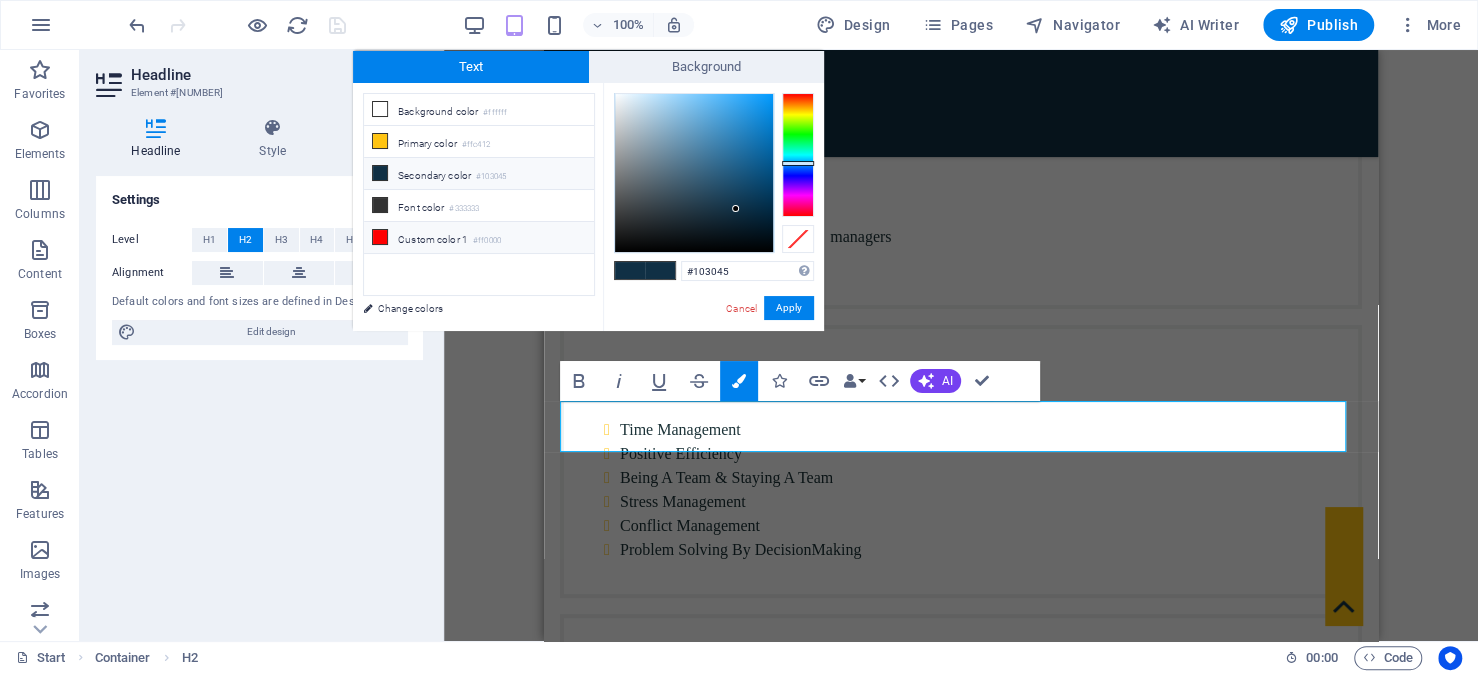 click on "Custom color 1
#ff0000" at bounding box center (479, 238) 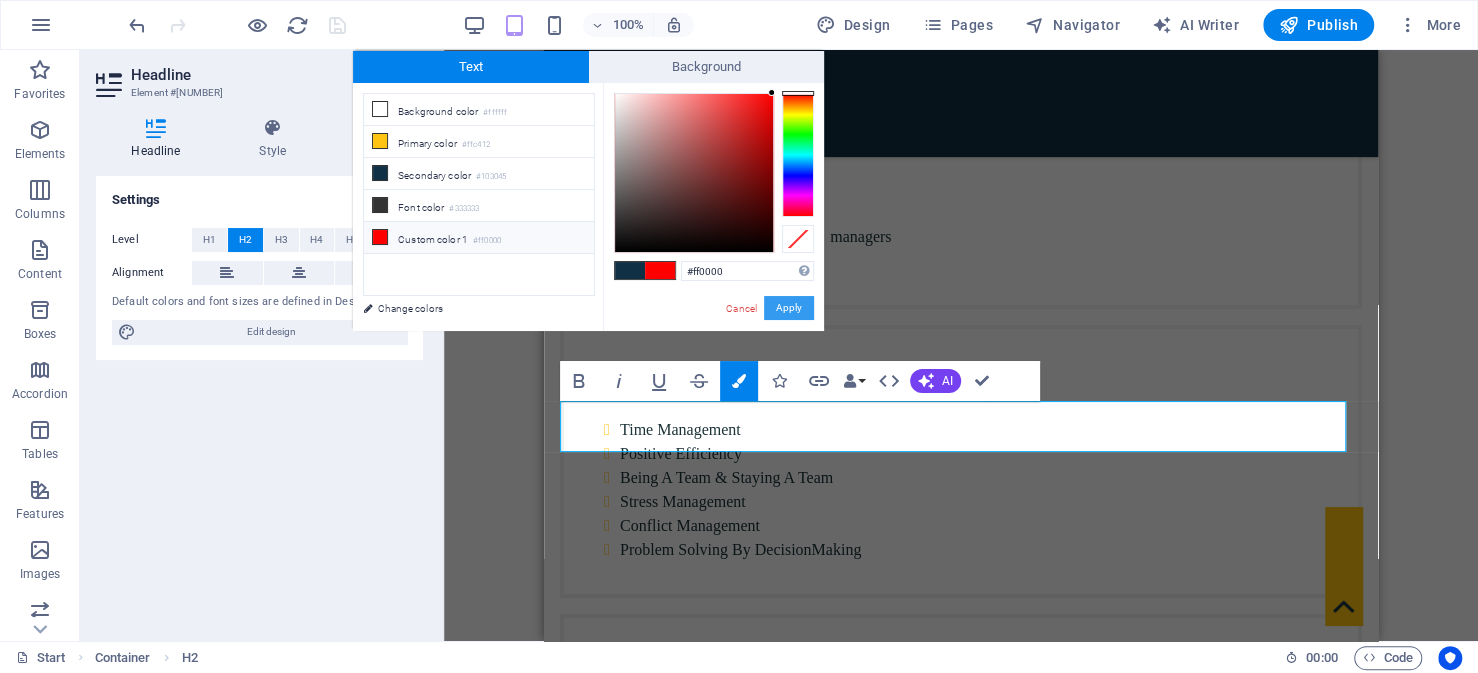 click on "Apply" at bounding box center [789, 308] 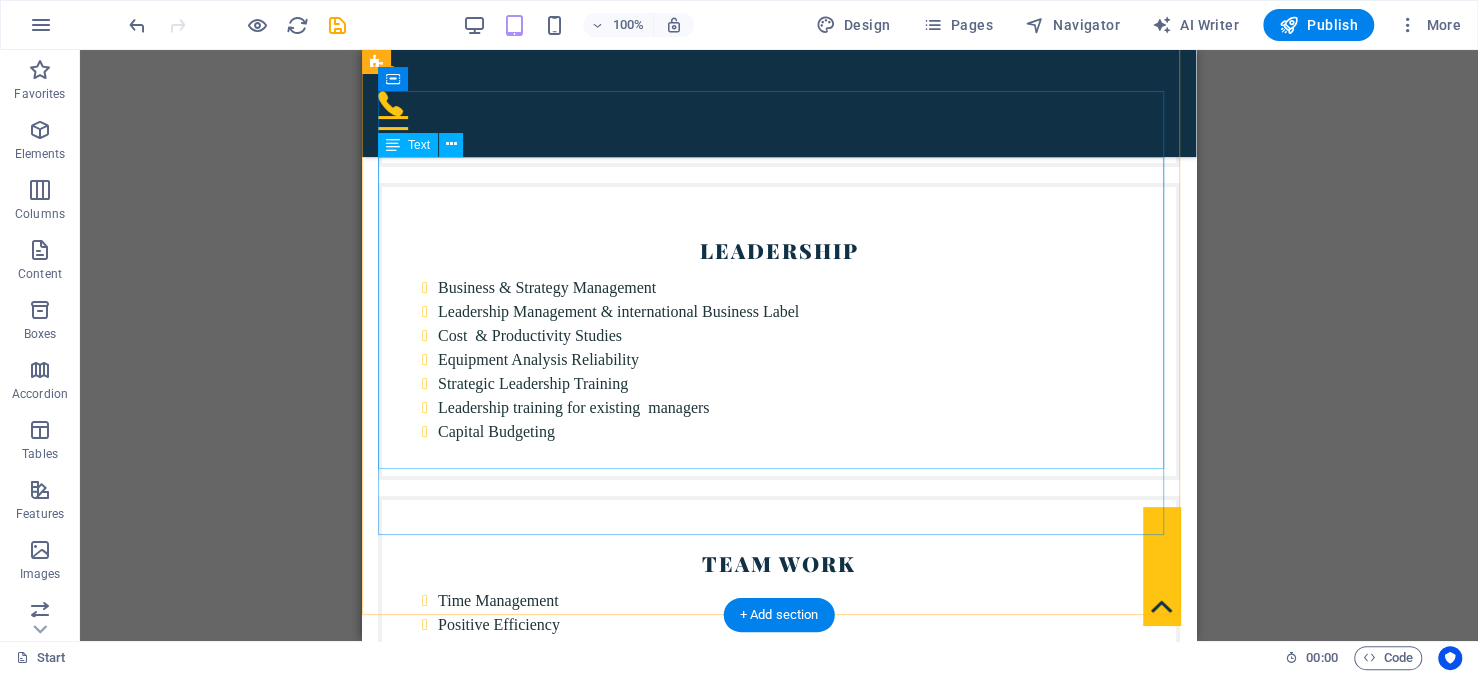 scroll, scrollTop: 5143, scrollLeft: 0, axis: vertical 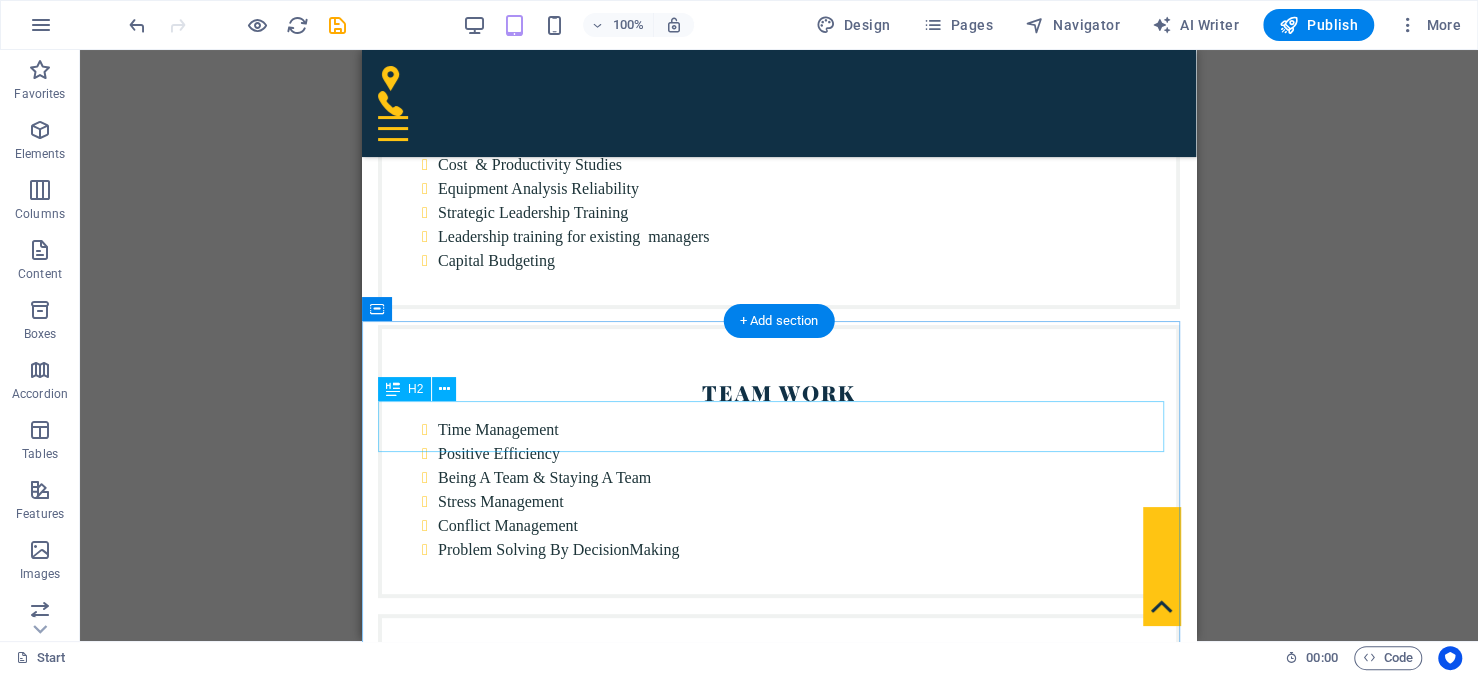 click on "Advisors" at bounding box center [779, 5394] 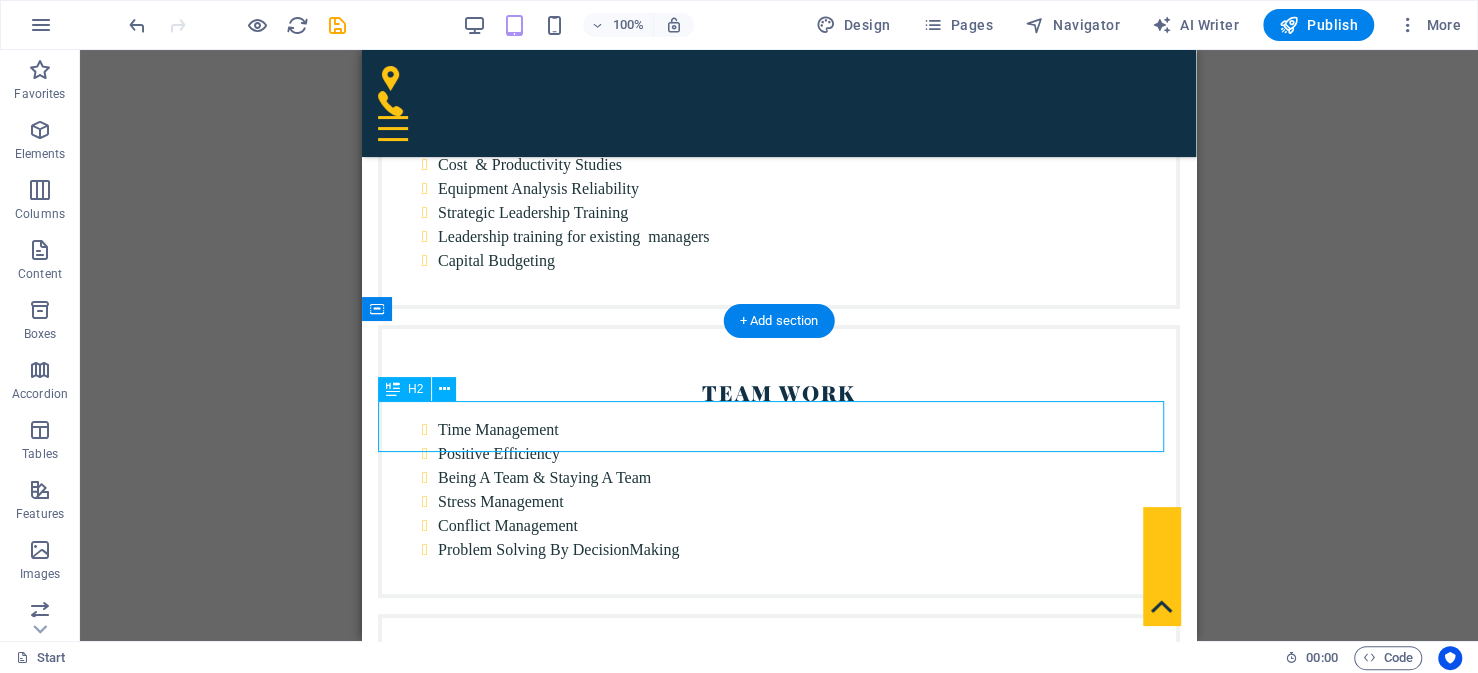 click on "Advisors" at bounding box center (779, 5394) 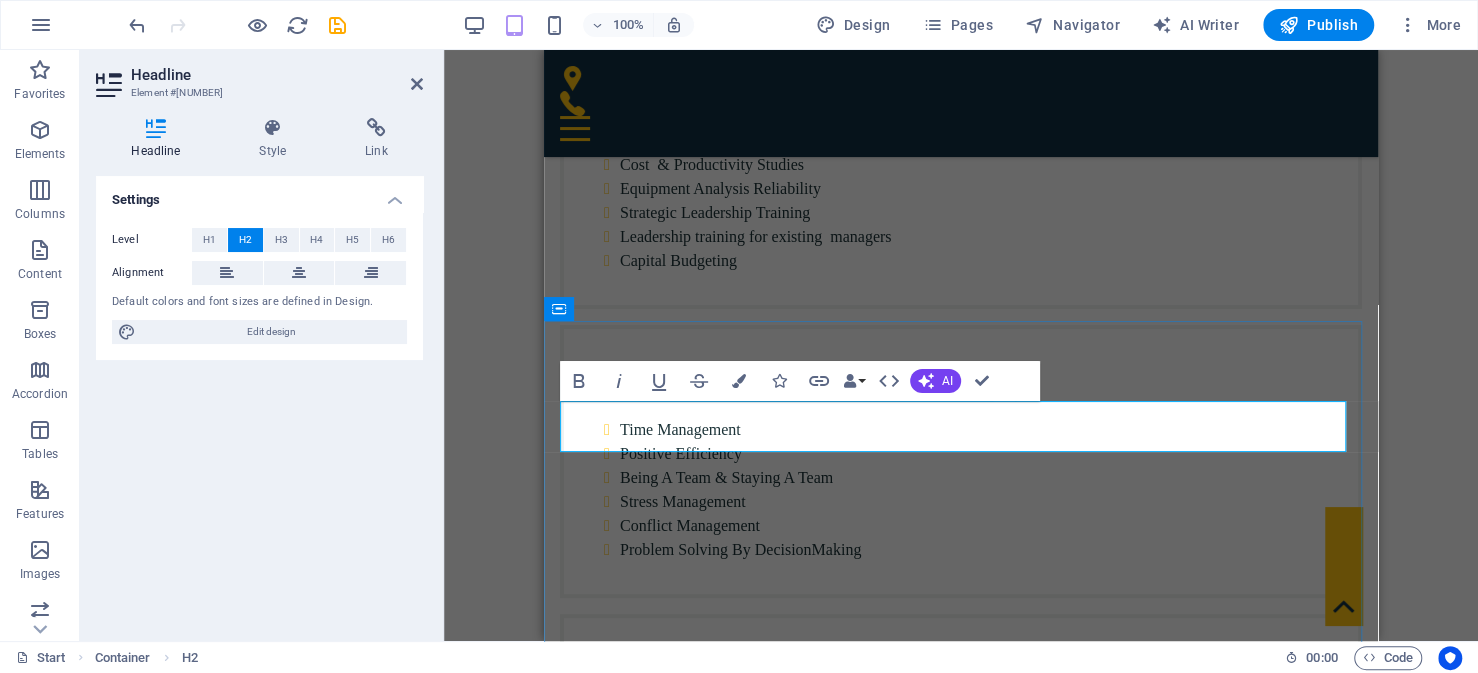 click on "Advisors" at bounding box center [961, 5394] 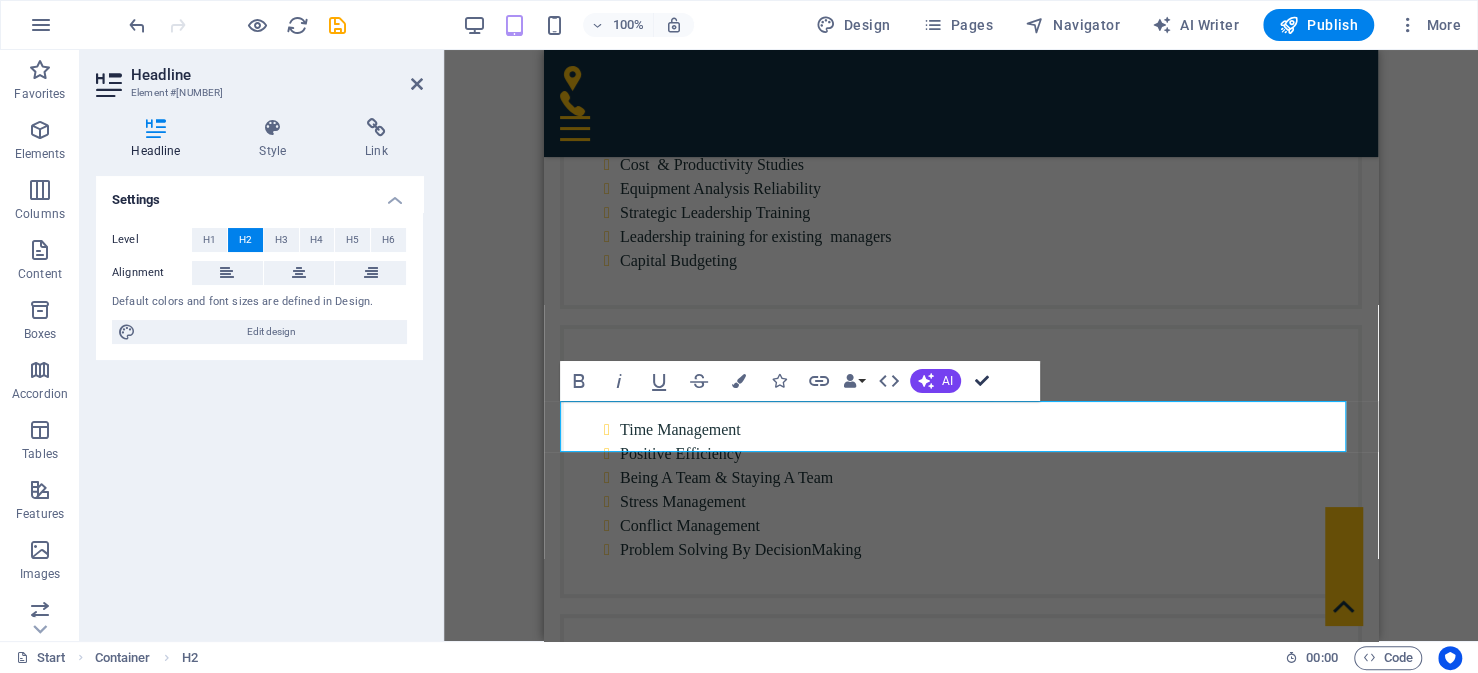 drag, startPoint x: 977, startPoint y: 383, endPoint x: 615, endPoint y: 332, distance: 365.5749 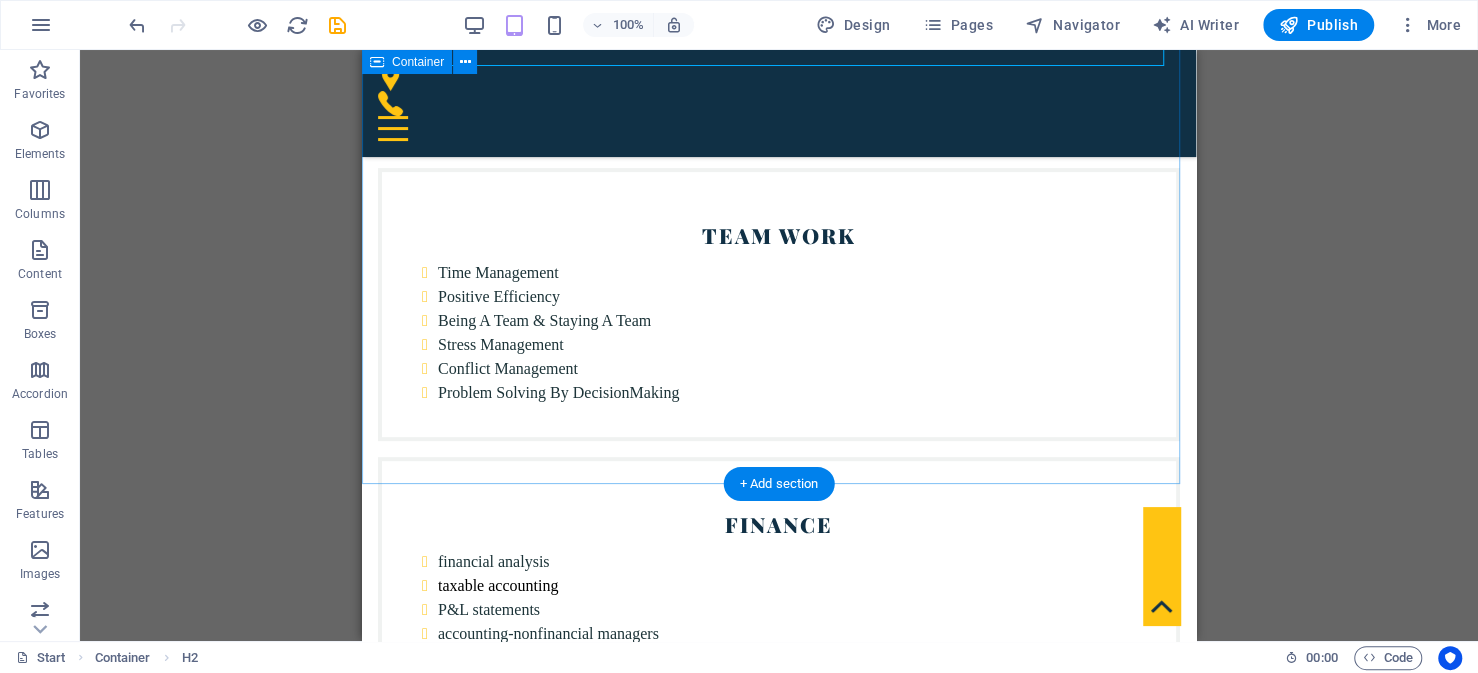 scroll, scrollTop: 5543, scrollLeft: 0, axis: vertical 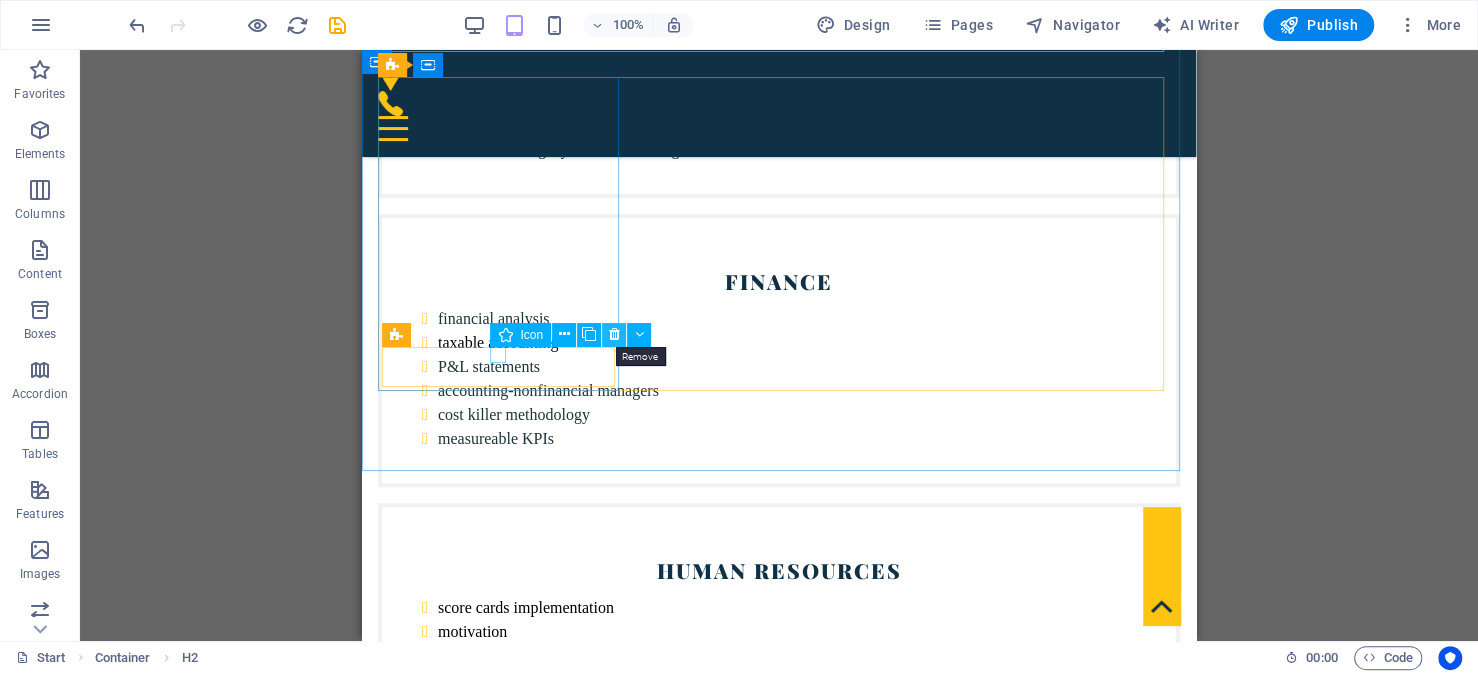 click at bounding box center (614, 334) 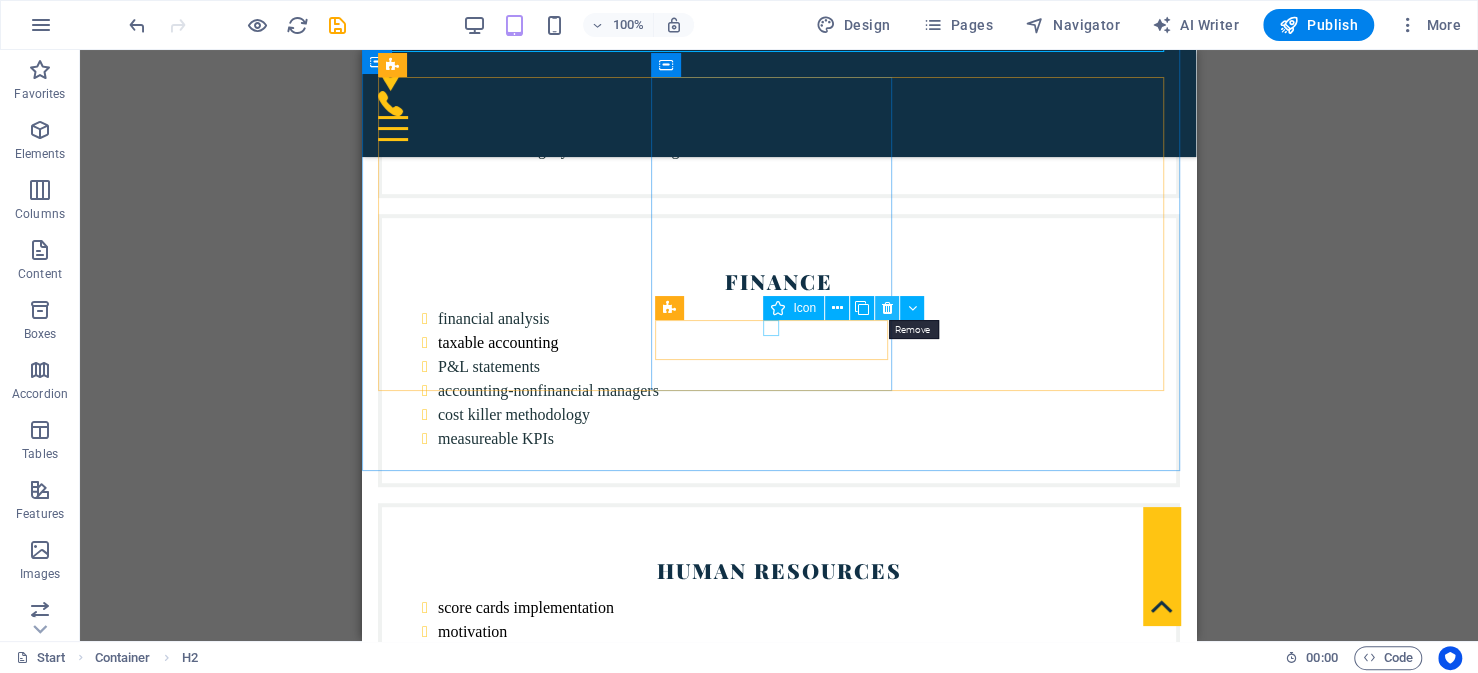 click at bounding box center [886, 308] 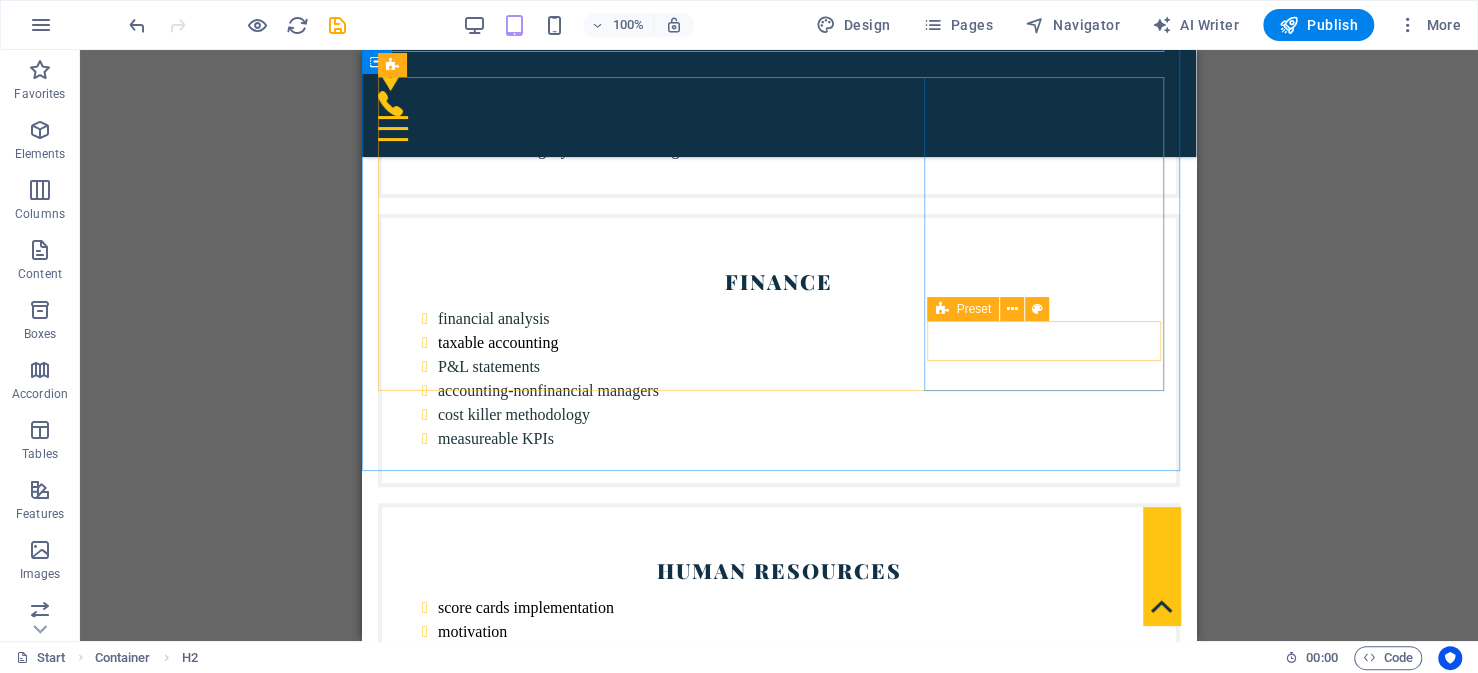 click on "Preset" at bounding box center [963, 309] 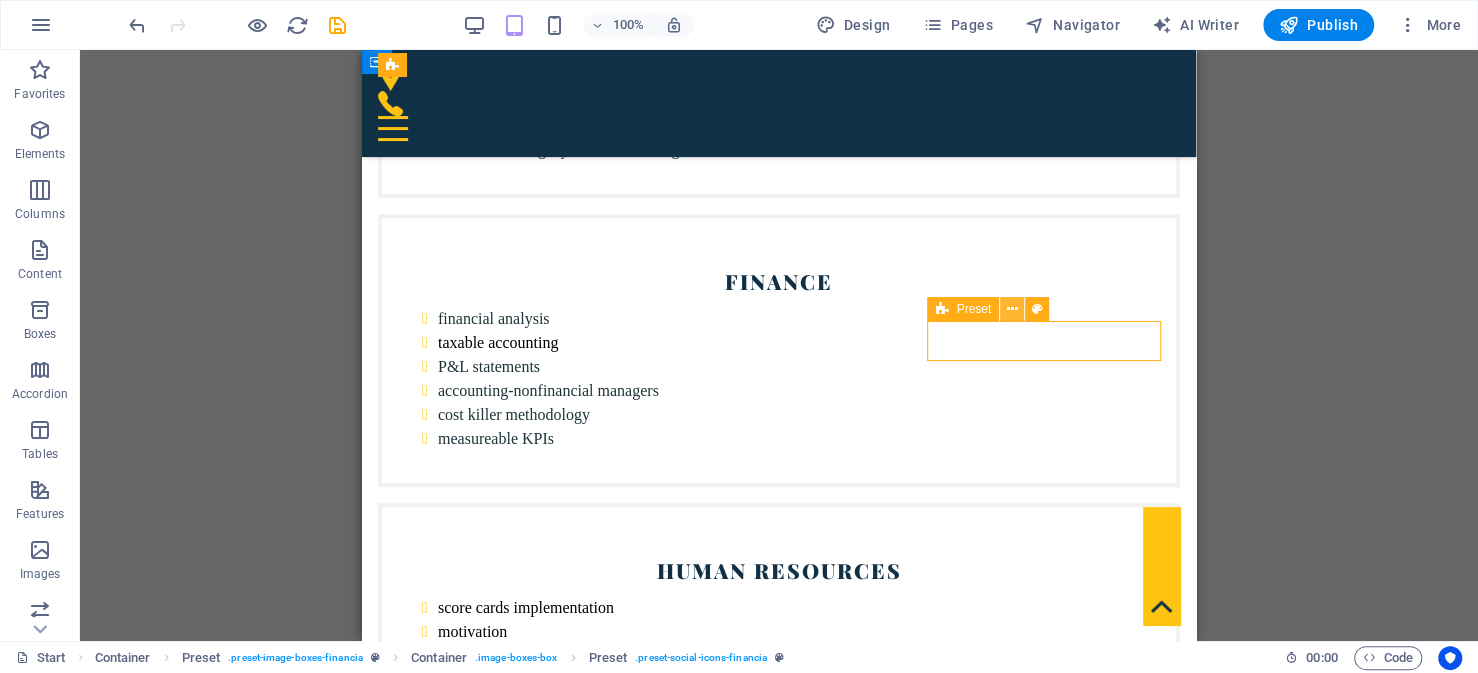 click at bounding box center (1012, 309) 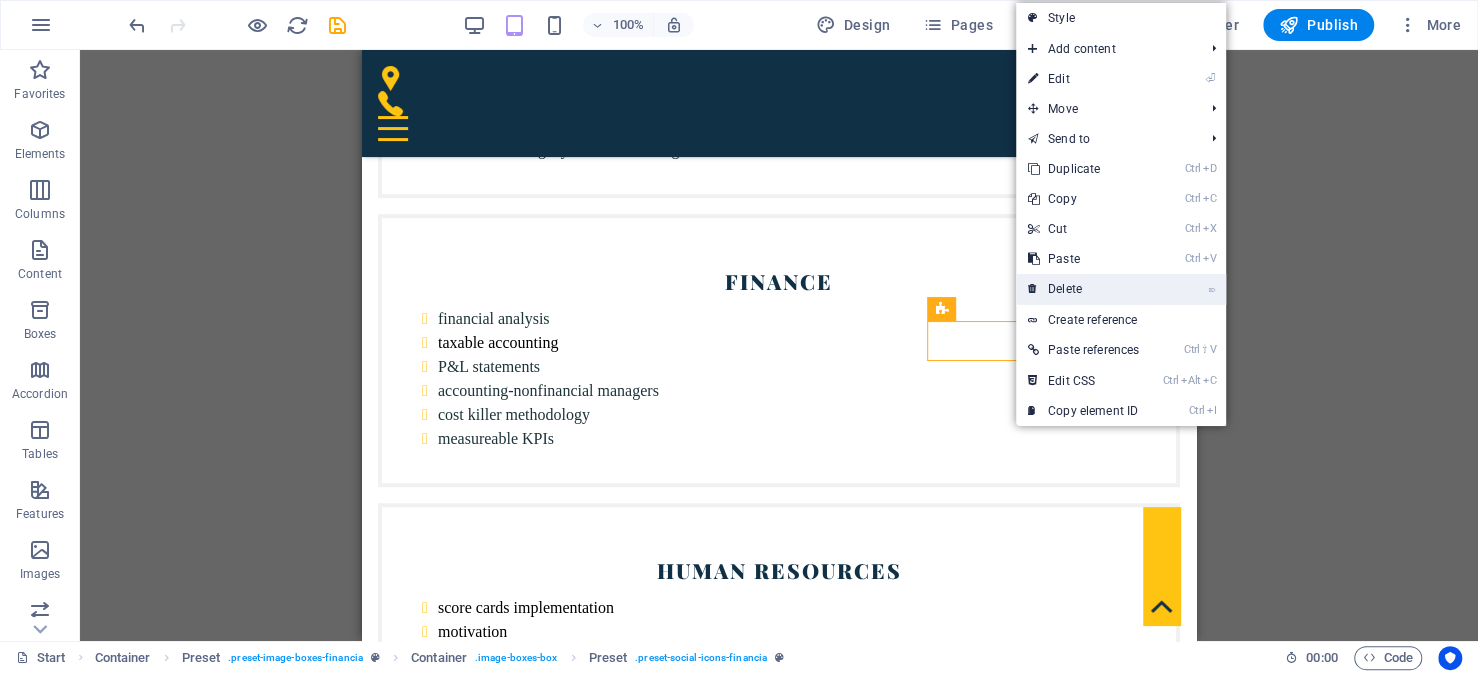 click on "⌦  Delete" at bounding box center (1083, 289) 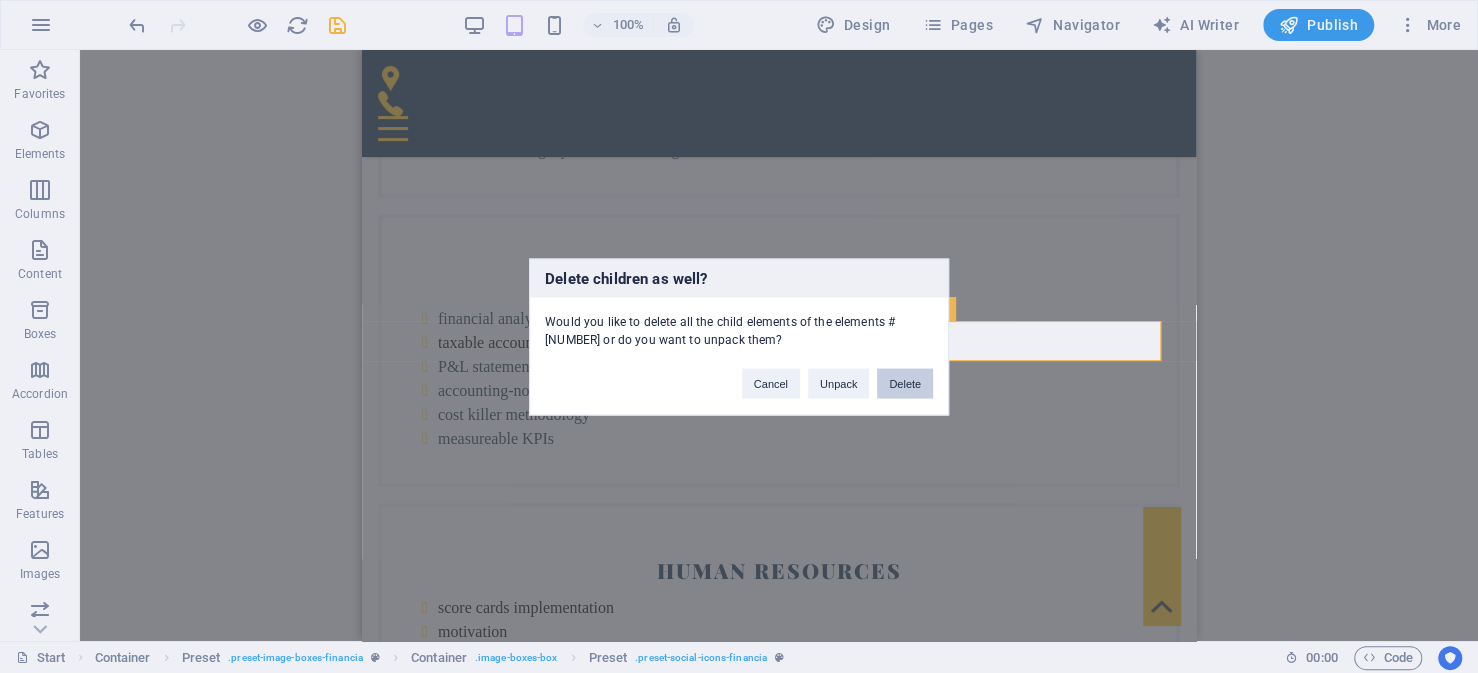click on "Delete" at bounding box center [905, 383] 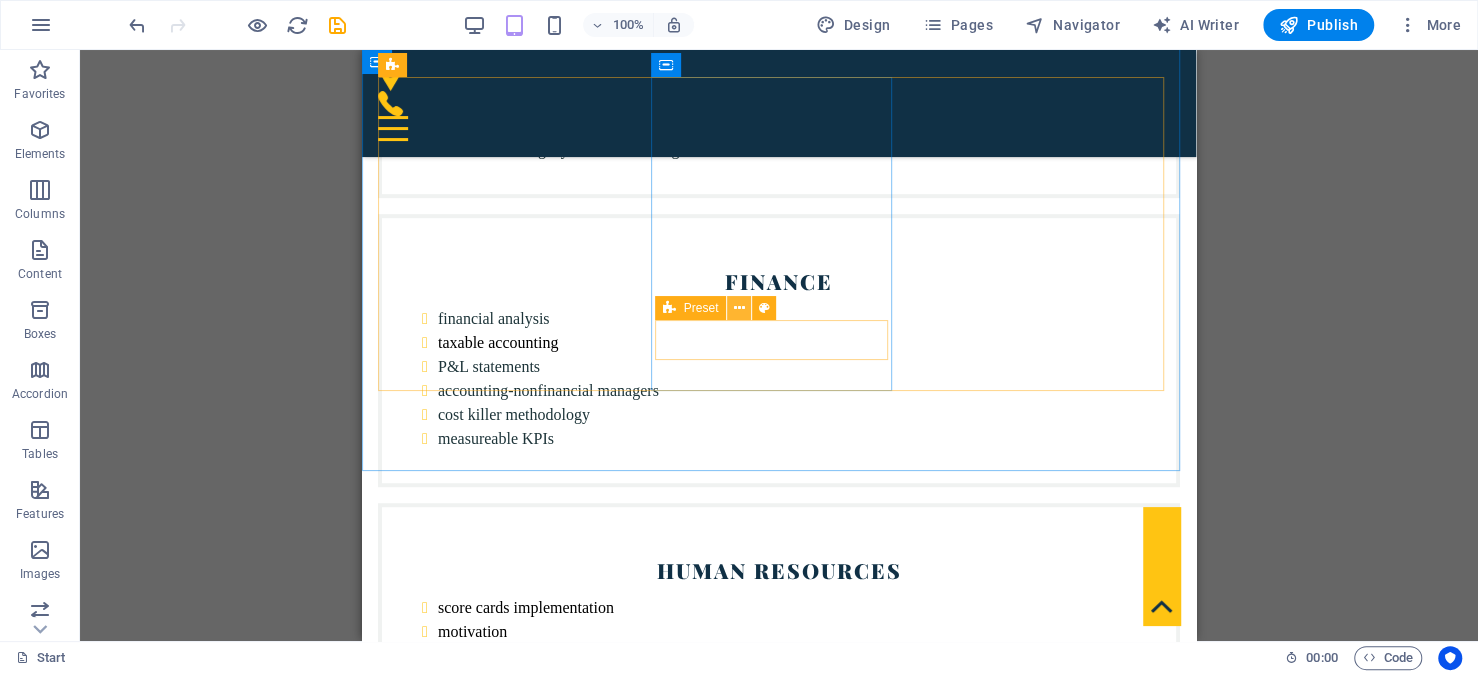 click at bounding box center [739, 308] 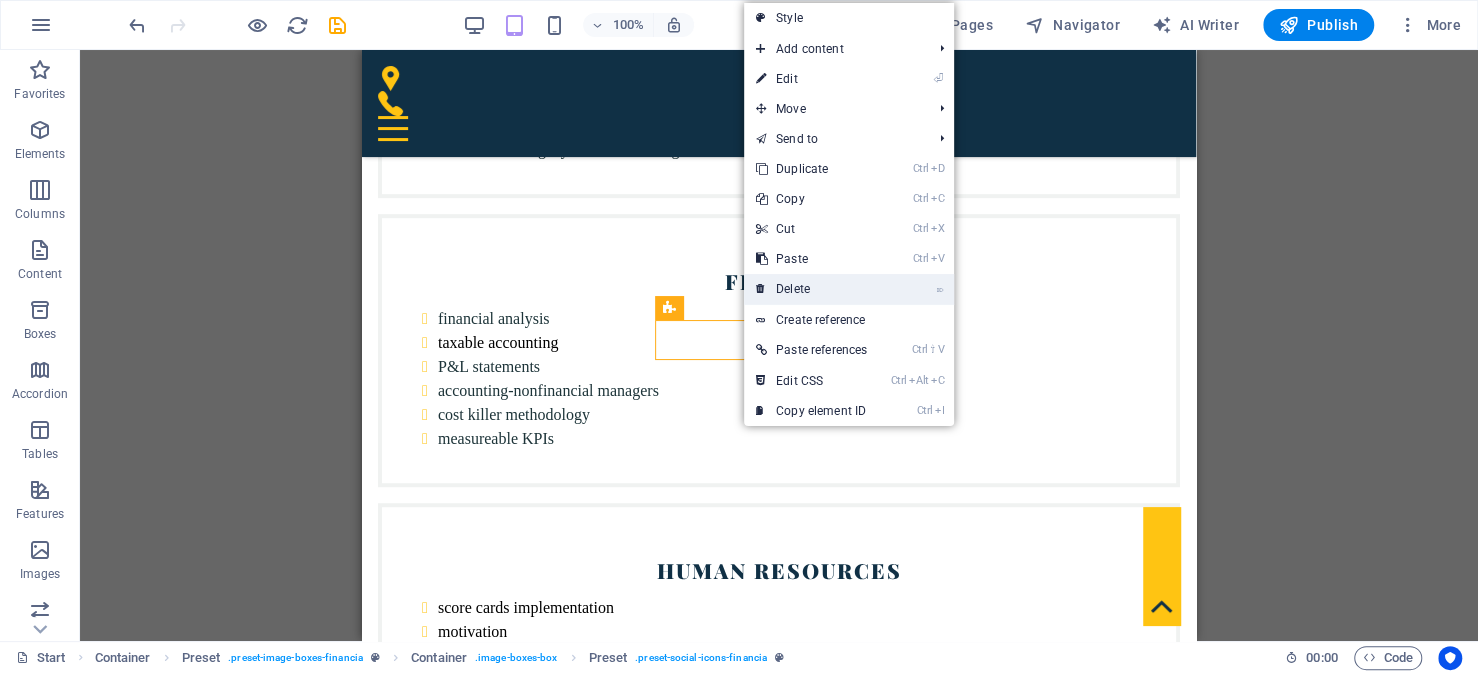 click on "⌦  Delete" at bounding box center (811, 289) 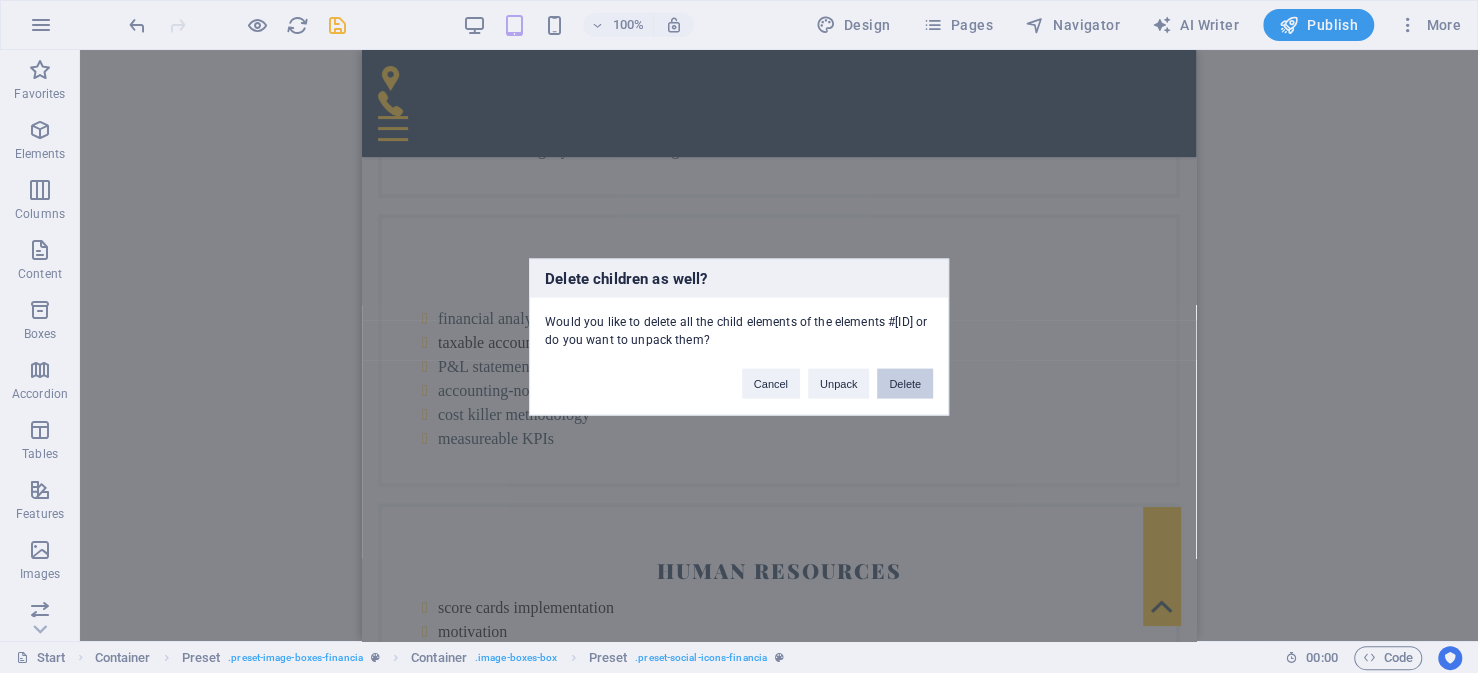 click on "Delete" at bounding box center [905, 383] 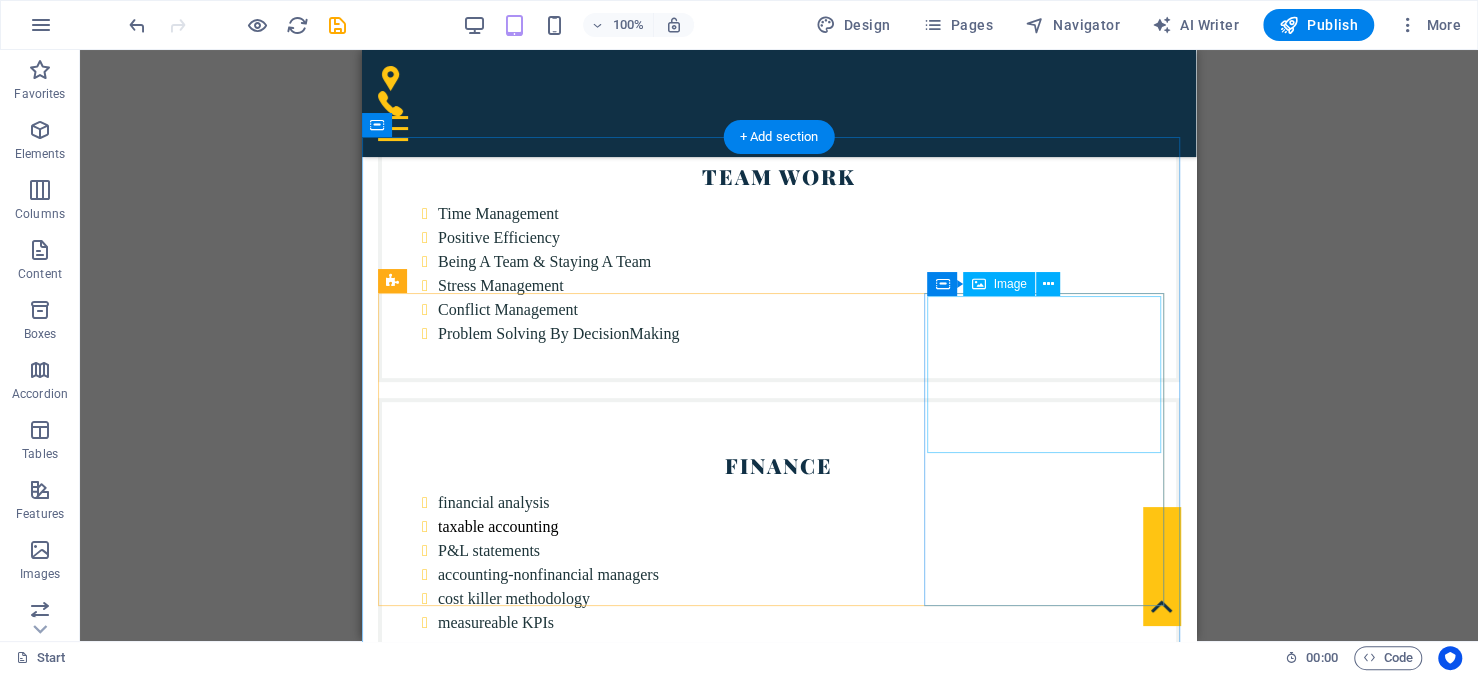 scroll, scrollTop: 5443, scrollLeft: 0, axis: vertical 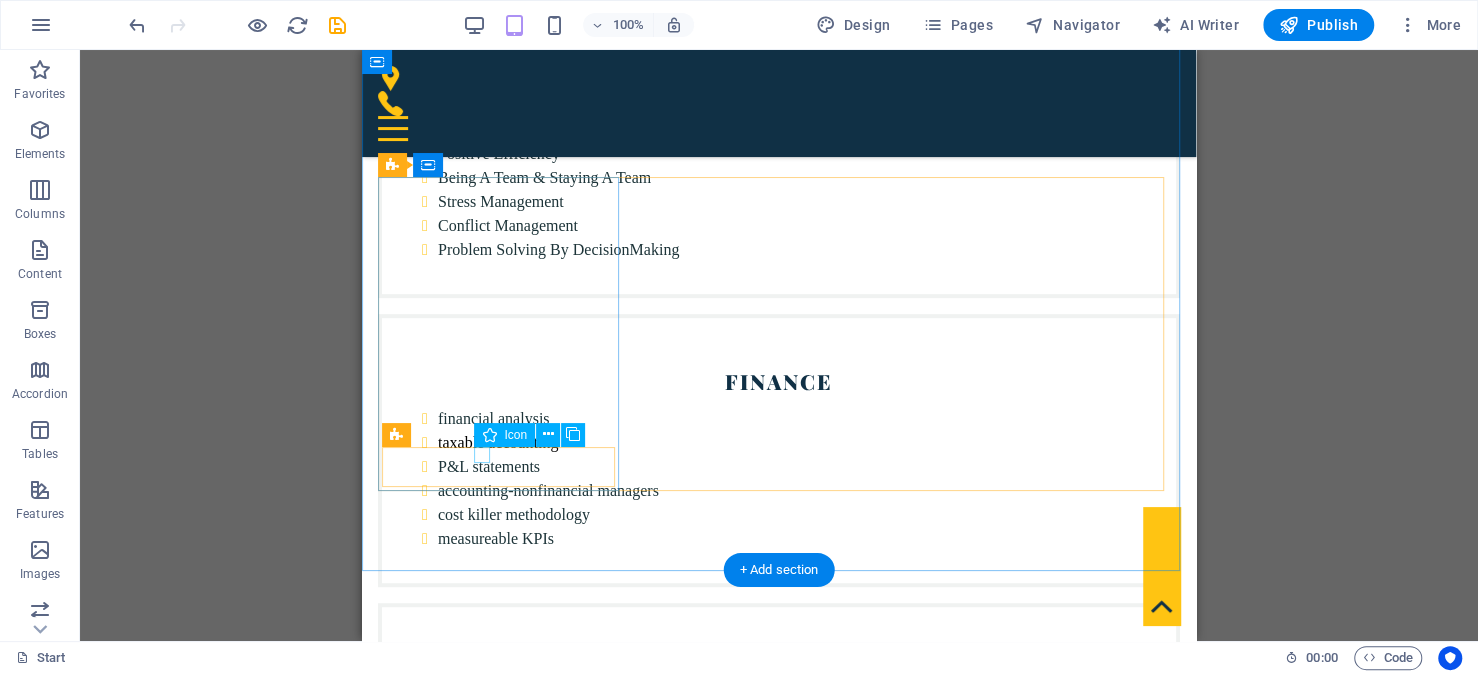 click at bounding box center [779, 5772] 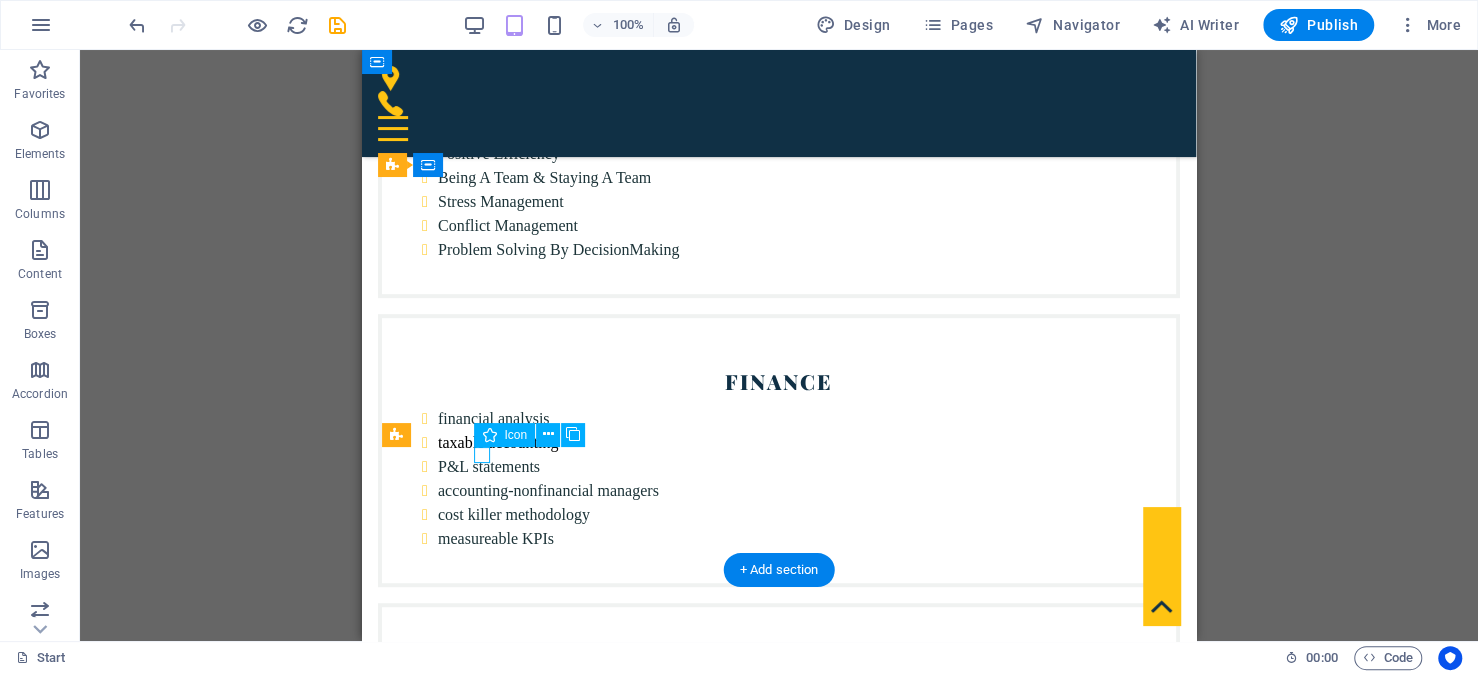 click at bounding box center [779, 5772] 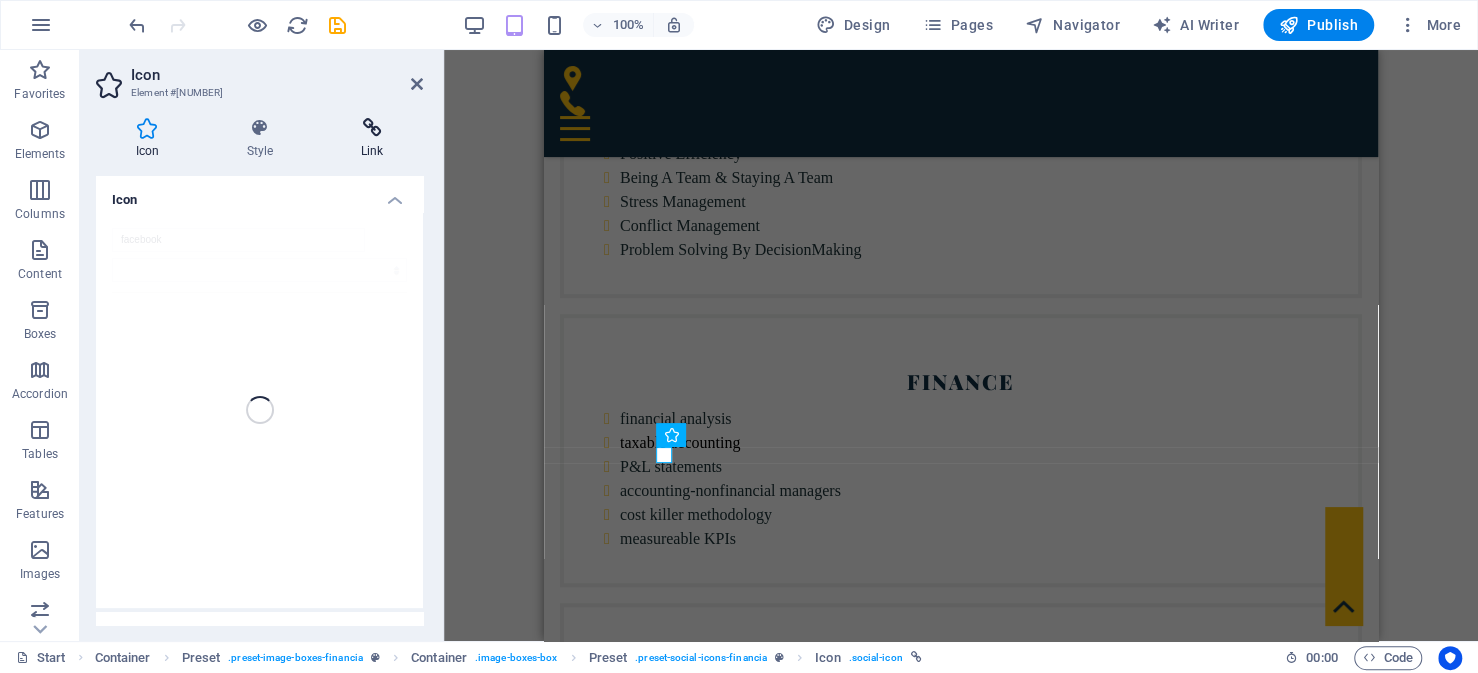 click at bounding box center (372, 128) 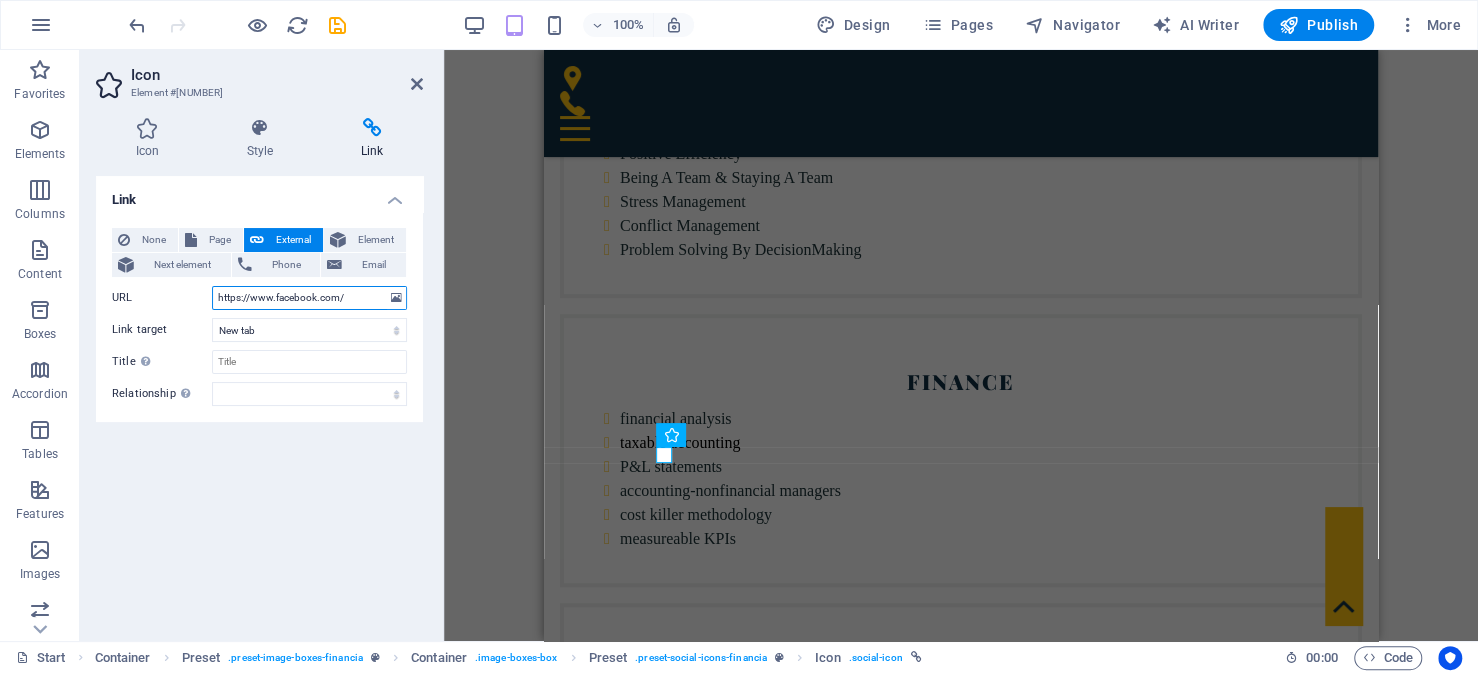 click on "https://www.facebook.com/" at bounding box center (309, 298) 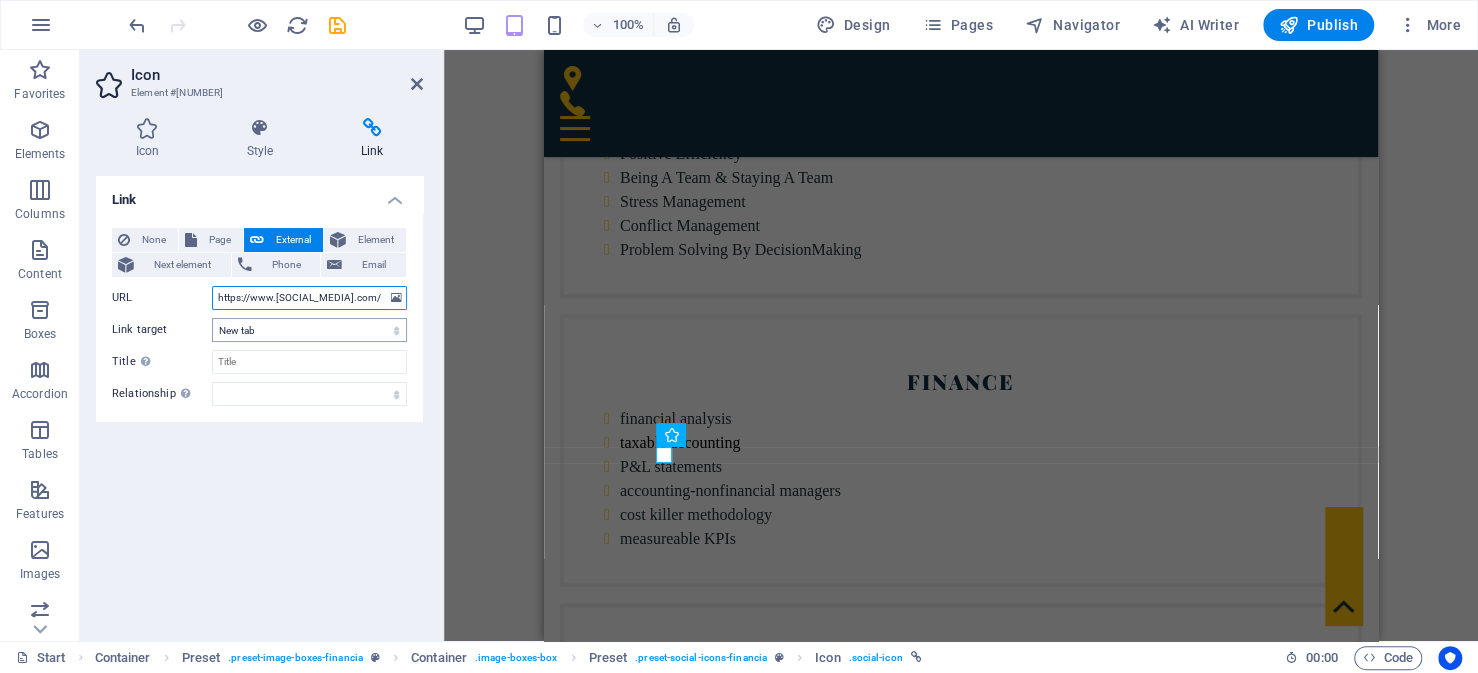 scroll, scrollTop: 0, scrollLeft: 6, axis: horizontal 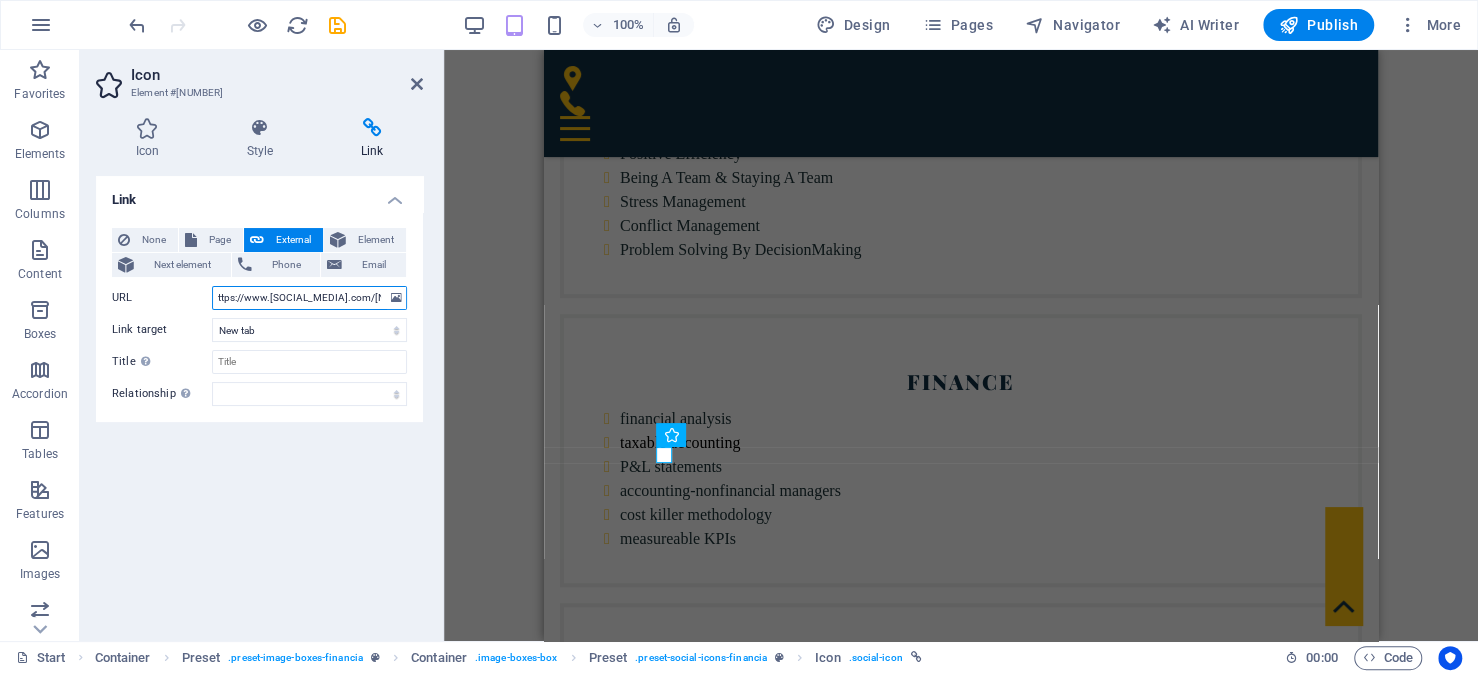 type on "https://www.[SOCIAL_MEDIA].com/[NAME]" 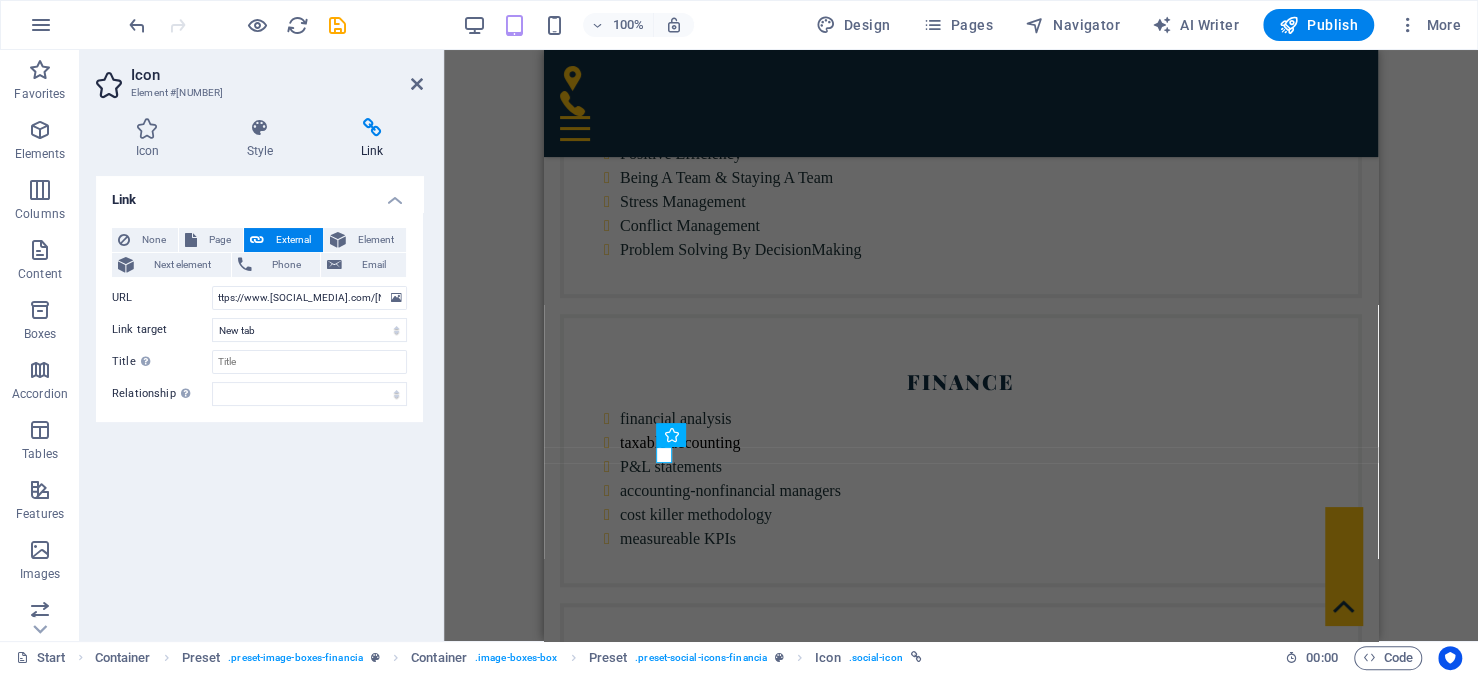 scroll, scrollTop: 0, scrollLeft: 0, axis: both 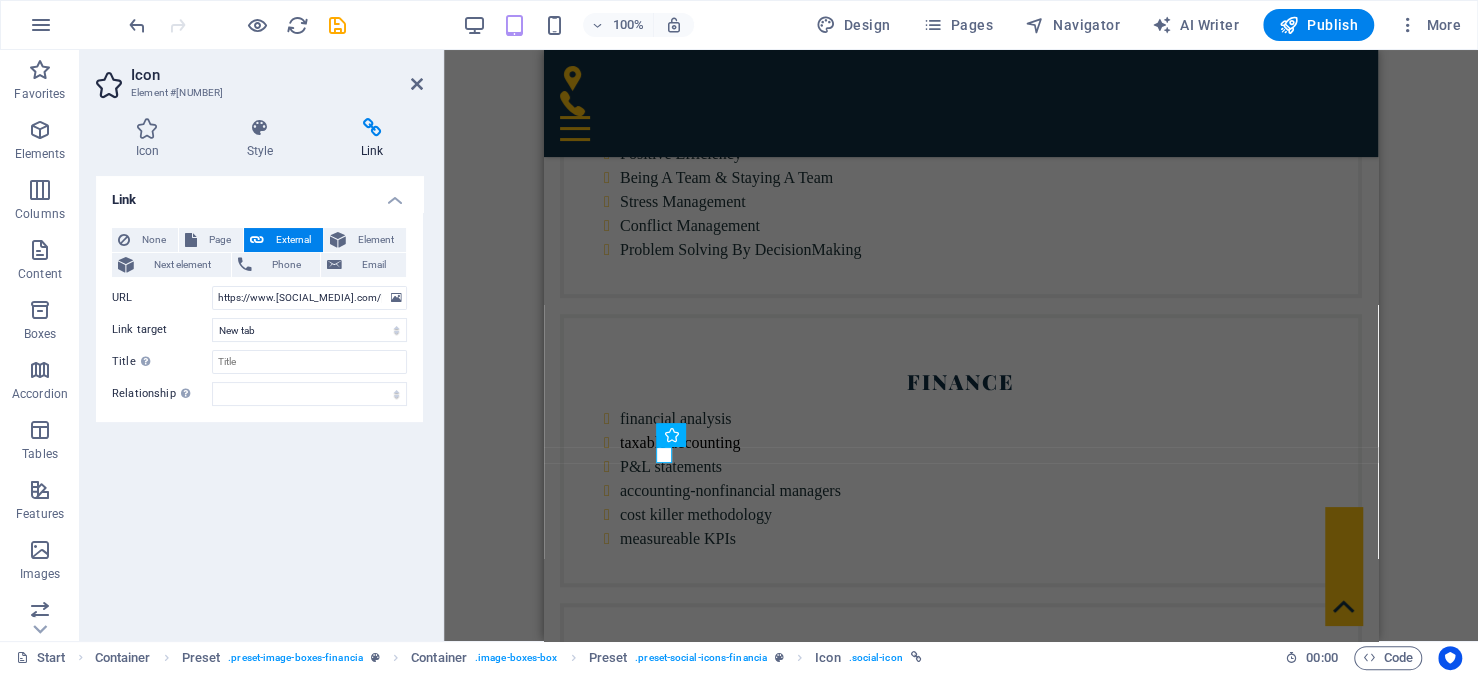 click on "Link None Page External Element Next element Phone Email Page Start Subpage Legal Notice Privacy Element
URL https://www.example.com/mekkawik Phone Email Link target New tab Same tab Overlay Title Additional link description, should not be the same as the link text. The title is most often shown as a tooltip text when the mouse moves over the element. Leave empty if uncertain. Relationship Sets the  relationship of this link to the link target . For example, the value "nofollow" instructs search engines not to follow the link. Can be left empty. alternate author bookmark external help license next nofollow noreferrer noopener prev search tag" at bounding box center [259, 400] 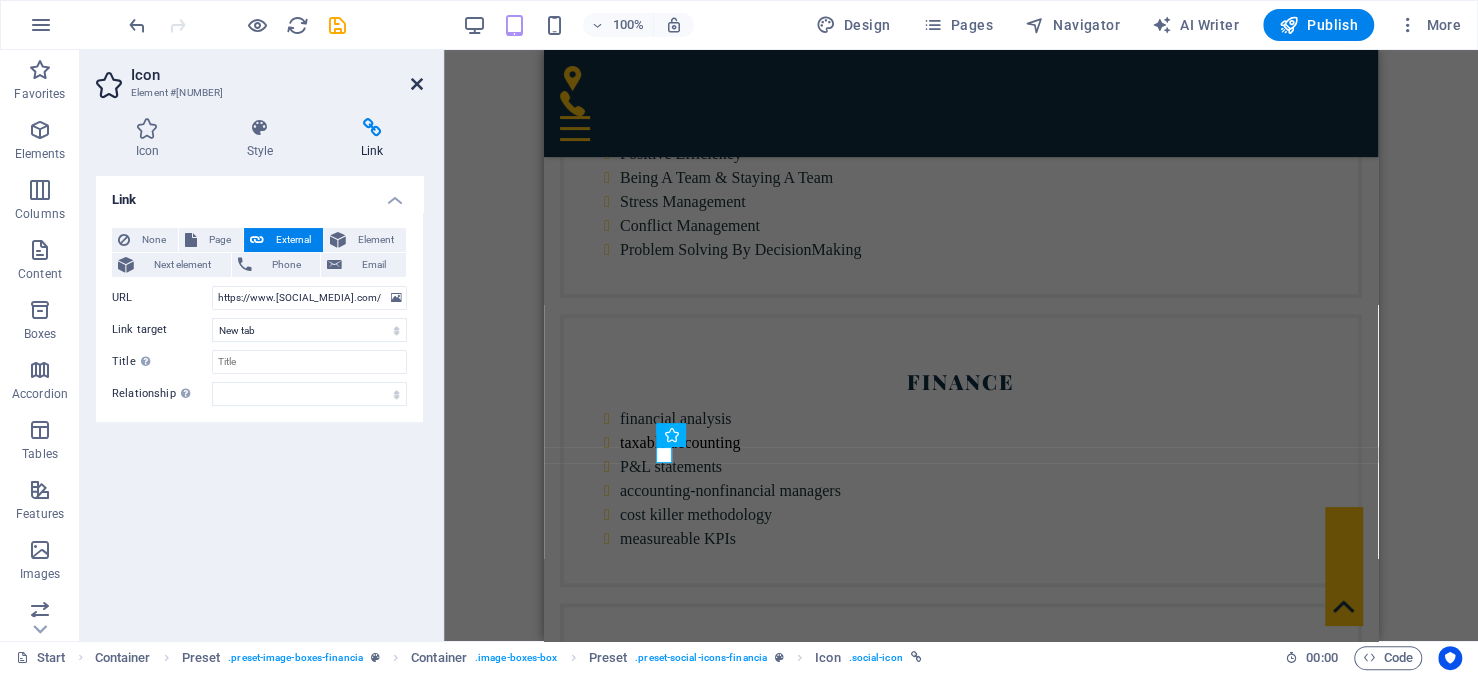 click at bounding box center [417, 84] 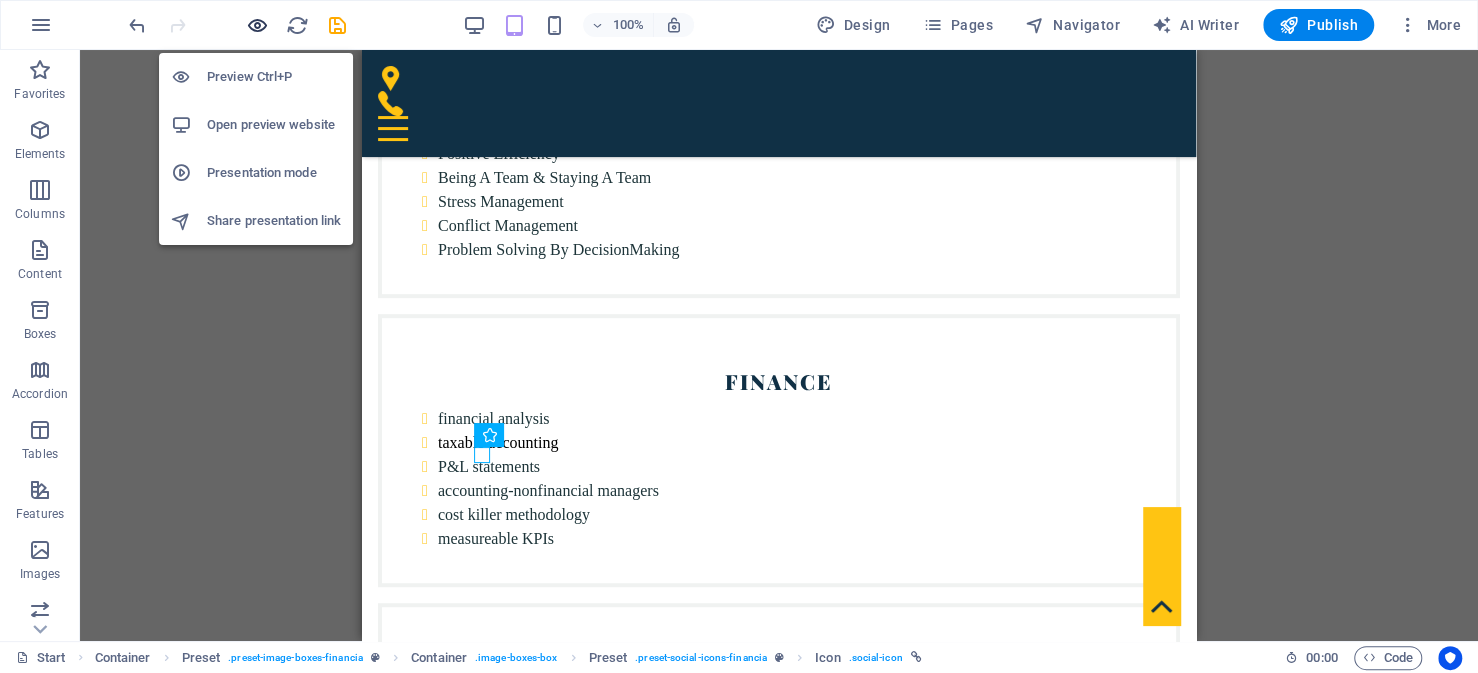 click at bounding box center [257, 25] 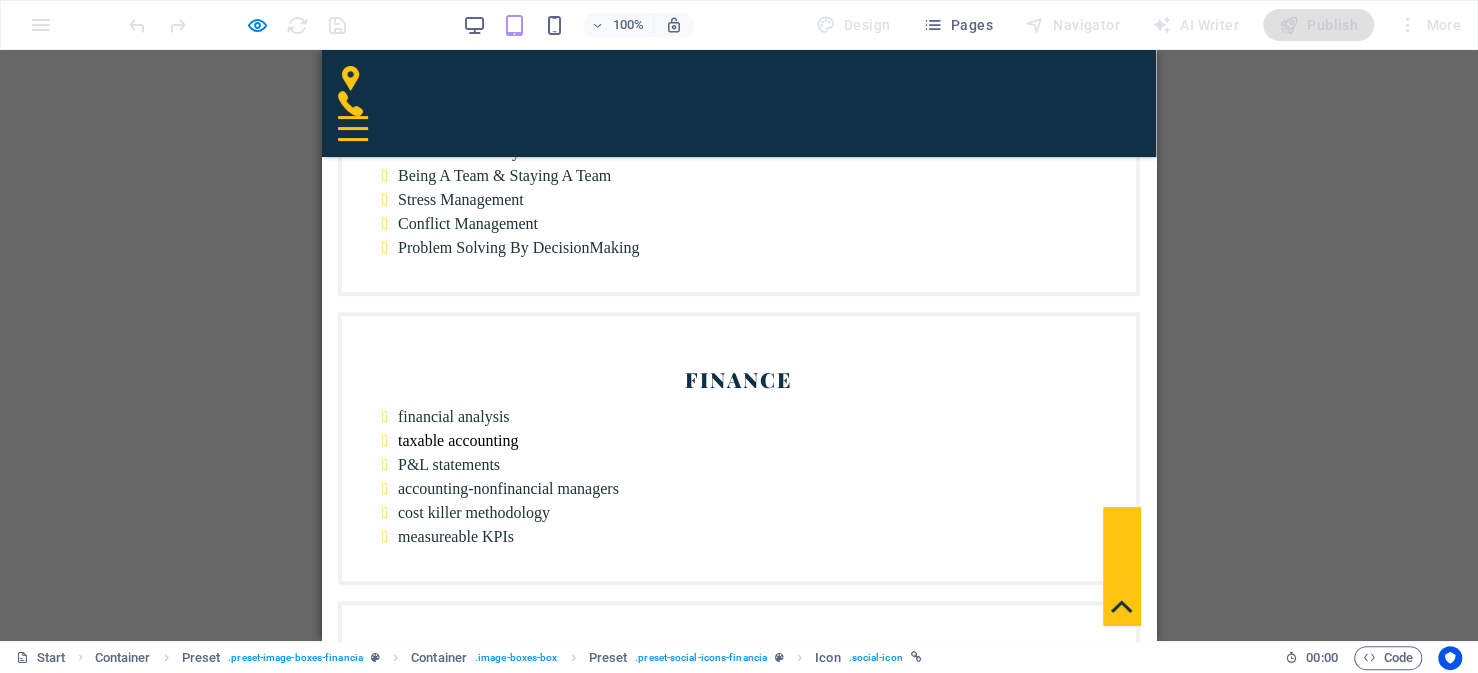 click 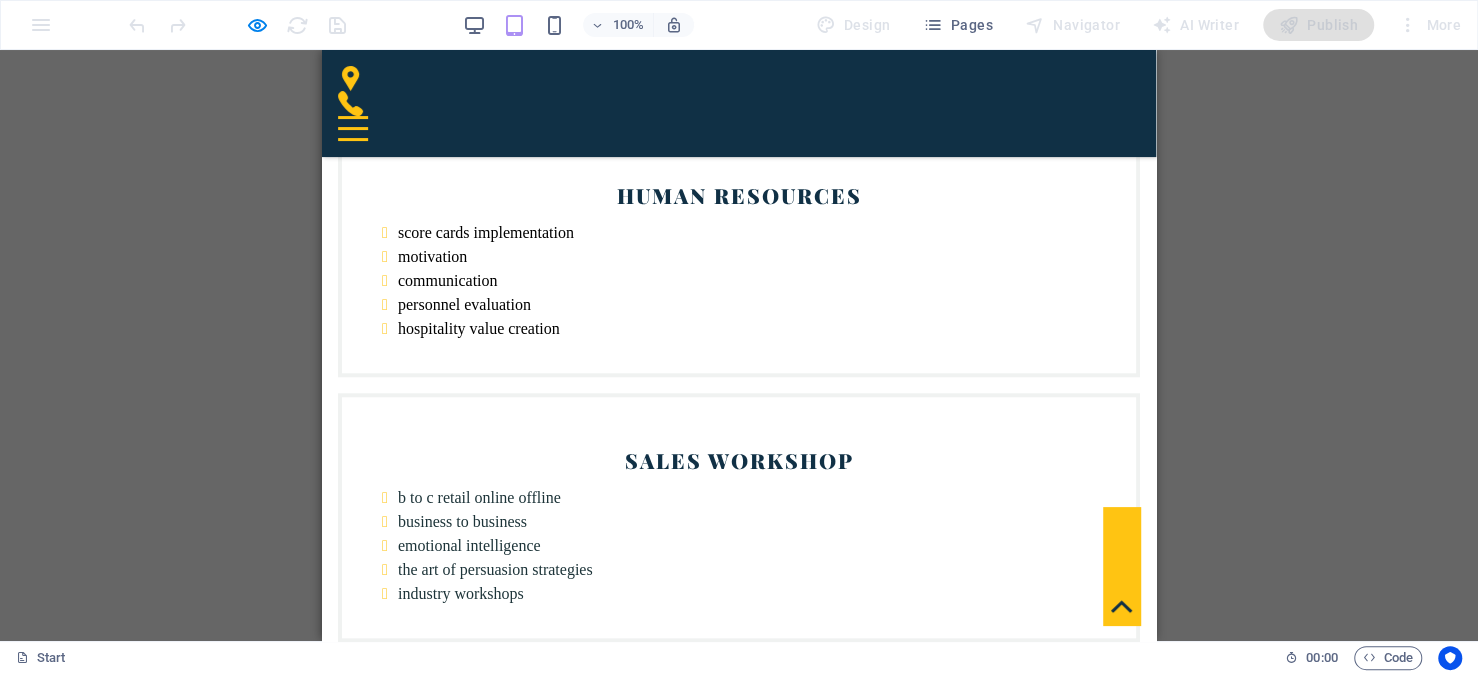 scroll, scrollTop: 5943, scrollLeft: 0, axis: vertical 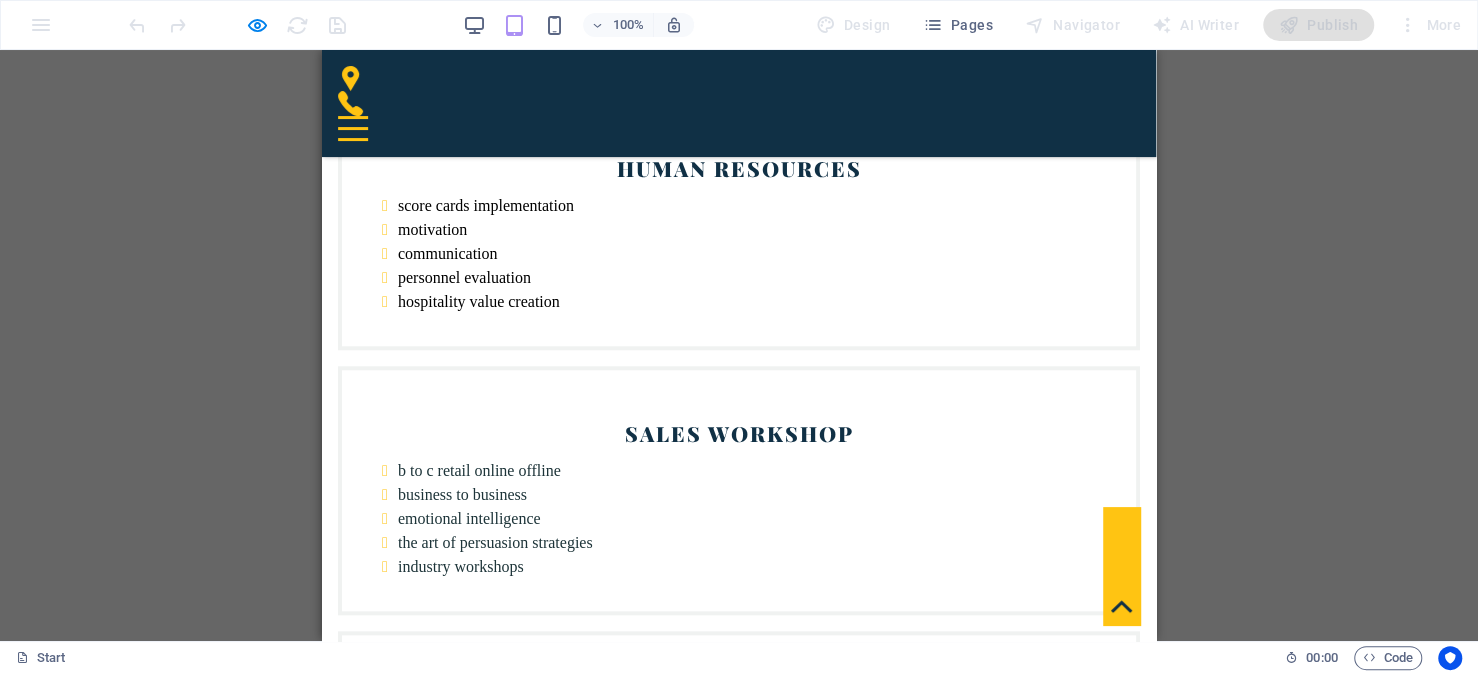 click on "Reviews" at bounding box center (739, 7767) 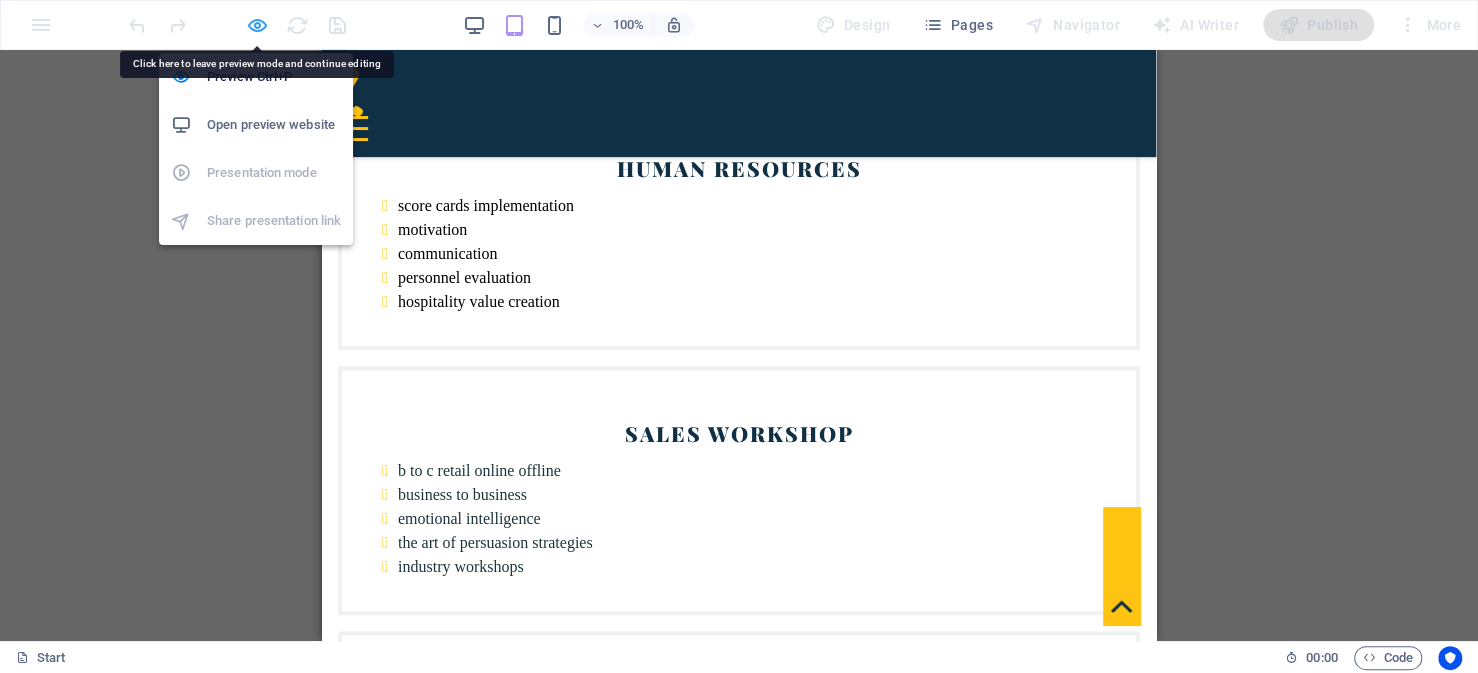 click at bounding box center (257, 25) 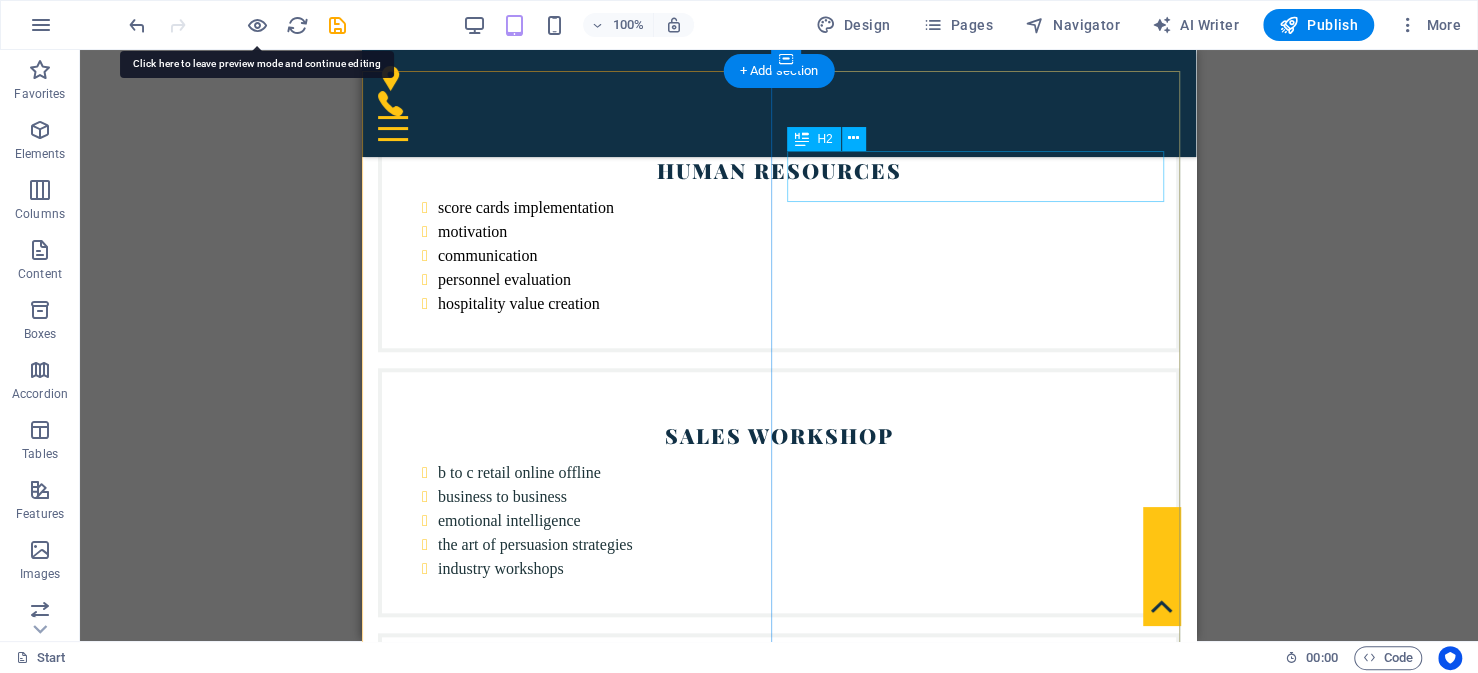 click on "Reviews" at bounding box center (779, 7915) 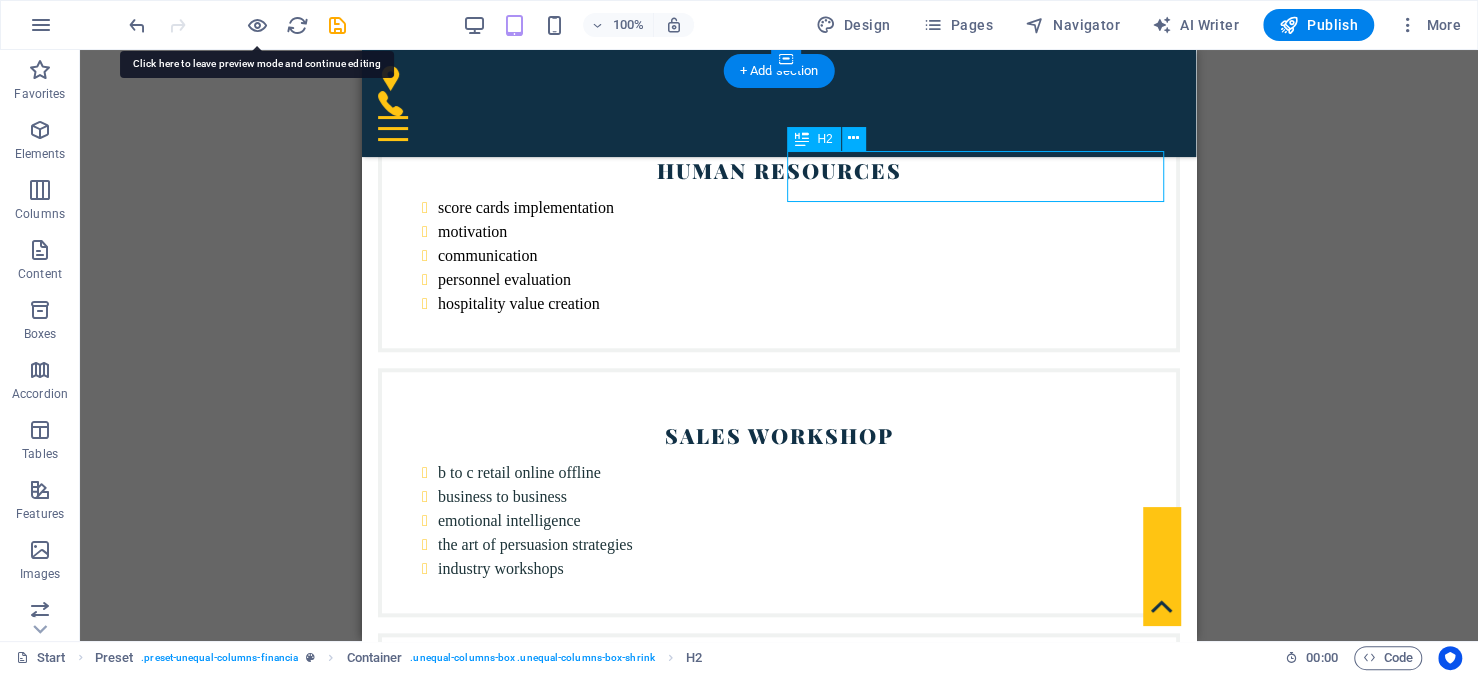click on "Reviews" at bounding box center [779, 7915] 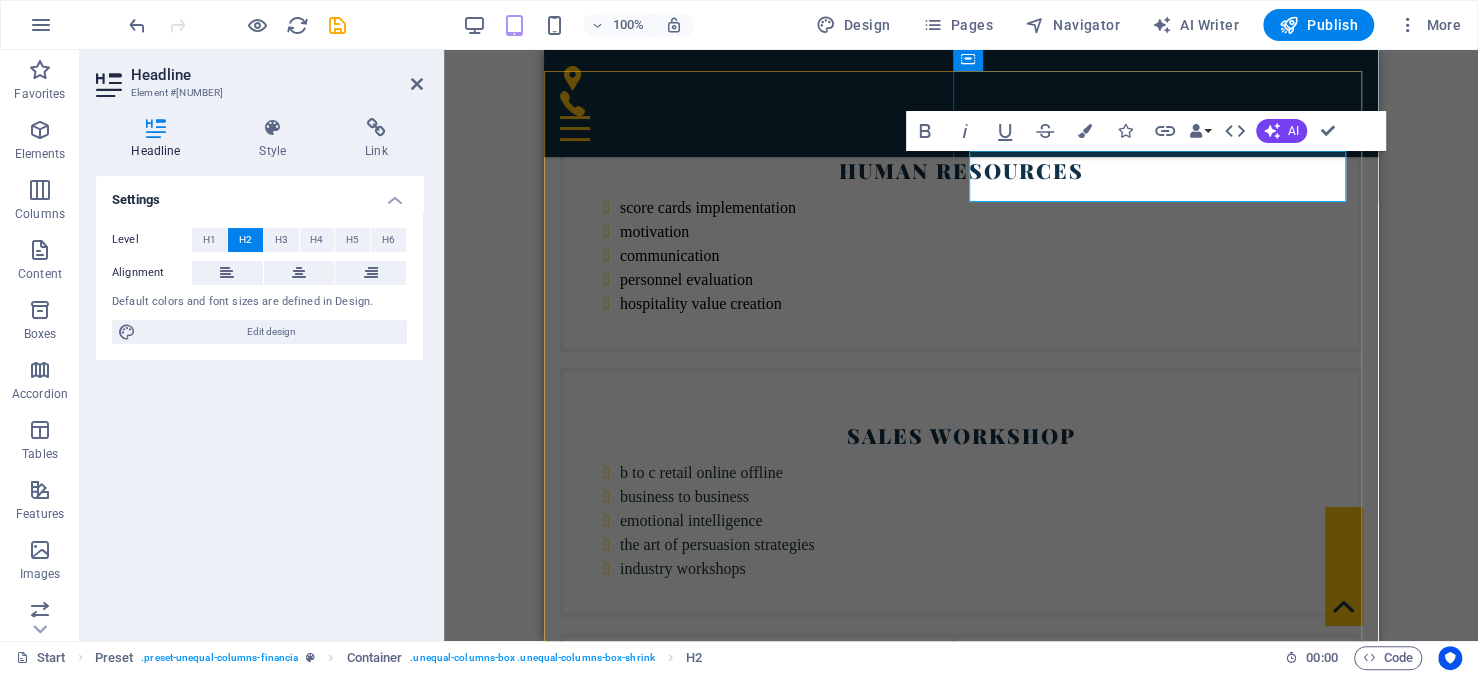 type 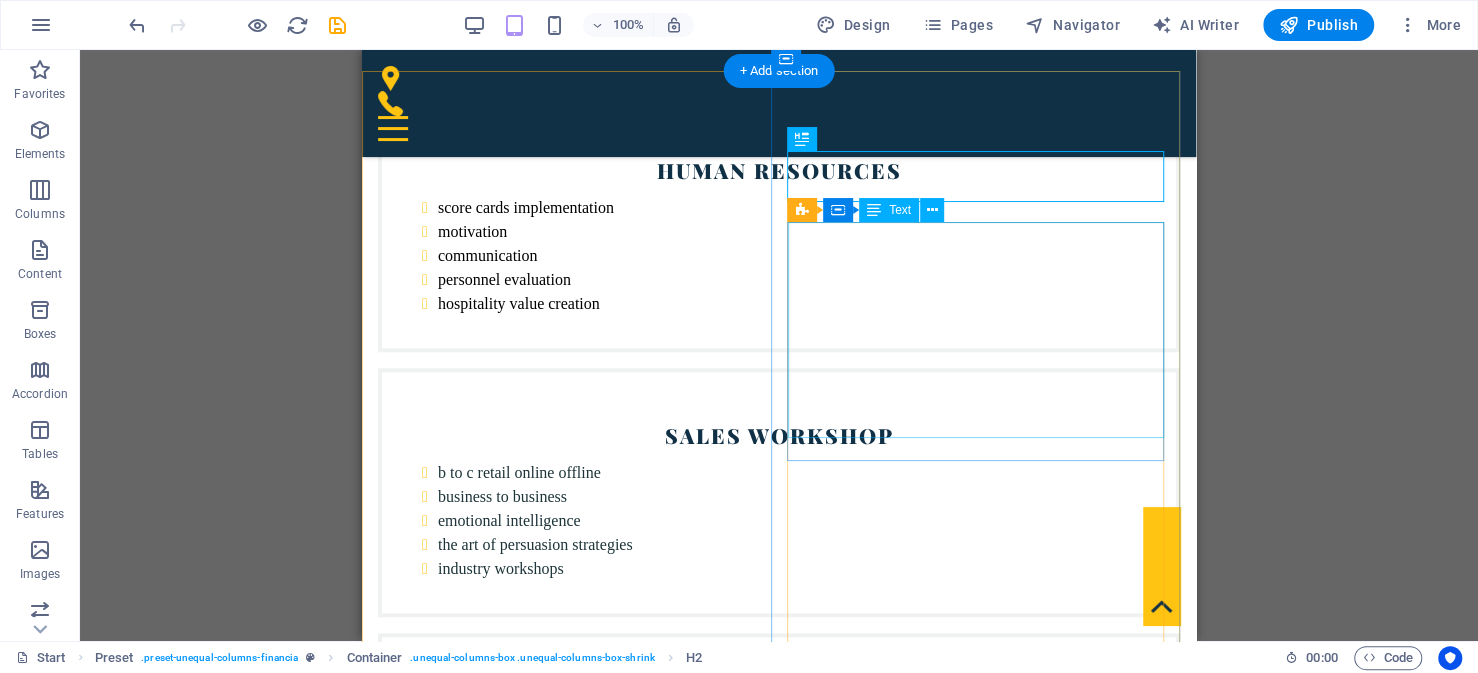 click on "Lorem ipsum dolor sit amet consetetur sadipscing diam nonumy eirmod tempor invidunt ut labore et dolore magna aliquyam erat sed diam voluptua. At vero eos et accusam et justo duo dolores et ea rebum. Stet clita kasd gubergren. [PERSON] [COMPANY]" at bounding box center [779, 8034] 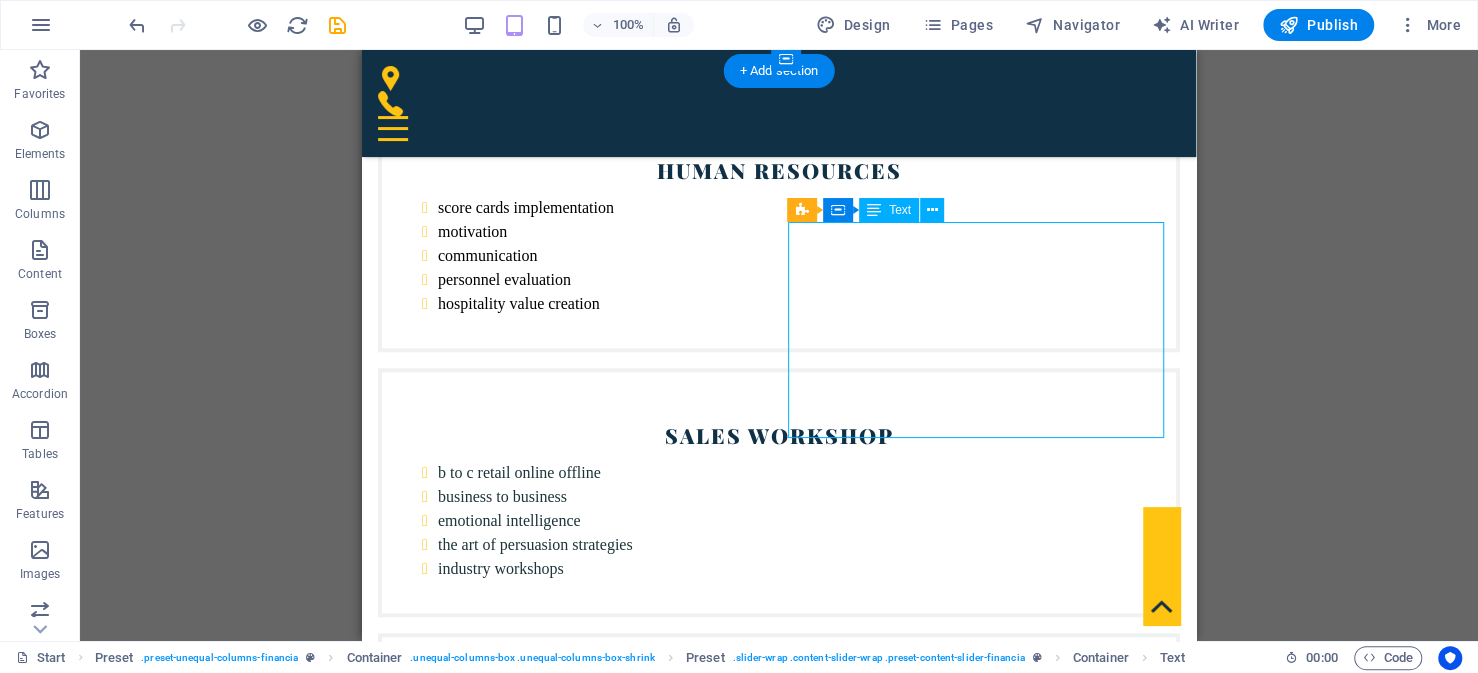 click on "Lorem ipsum dolor sit amet consetetur sadipscing diam nonumy eirmod tempor invidunt ut labore et dolore magna aliquyam erat sed diam voluptua. At vero eos et accusam et justo duo dolores et ea rebum. Stet clita kasd gubergren. [PERSON] [COMPANY]" at bounding box center (779, 8034) 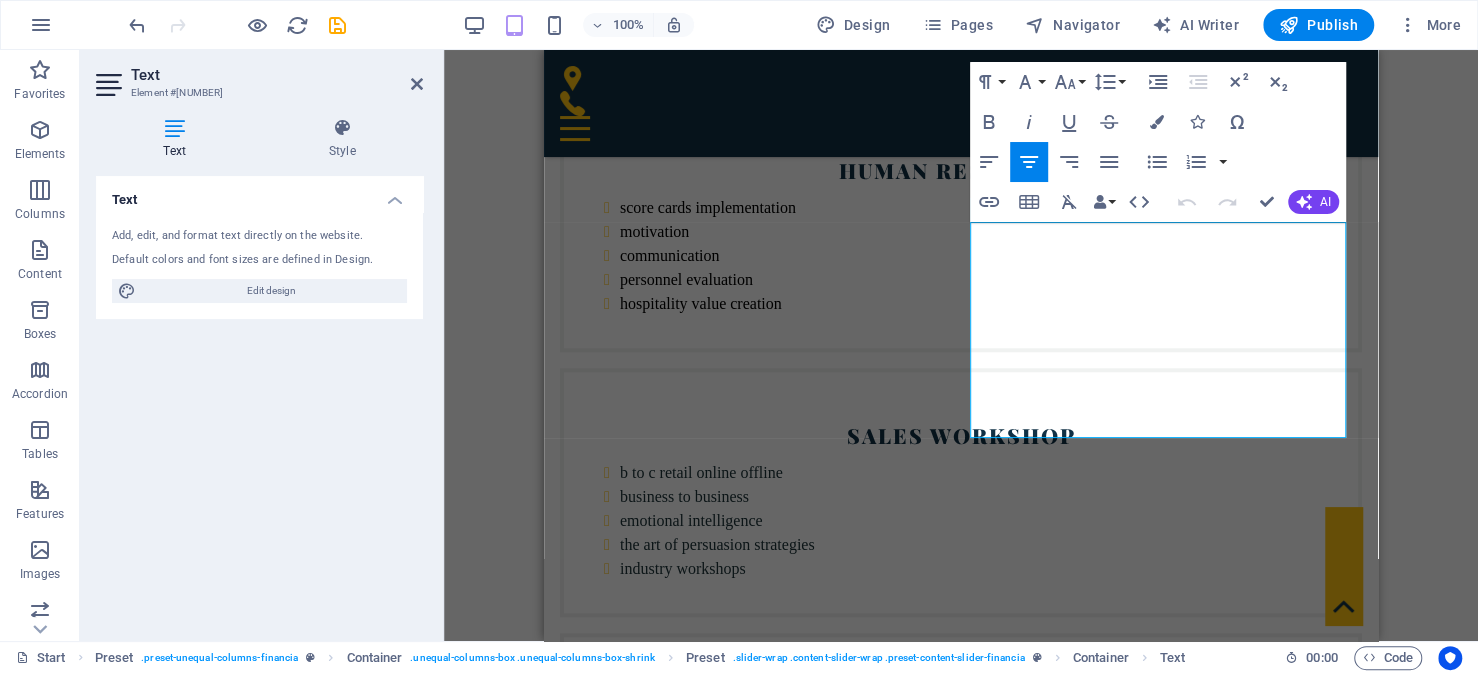 drag, startPoint x: 1277, startPoint y: 425, endPoint x: 942, endPoint y: 182, distance: 413.85263 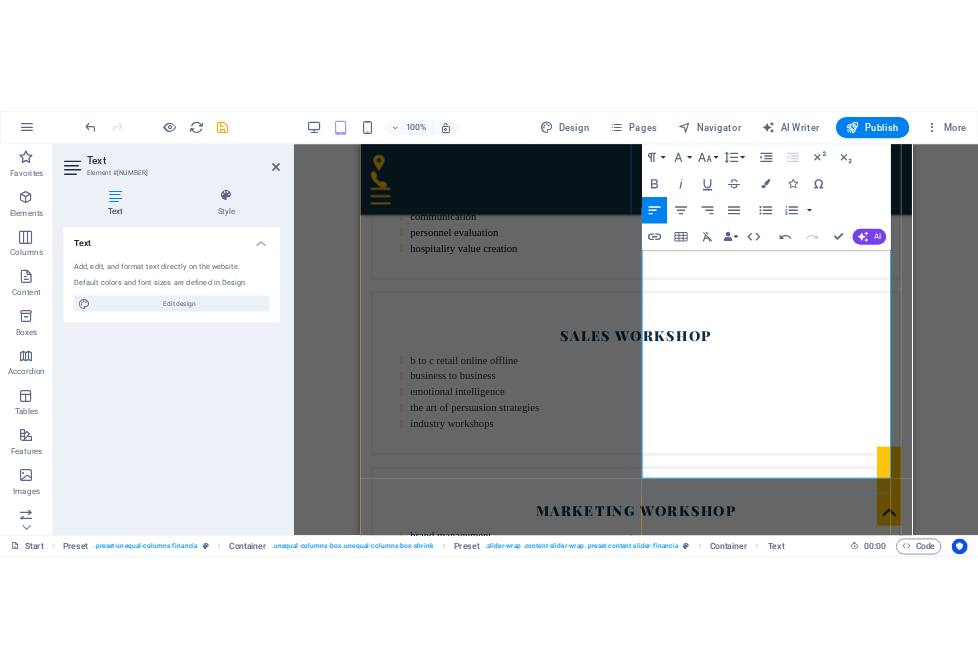 scroll, scrollTop: 6043, scrollLeft: 0, axis: vertical 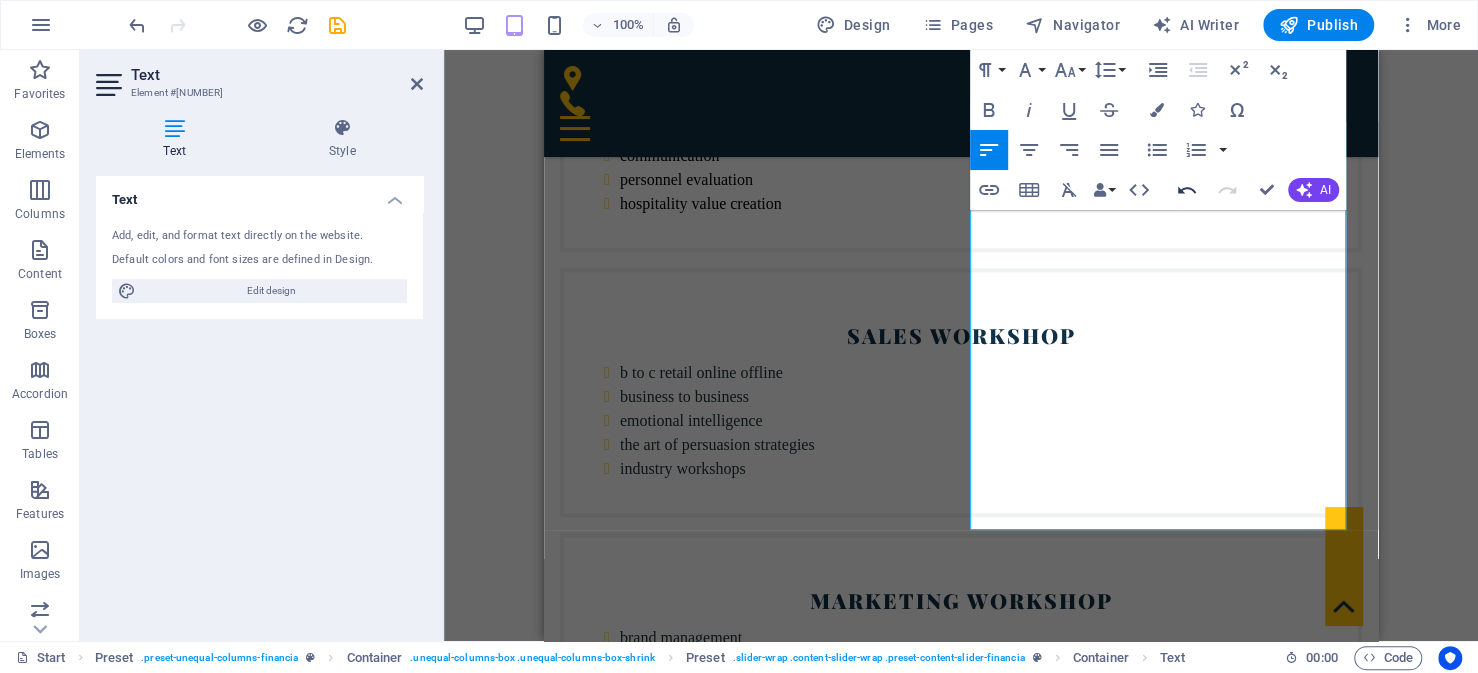 click 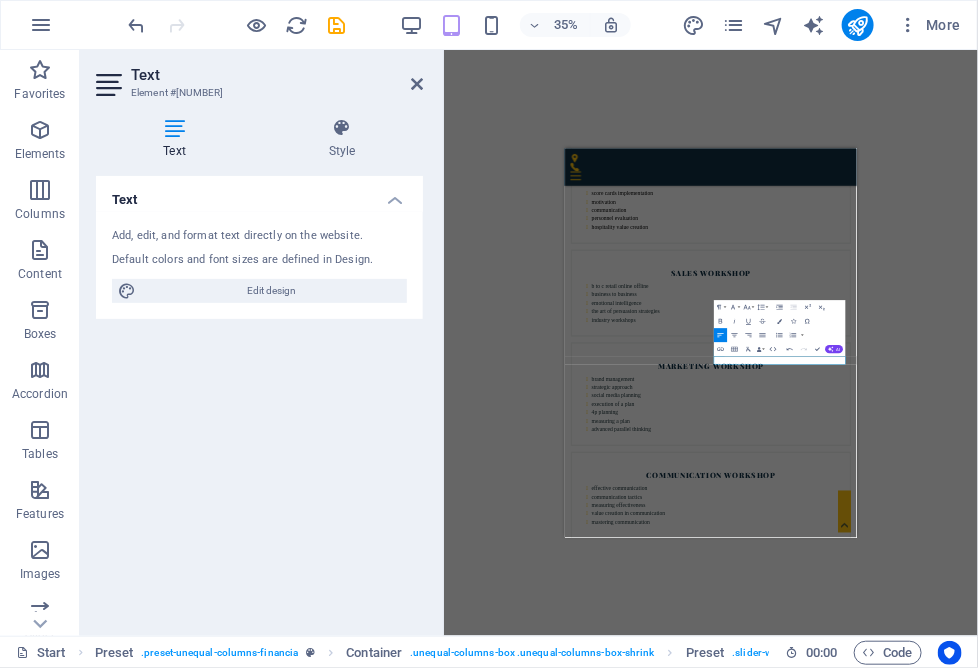 drag, startPoint x: 442, startPoint y: 202, endPoint x: 286, endPoint y: 211, distance: 156.2594 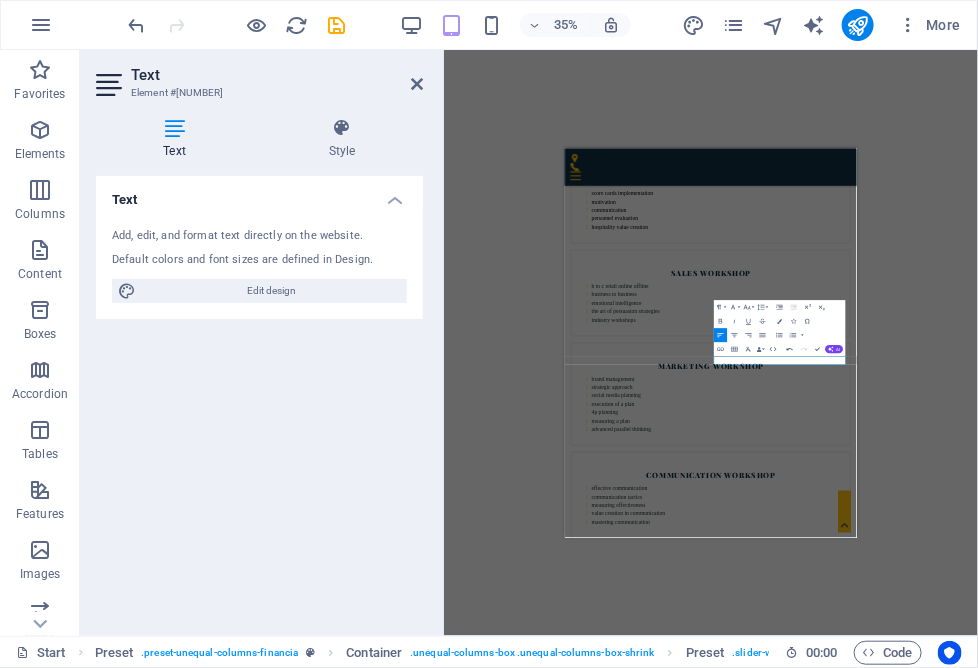 click on "Undo" at bounding box center (789, 349) 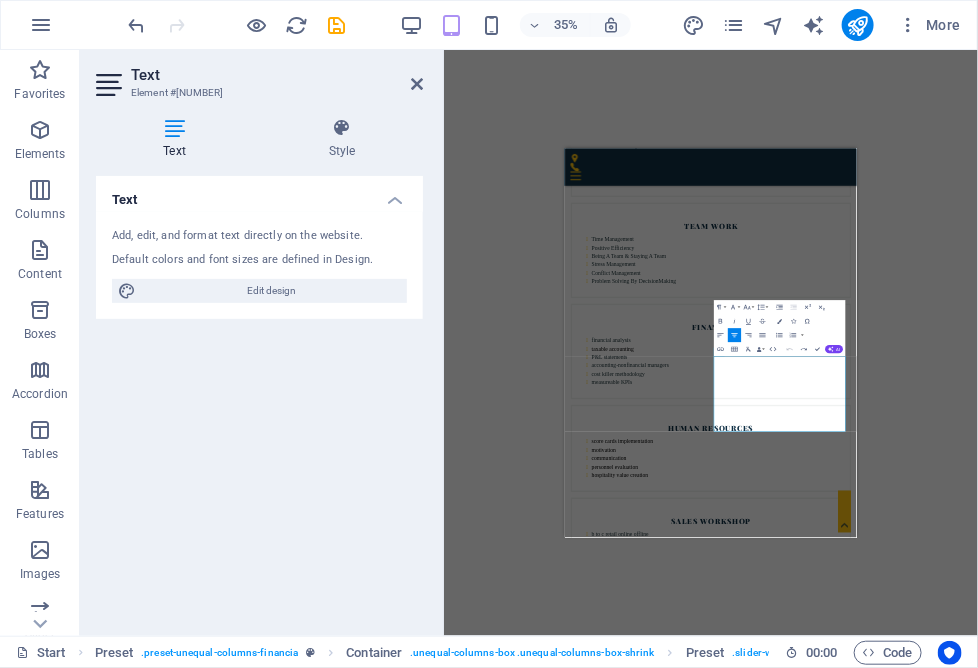click on "Undo" at bounding box center [789, 349] 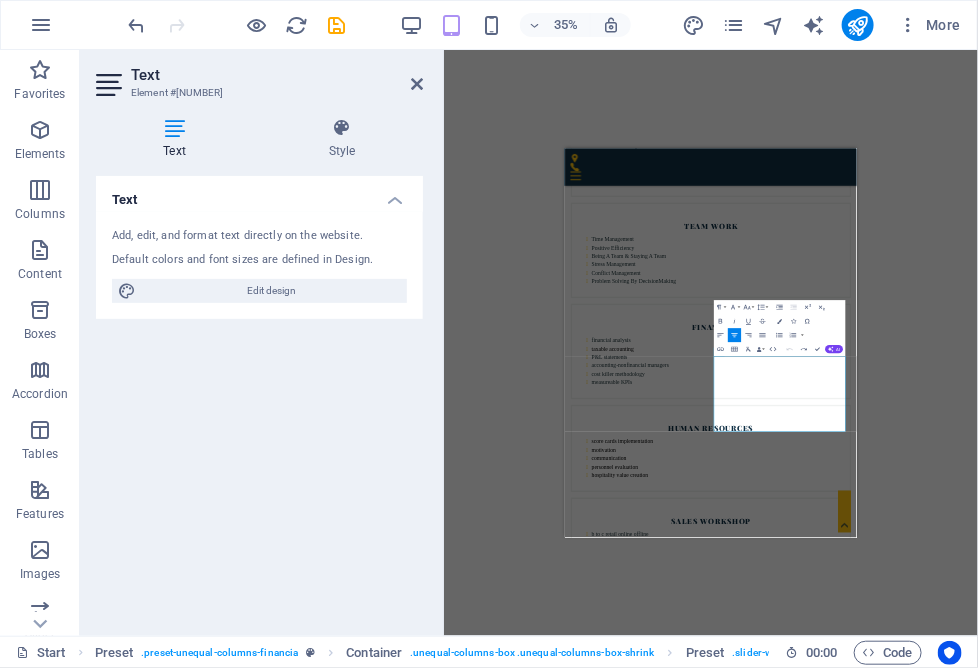 type 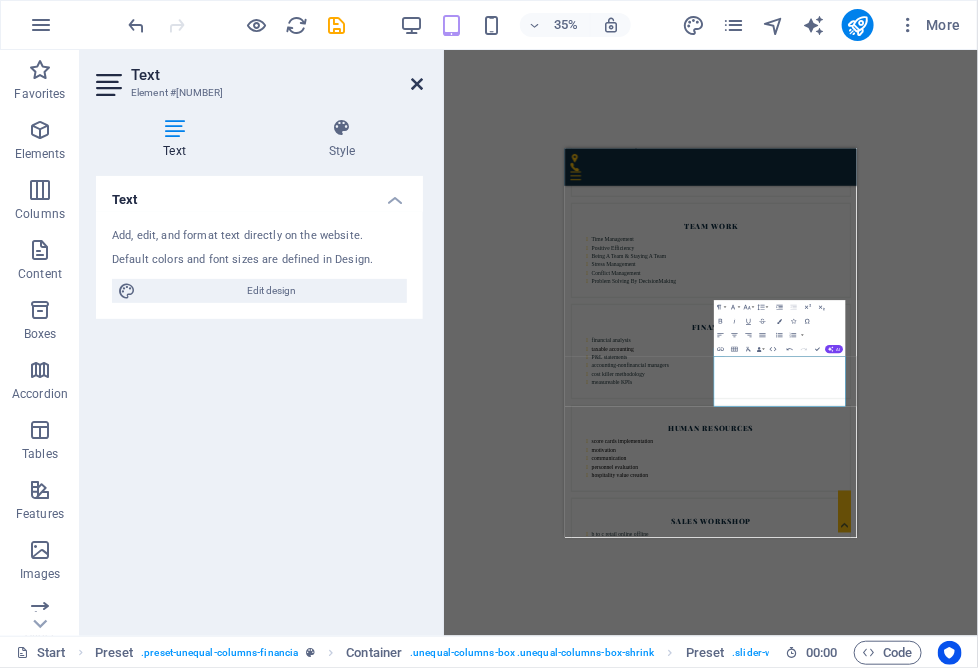 click at bounding box center [417, 84] 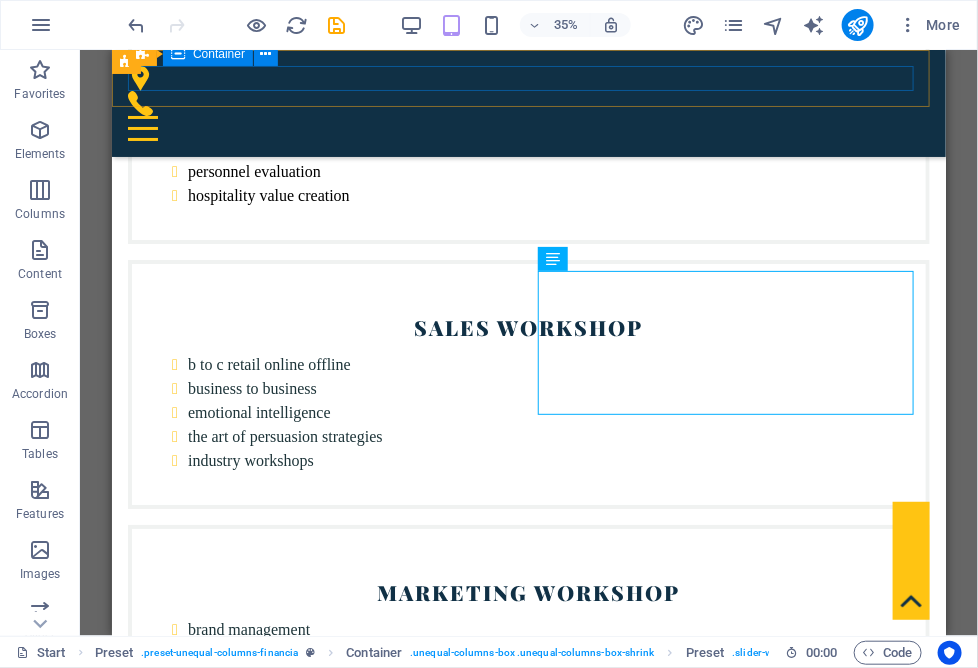 scroll, scrollTop: 5890, scrollLeft: 0, axis: vertical 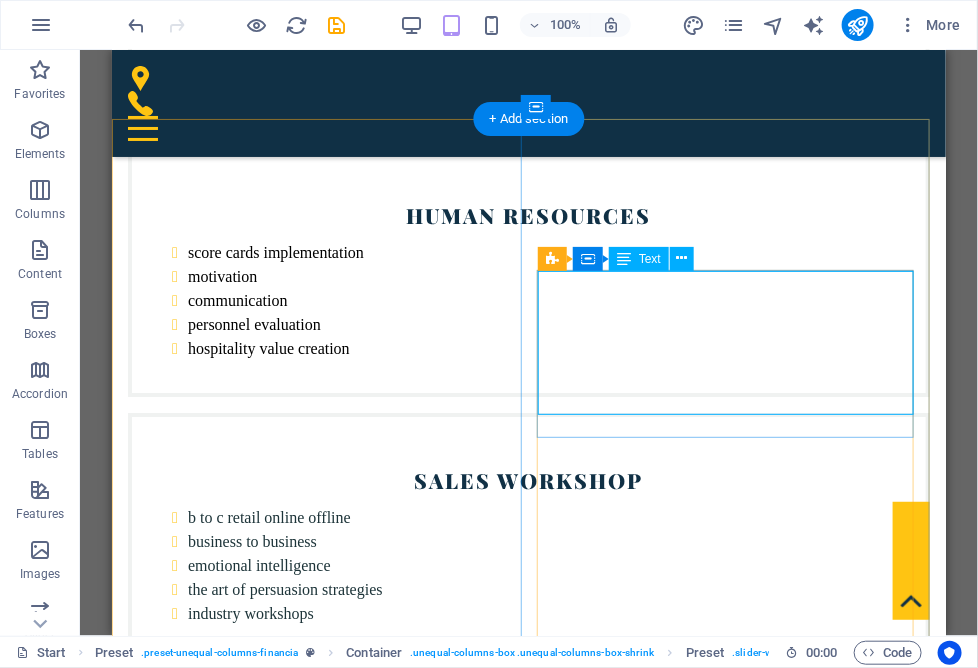click on "A successful CEO driving company growth must embody both visionary leadership and disciplined execution. Scaling a business goes far beyond operational expansion, it requires strategic foresight, laser sharp focus, and the abilityto empower" at bounding box center (528, 8001) 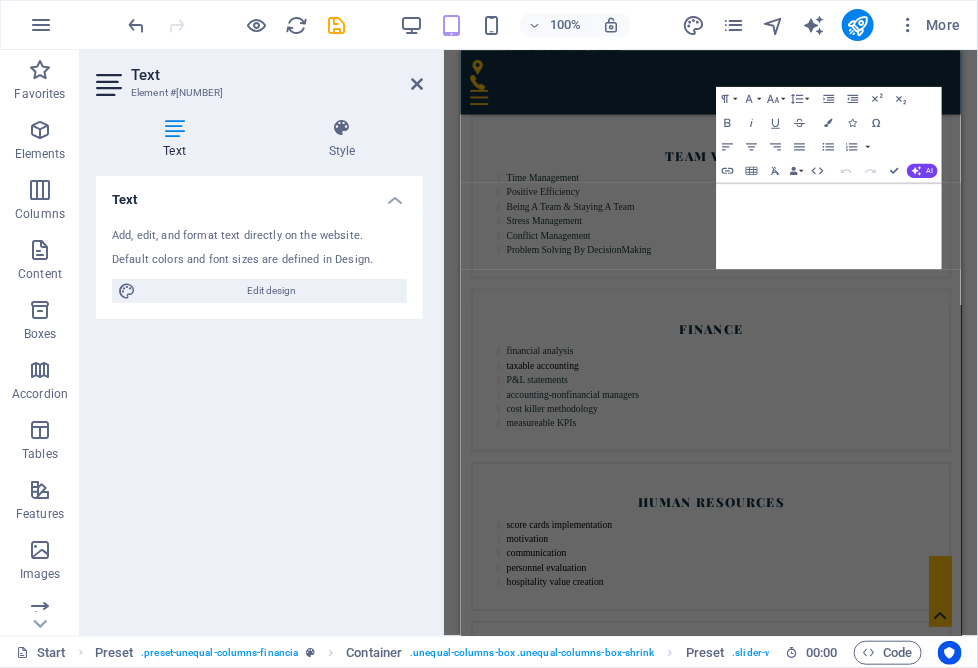 scroll, scrollTop: 6281, scrollLeft: 0, axis: vertical 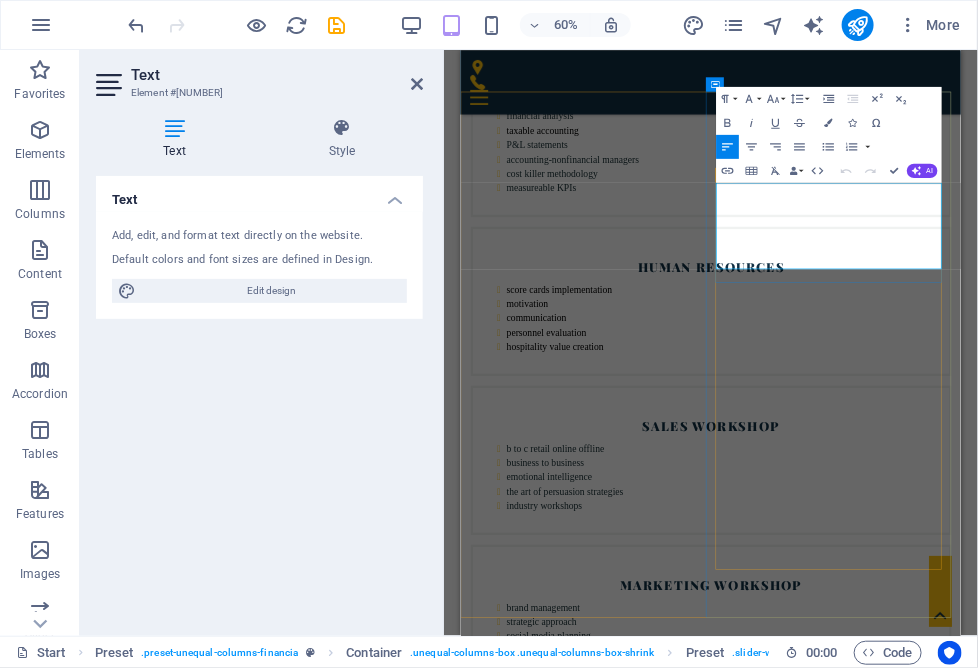 click on "A successful CEO driving company growth must embody both visionary leadership and disciplined execution. Scaling a business goes far beyond operational expansion, it requires strategic foresight, laser sharp focus, and the abilityto empower" at bounding box center (877, 8518) 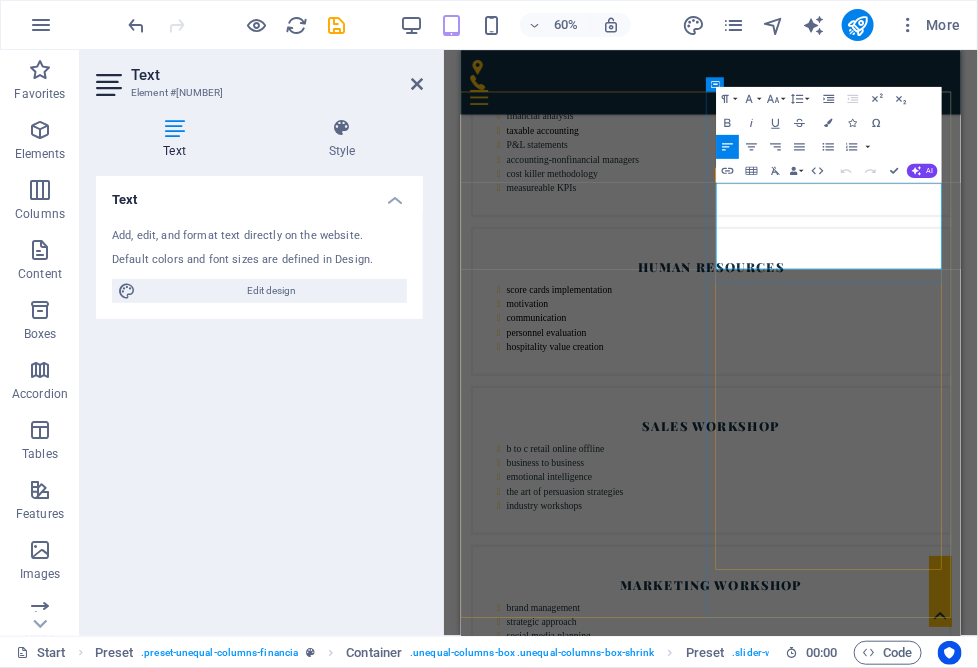 type 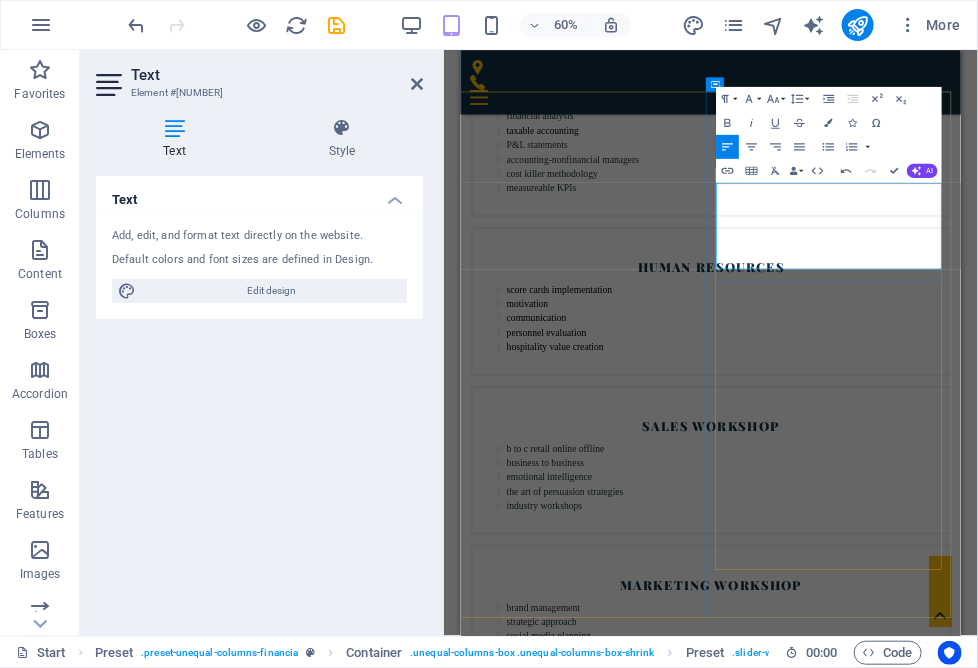 click on "A successful CEO driving company growth must embody both visionary leadership and disciplined execution. Scaling a business goes far beyond operational expansion, it requires strategic foresight, laser sharp focus, and the ability  to empower" at bounding box center (877, 8590) 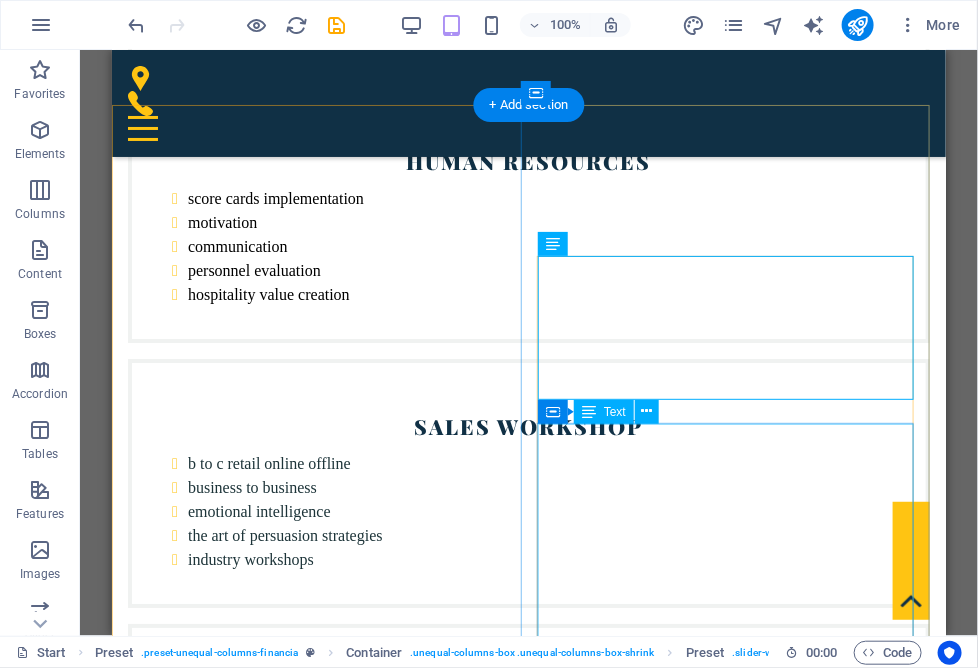scroll, scrollTop: 5990, scrollLeft: 0, axis: vertical 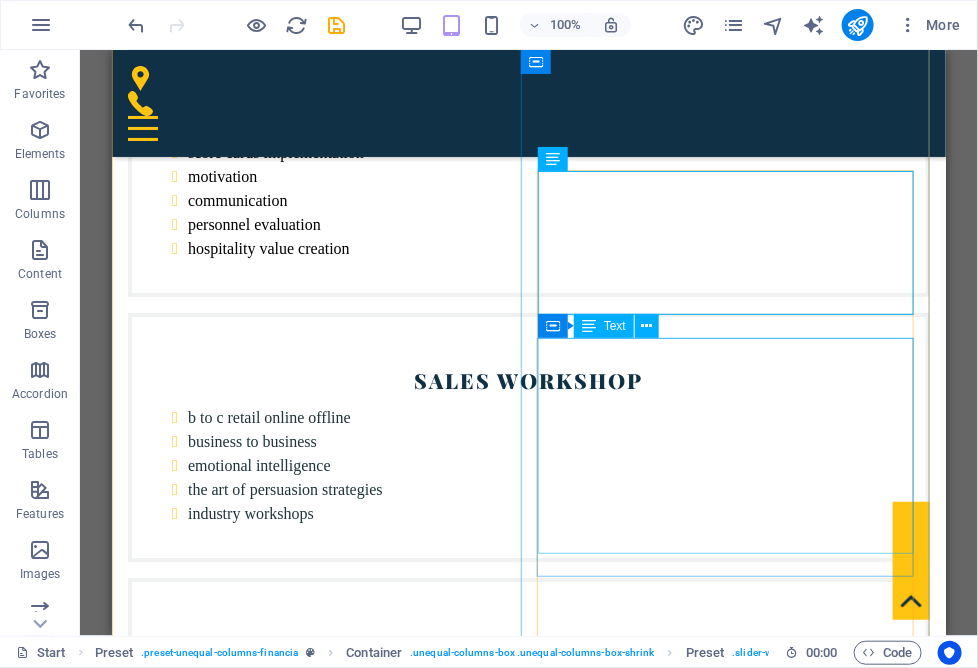 click on "Lorem ipsum dolor sit amet consetetur sadipscing diam nonumy eirmod tempor invidunt ut labore et dolore magna aliquyam erat sed diam voluptua. At vero eos et accusam et justo duo dolores et ea rebum. Stet clita kasd gubergren. [COMPANY] [DEPARTMENT]" at bounding box center [528, 8083] 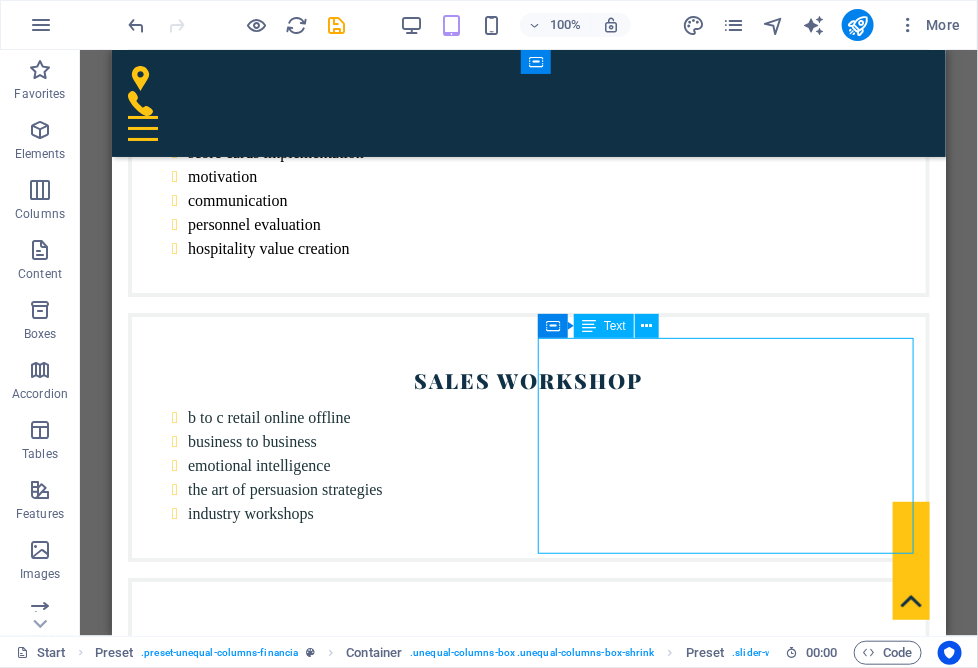 drag, startPoint x: 789, startPoint y: 470, endPoint x: 898, endPoint y: 518, distance: 119.1008 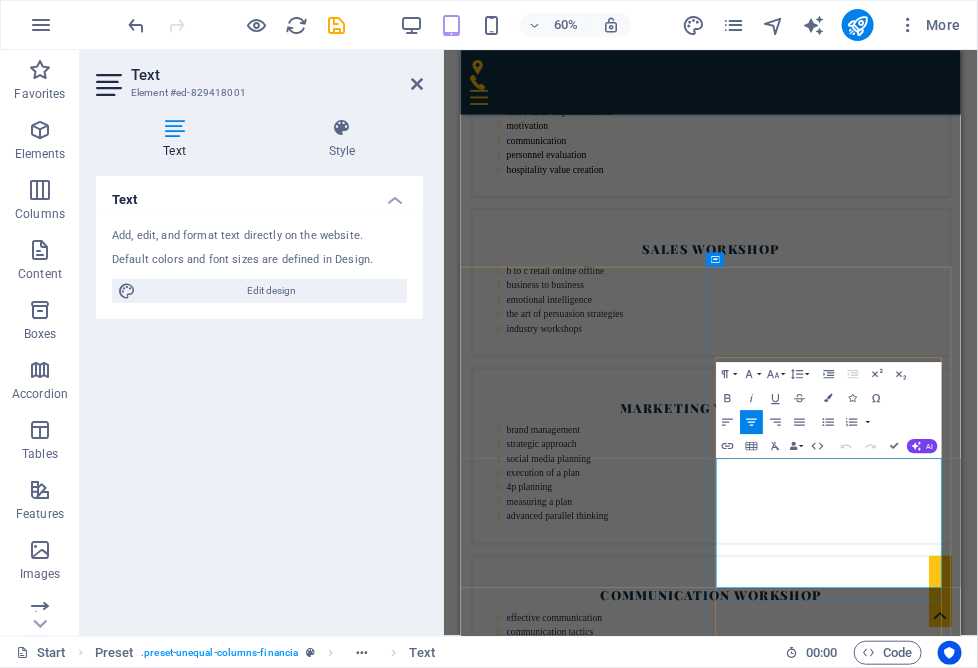 drag, startPoint x: 913, startPoint y: 743, endPoint x: 1201, endPoint y: 937, distance: 347.2463 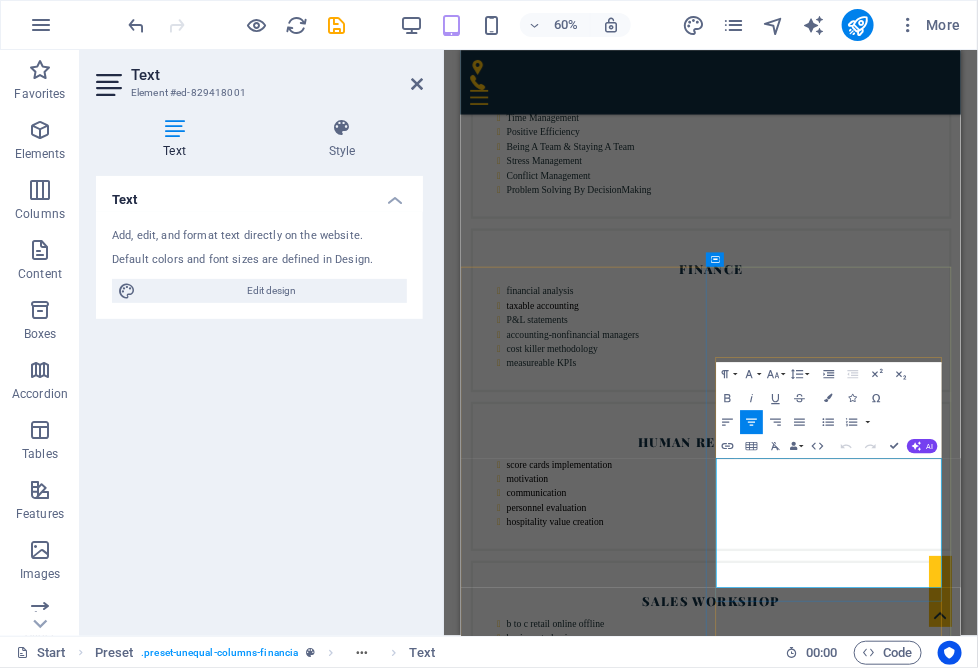 type 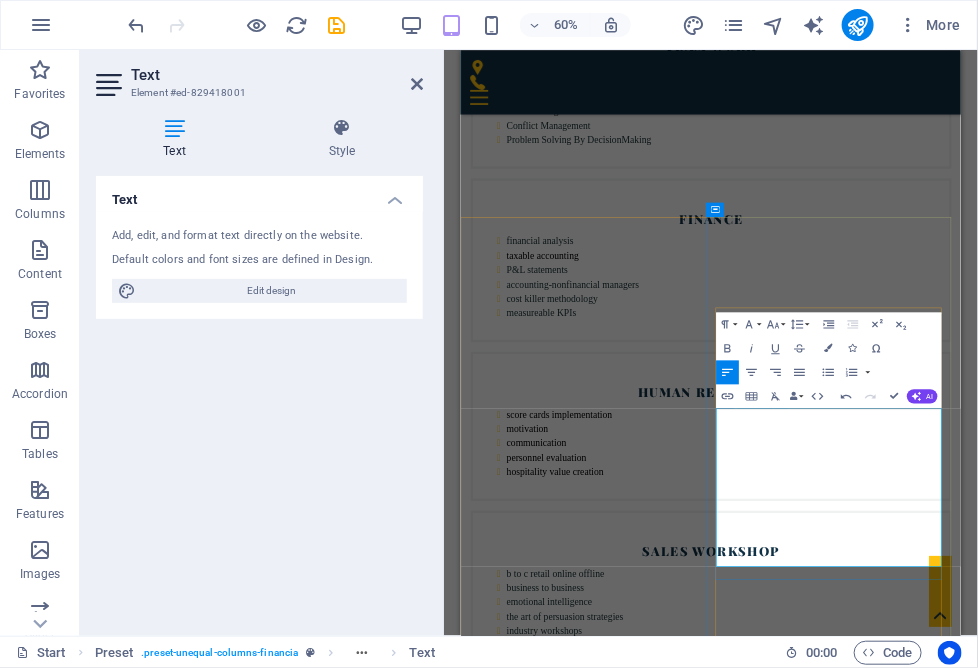 scroll, scrollTop: 6107, scrollLeft: 0, axis: vertical 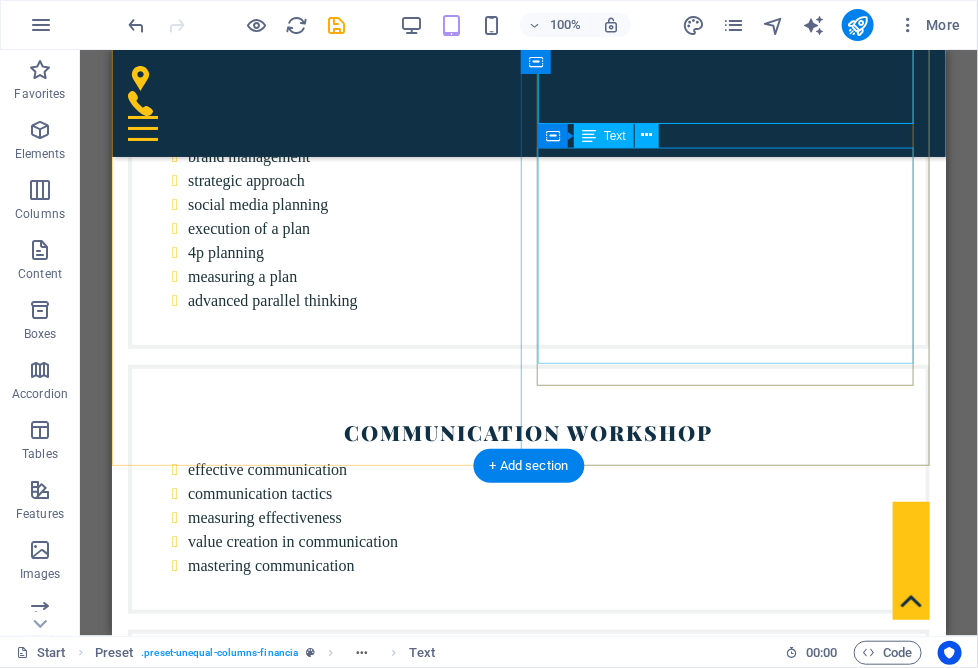 click on "Lorem ipsum dolor sit amet consetetur sadipscing diam nonumy eirmod tempor invidunt ut labore et dolore magna aliquyam erat sed diam voluptua. At vero eos et accusam et justo duo dolores et ea rebum. Stet clita kasd gubergren. [FIRST] [LAST] Finance Company" at bounding box center (528, 7847) 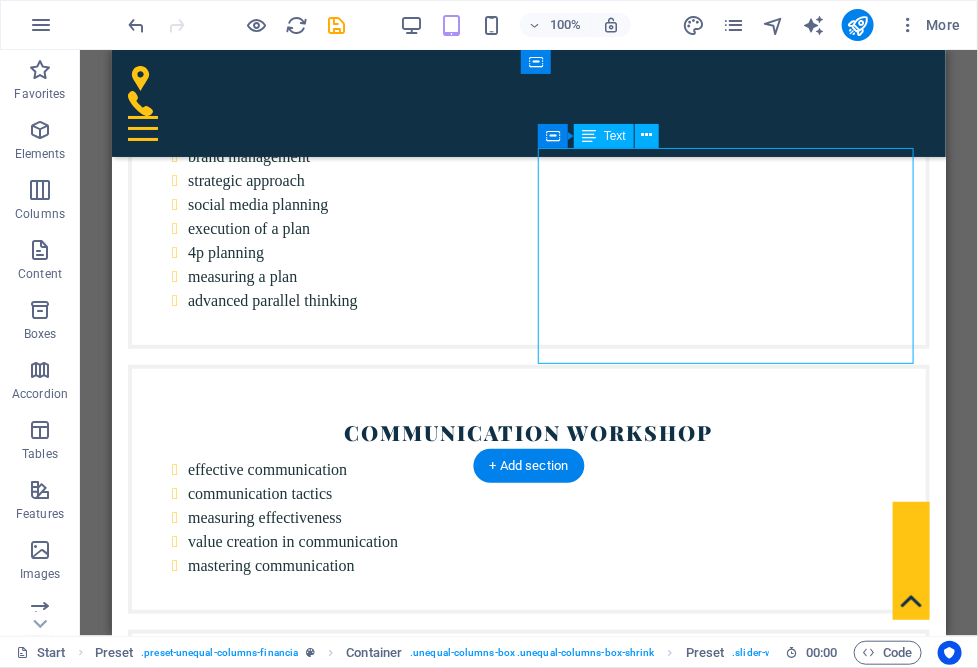 click on "Lorem ipsum dolor sit amet consetetur sadipscing diam nonumy eirmod tempor invidunt ut labore et dolore magna aliquyam erat sed diam voluptua. At vero eos et accusam et justo duo dolores et ea rebum. Stet clita kasd gubergren. [FIRST] [LAST] Finance Company" at bounding box center [528, 7847] 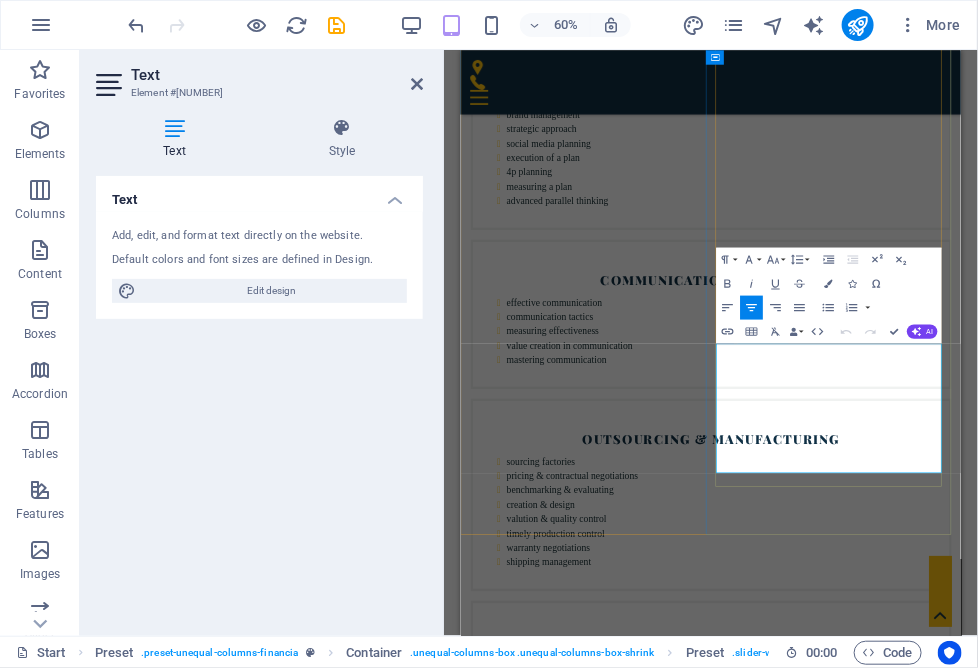 drag, startPoint x: 1144, startPoint y: 671, endPoint x: 1103, endPoint y: 671, distance: 41 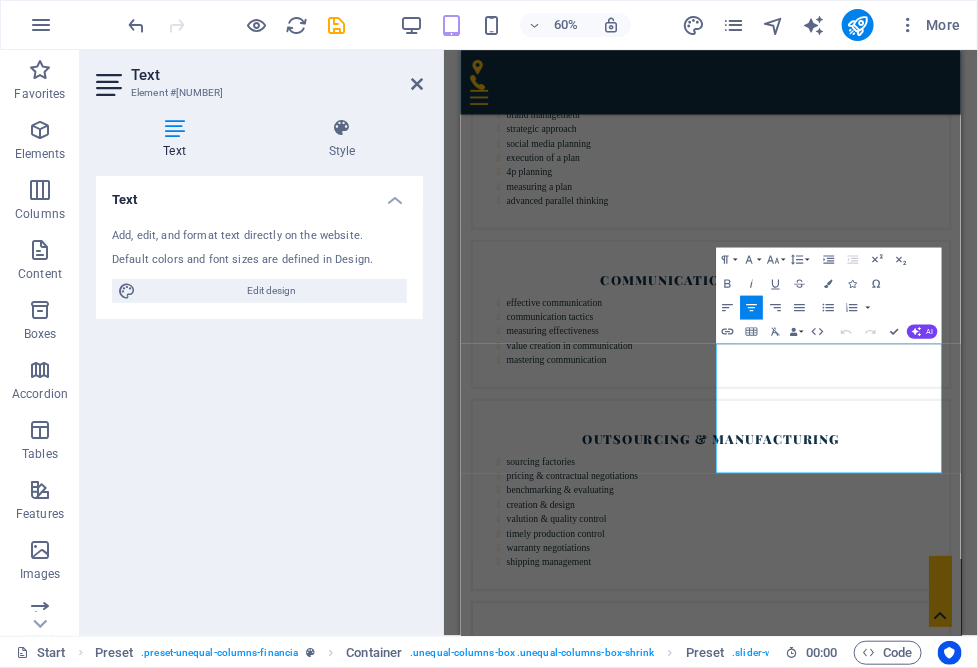 drag, startPoint x: 1187, startPoint y: 739, endPoint x: 835, endPoint y: 481, distance: 436.4264 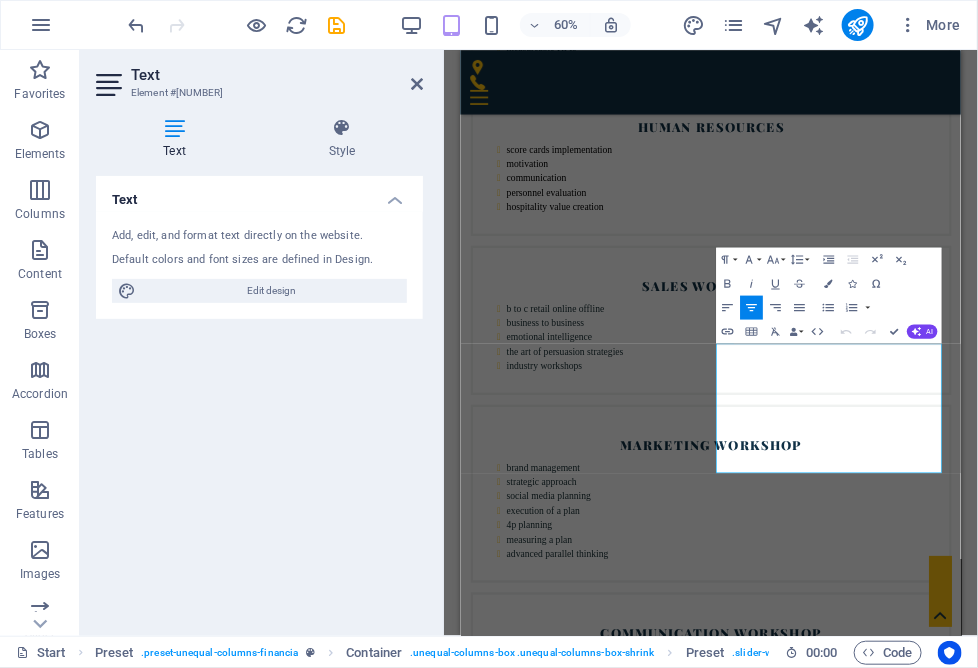 type 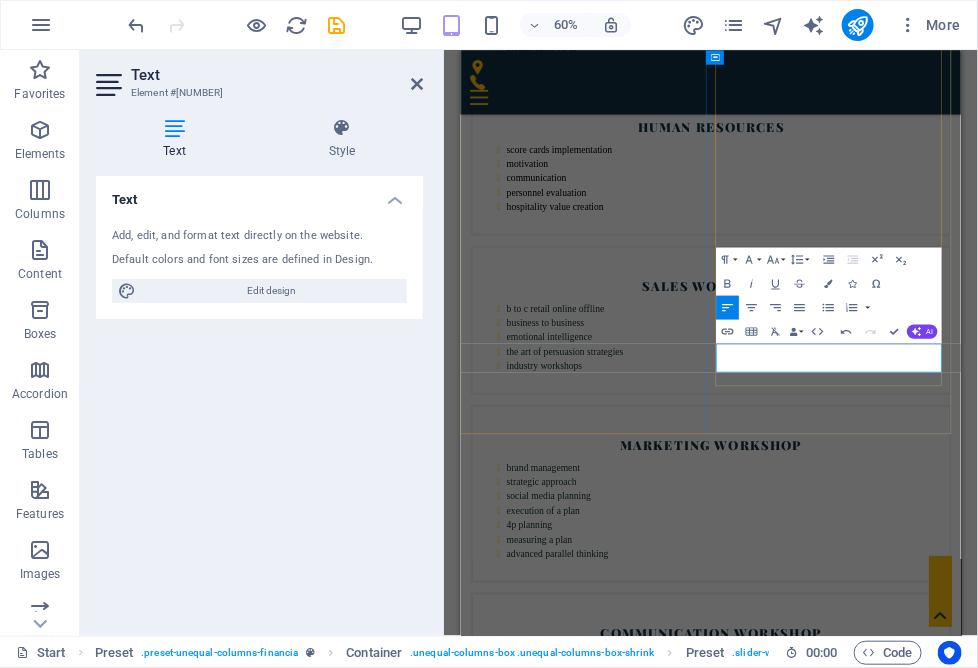 click on "Financial Management" at bounding box center (877, 8683) 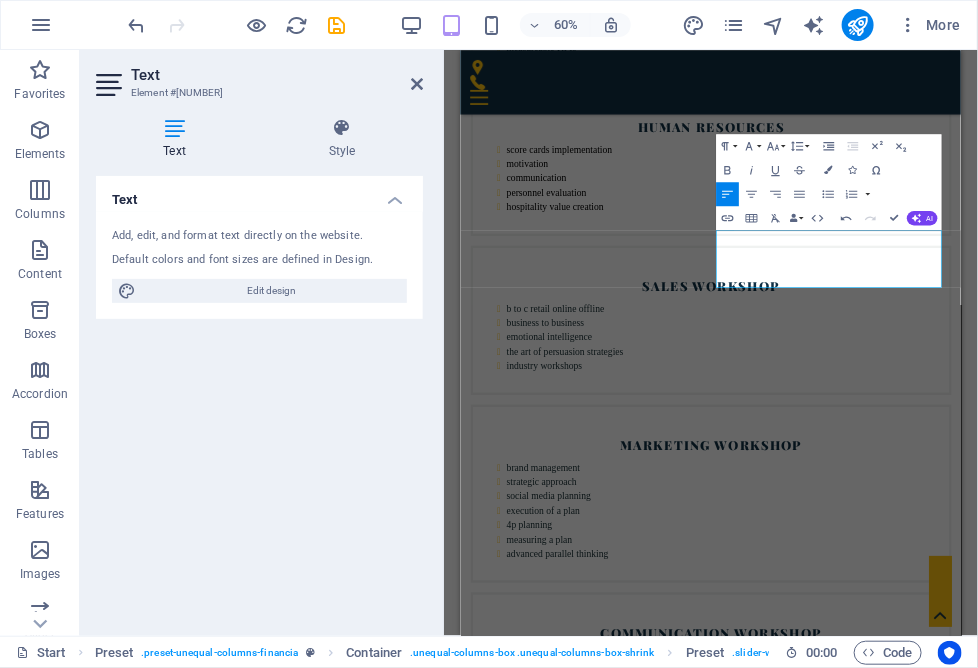 scroll, scrollTop: 6716, scrollLeft: 0, axis: vertical 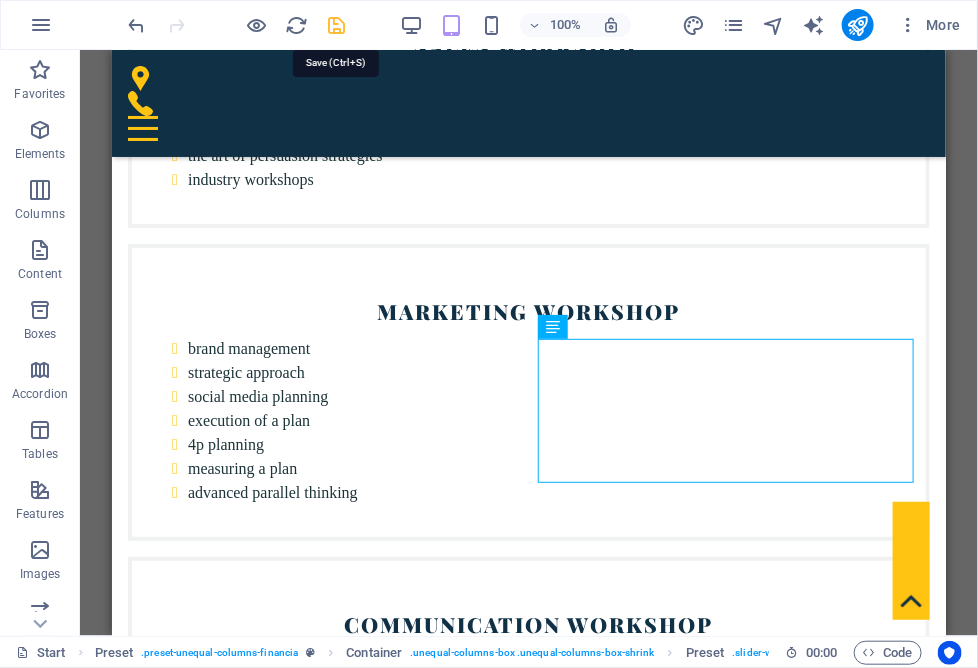 click at bounding box center (337, 25) 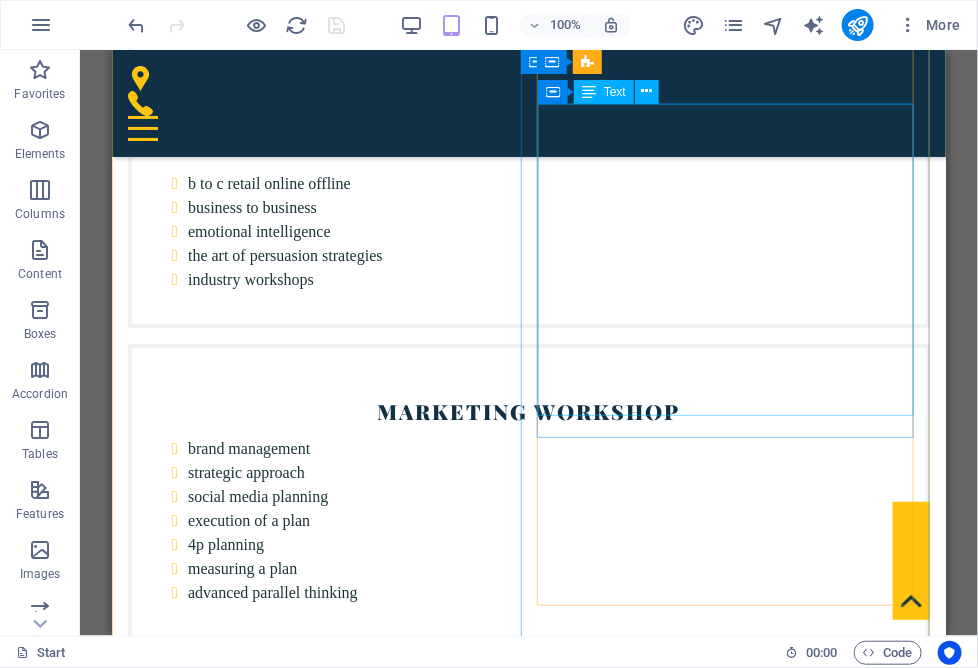 scroll, scrollTop: 6424, scrollLeft: 0, axis: vertical 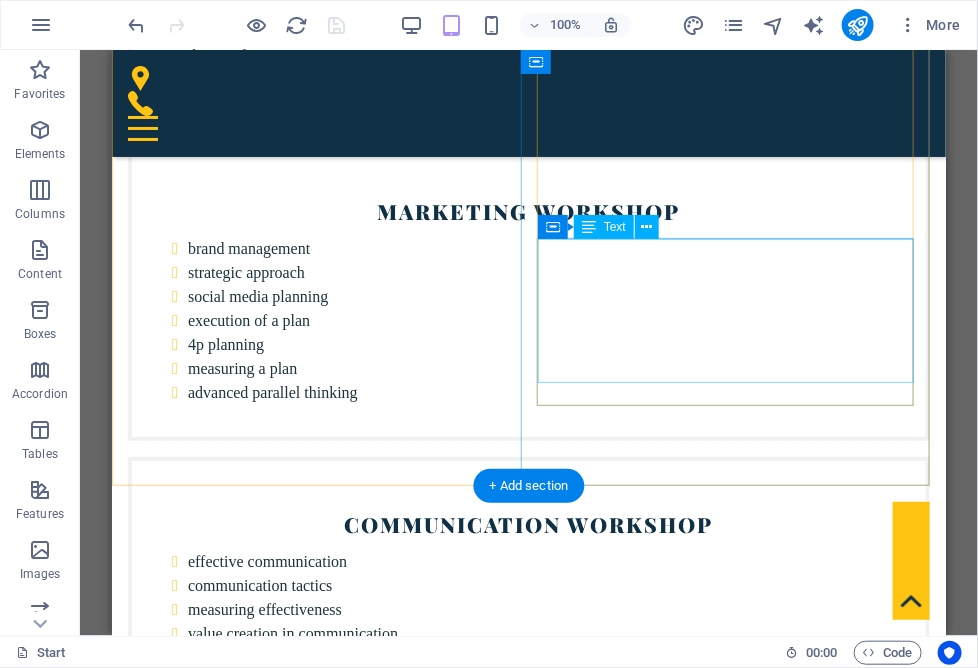 click on "Financial Management Operational Efficiency Valuation &amp; Investment Risk Management" at bounding box center (528, 7903) 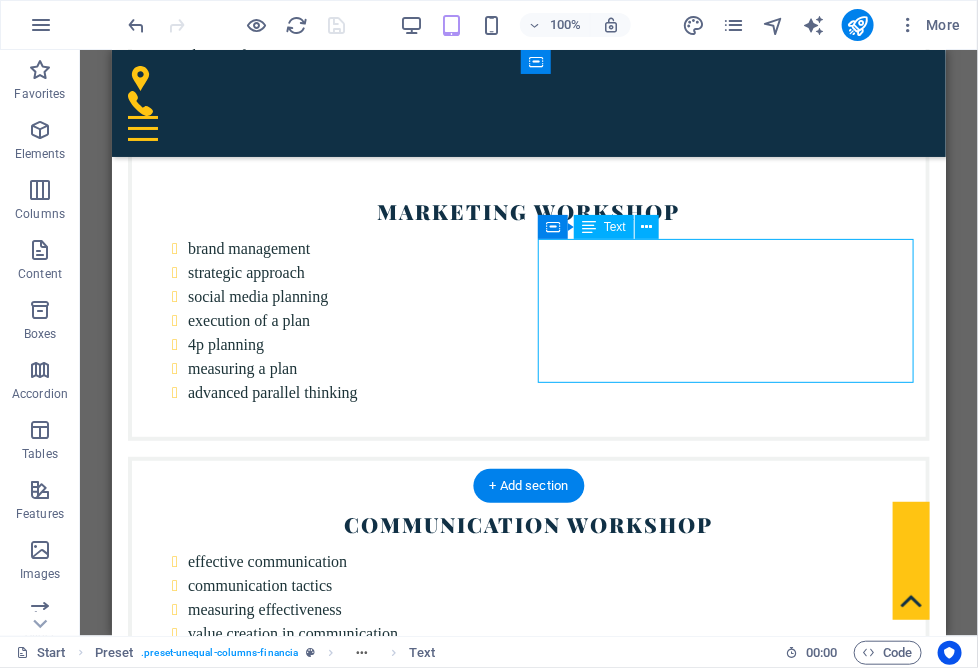click on "Financial Management Operational Efficiency Valuation &amp; Investment Risk Management" at bounding box center [528, 7903] 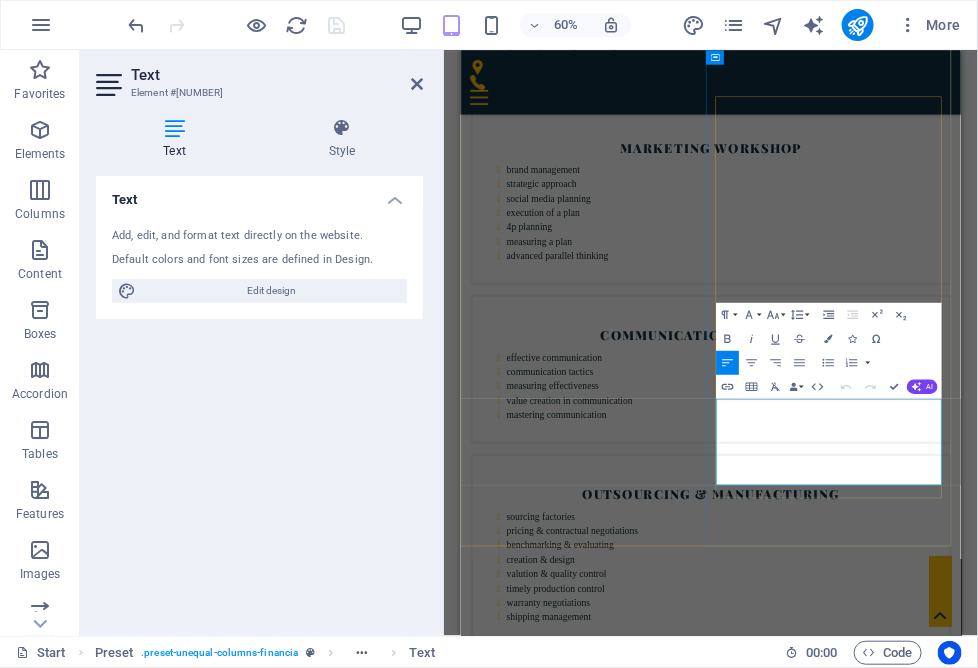 click on "Financial Management" at bounding box center [877, 7843] 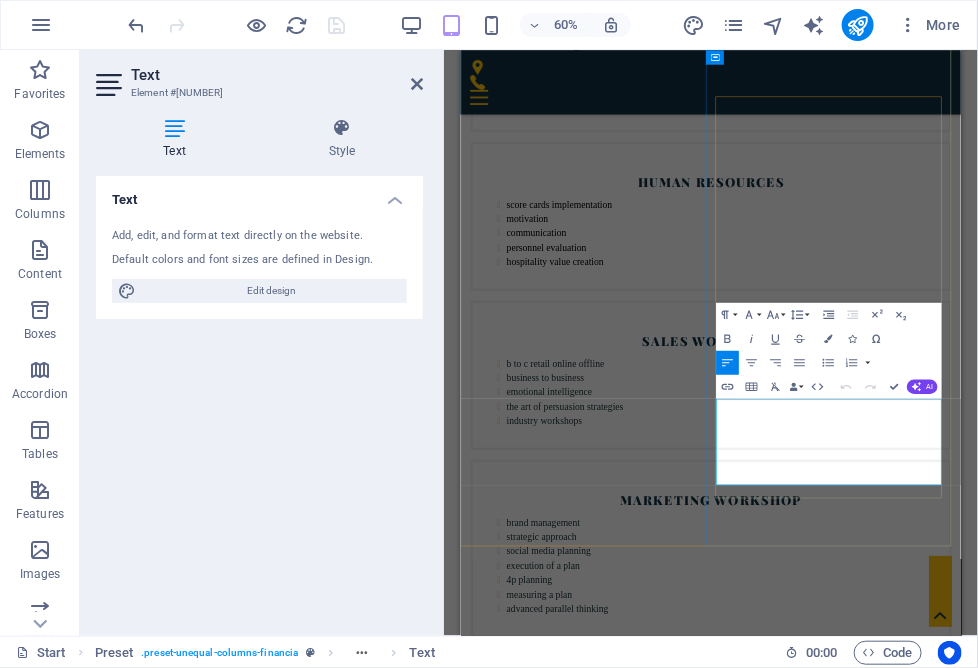 type 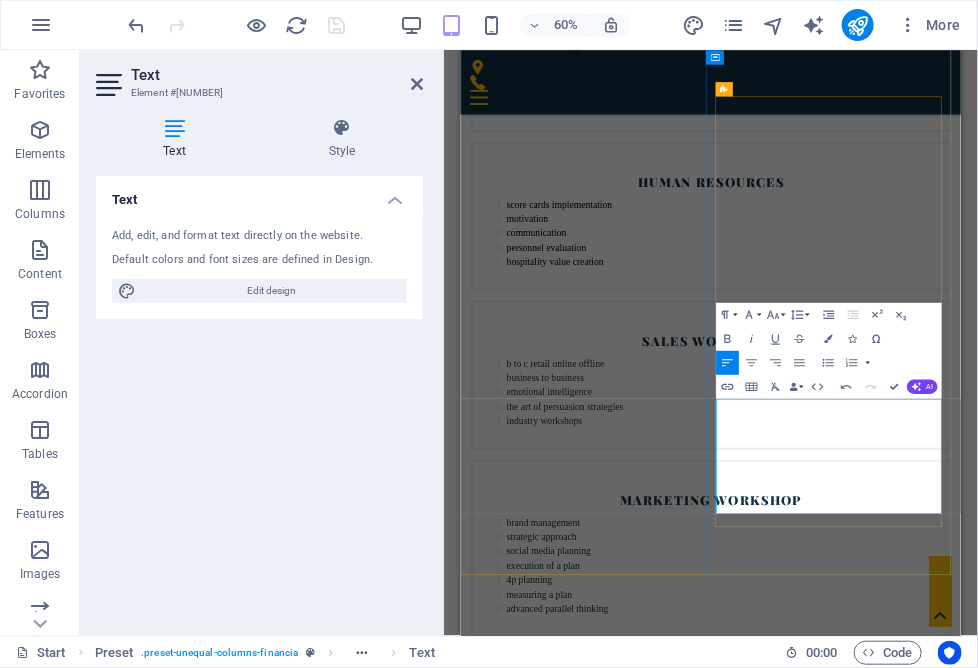 drag, startPoint x: 887, startPoint y: 647, endPoint x: 1248, endPoint y: 646, distance: 361.00137 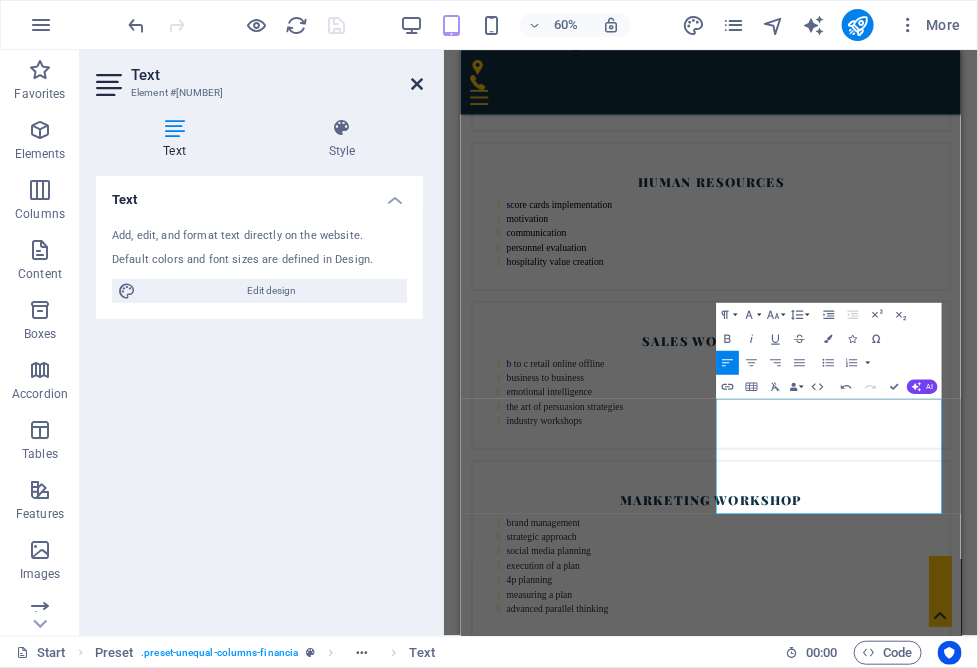 click at bounding box center (417, 84) 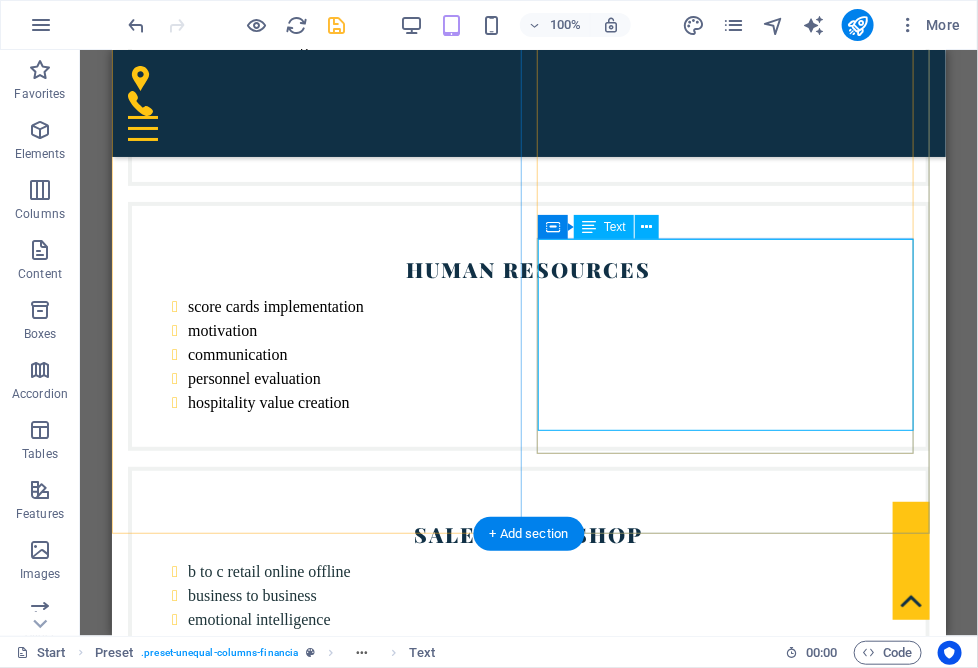 click on "Scale you Vusiness by scaling your knowledge Financial Management Operational Efficiency Valuation & Investment Risk Management" at bounding box center (528, 8931) 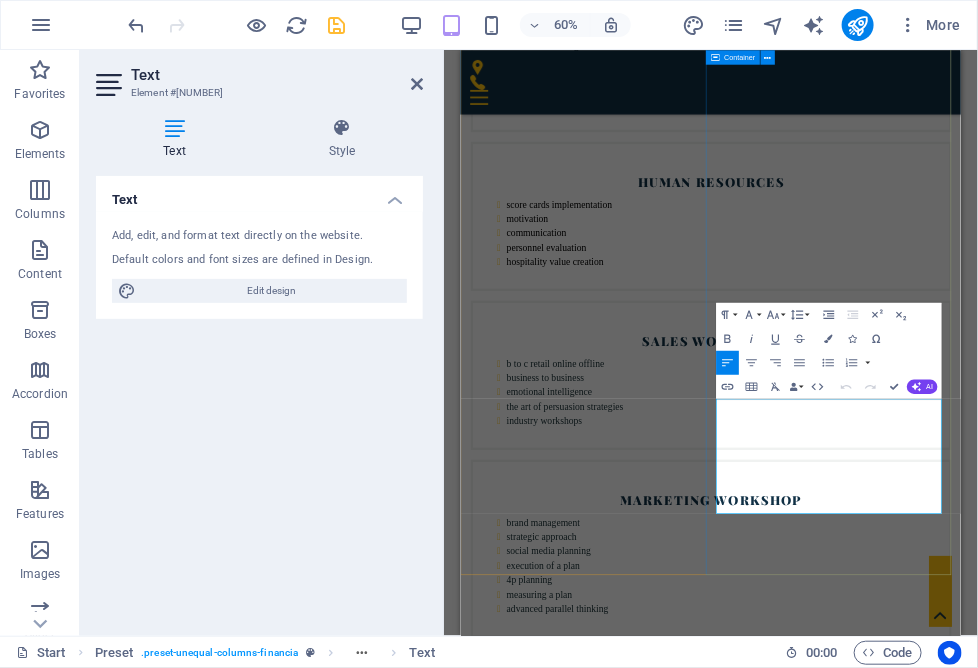 drag, startPoint x: 1250, startPoint y: 646, endPoint x: 874, endPoint y: 637, distance: 376.1077 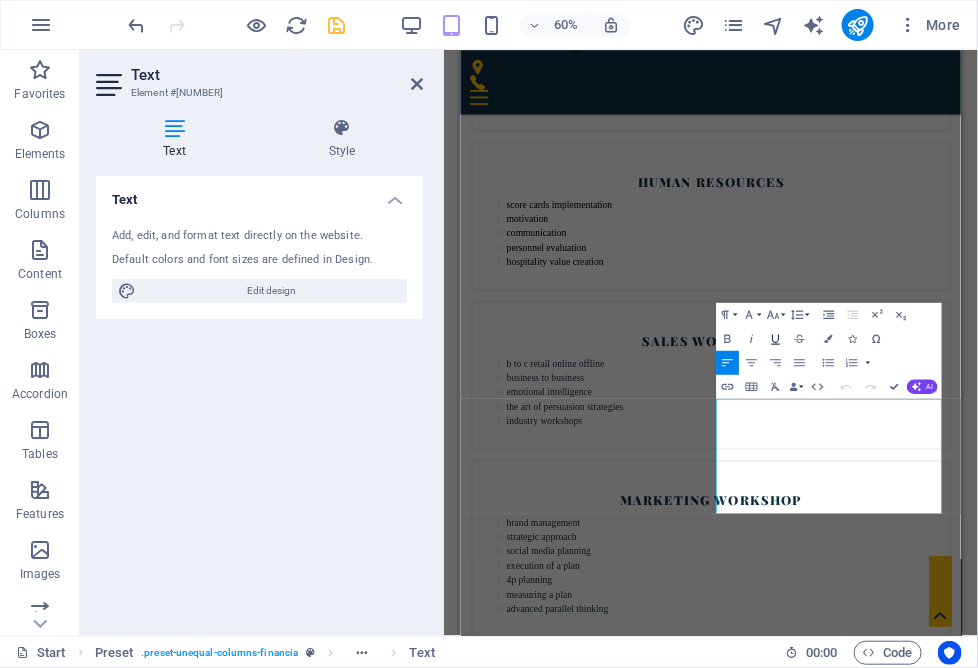 click 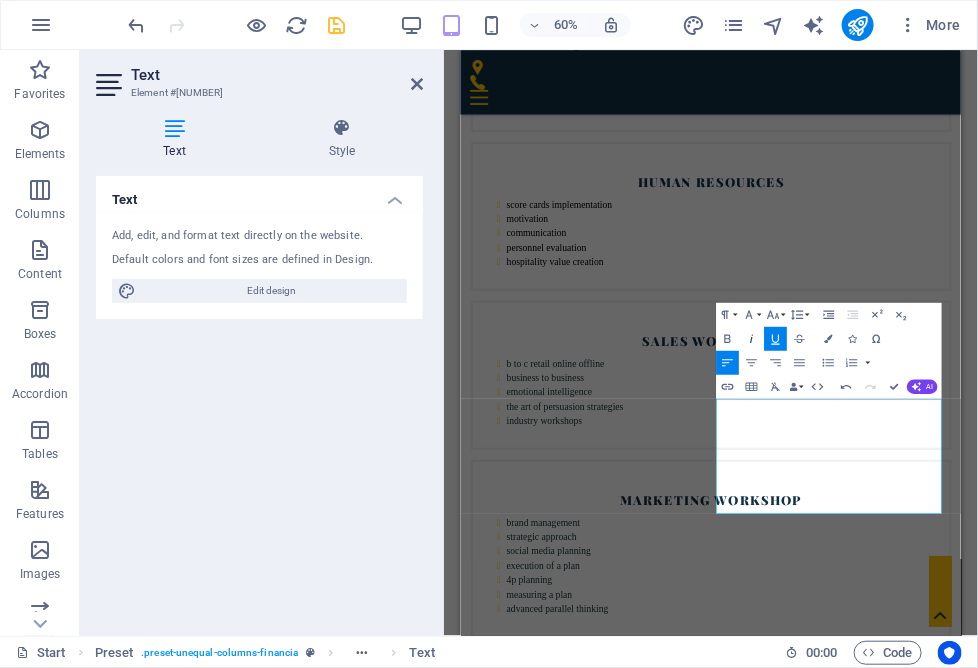 click 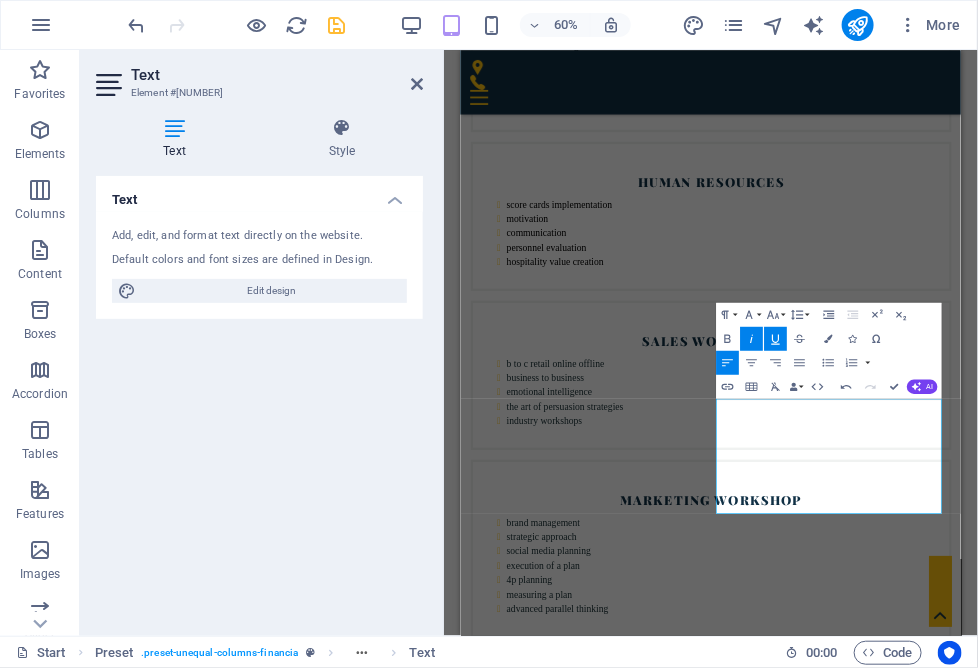 drag, startPoint x: 748, startPoint y: 339, endPoint x: 760, endPoint y: 338, distance: 12.0415945 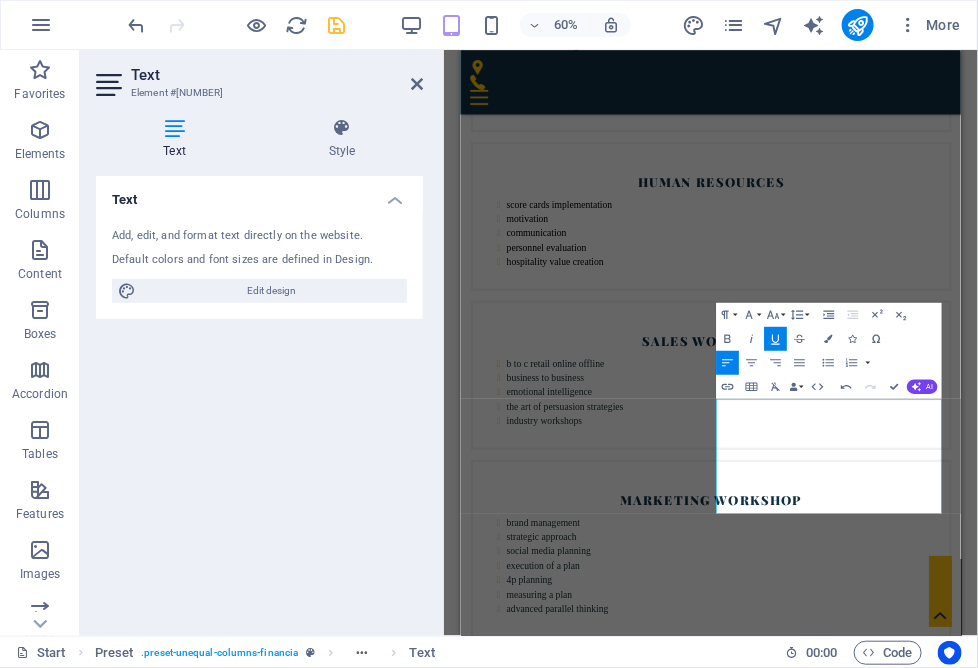 click 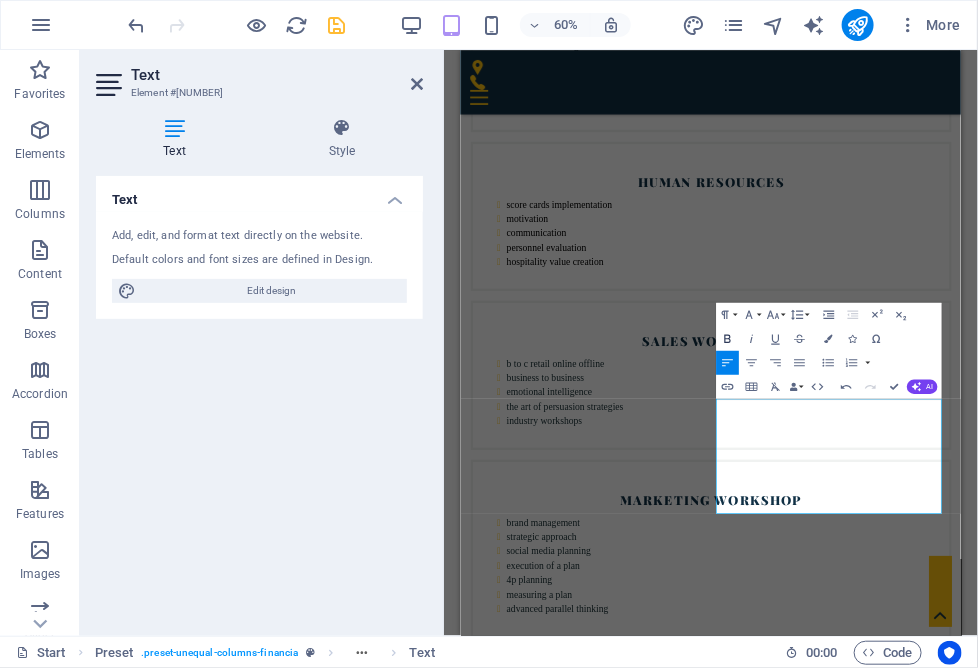 click 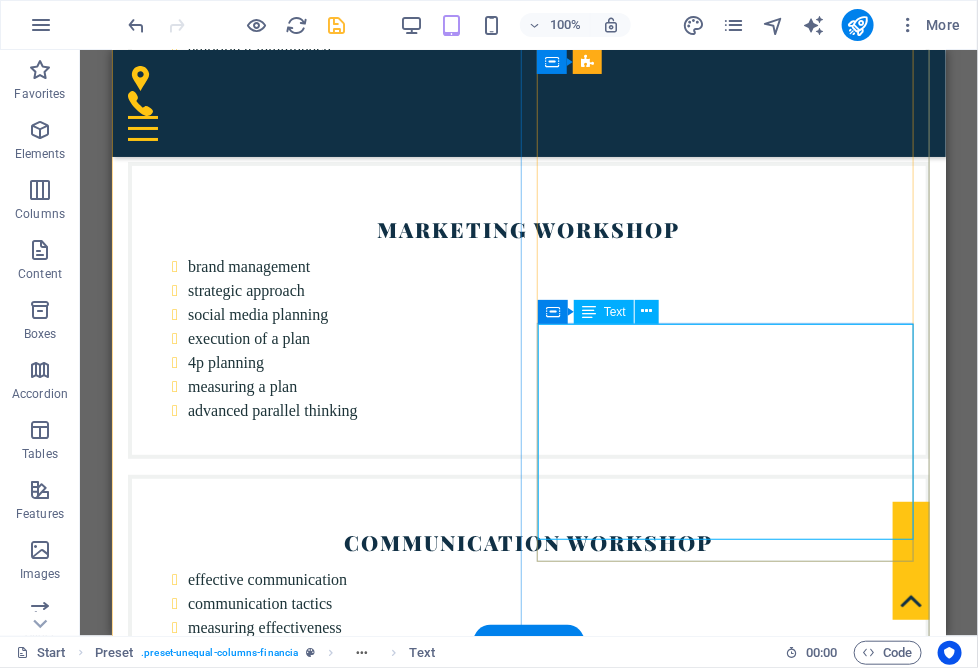 scroll, scrollTop: 6433, scrollLeft: 0, axis: vertical 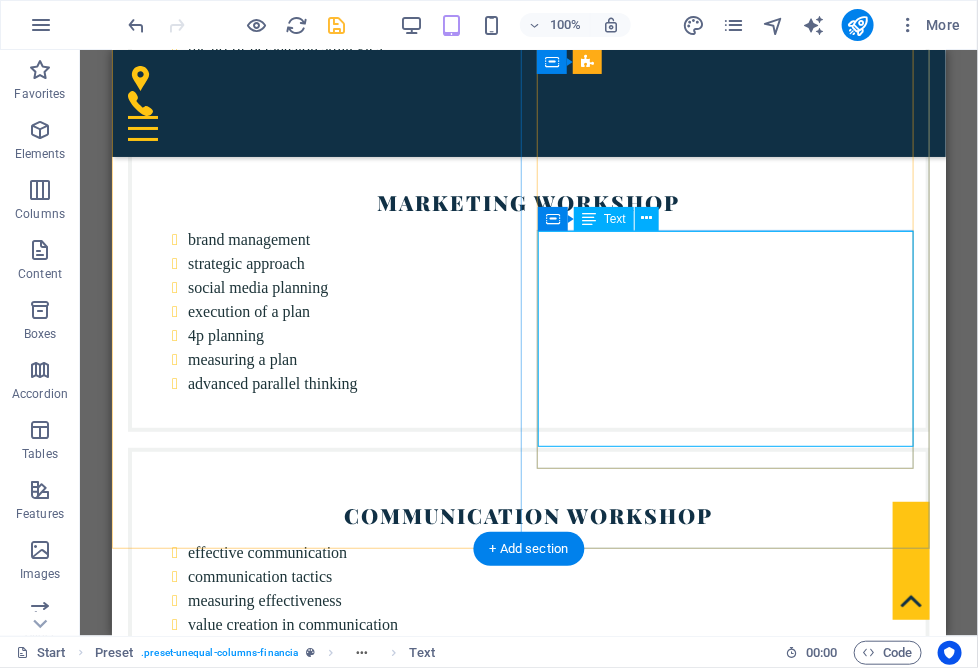click on "Scale you Vusiness by scaling your knowledge Financial Management Operational Efficiency Valuation & Investment Risk Management" at bounding box center (528, 7954) 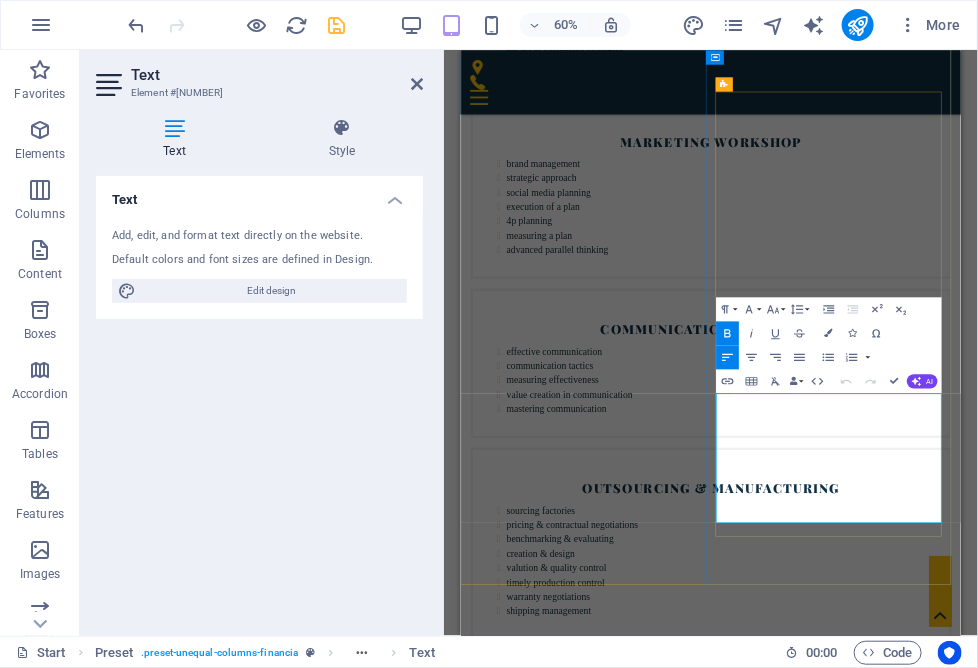drag, startPoint x: 1090, startPoint y: 793, endPoint x: 889, endPoint y: 697, distance: 222.74873 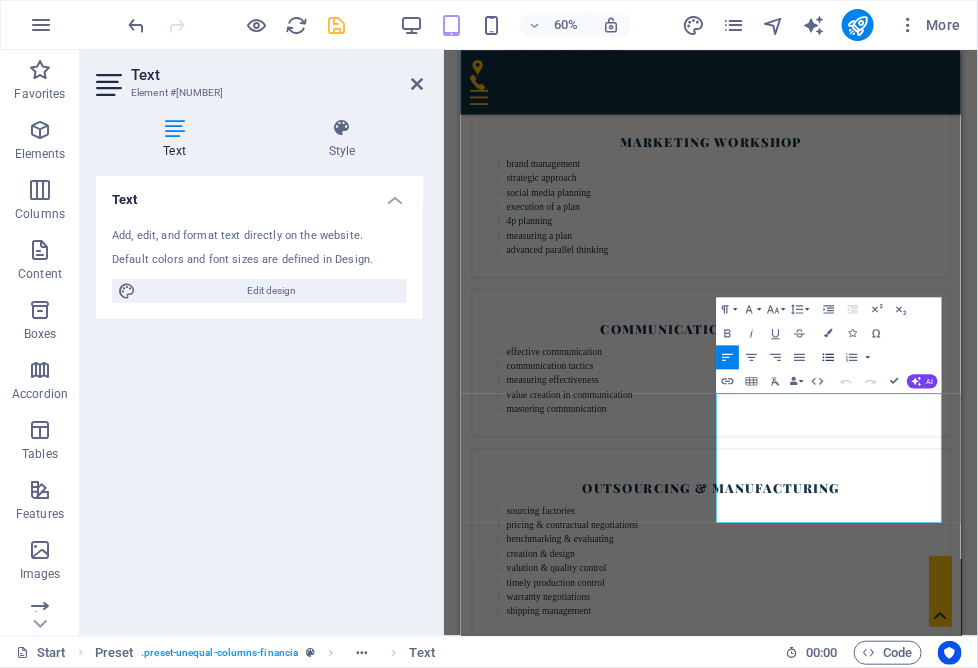 click 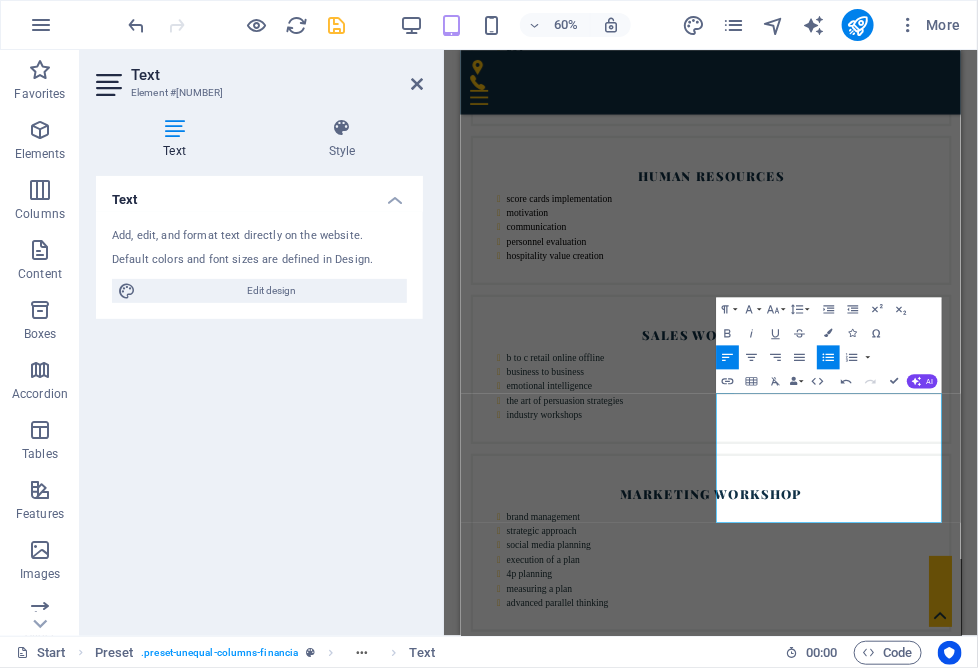 click 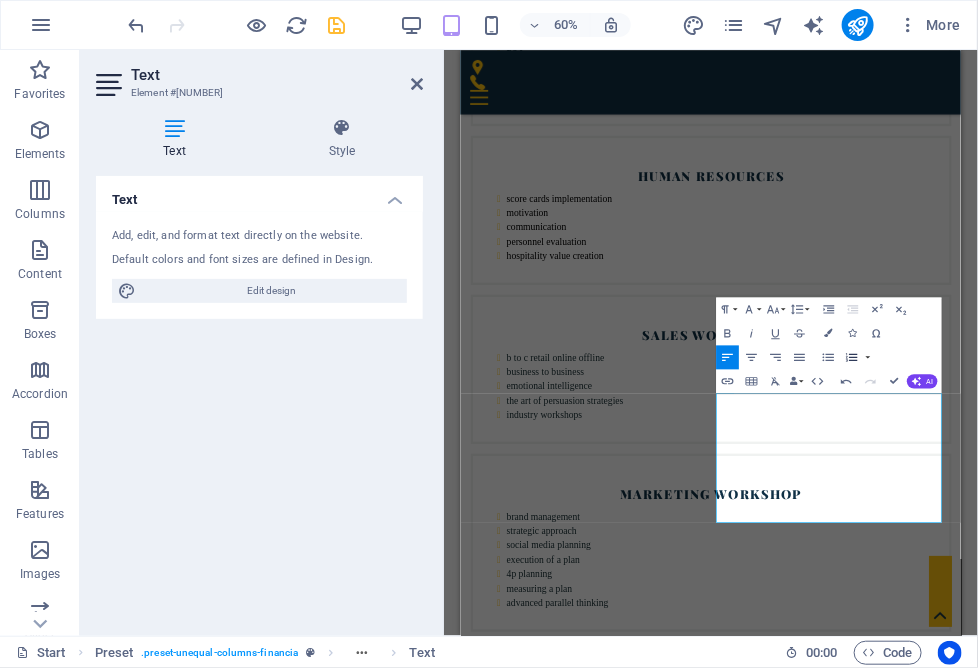 click 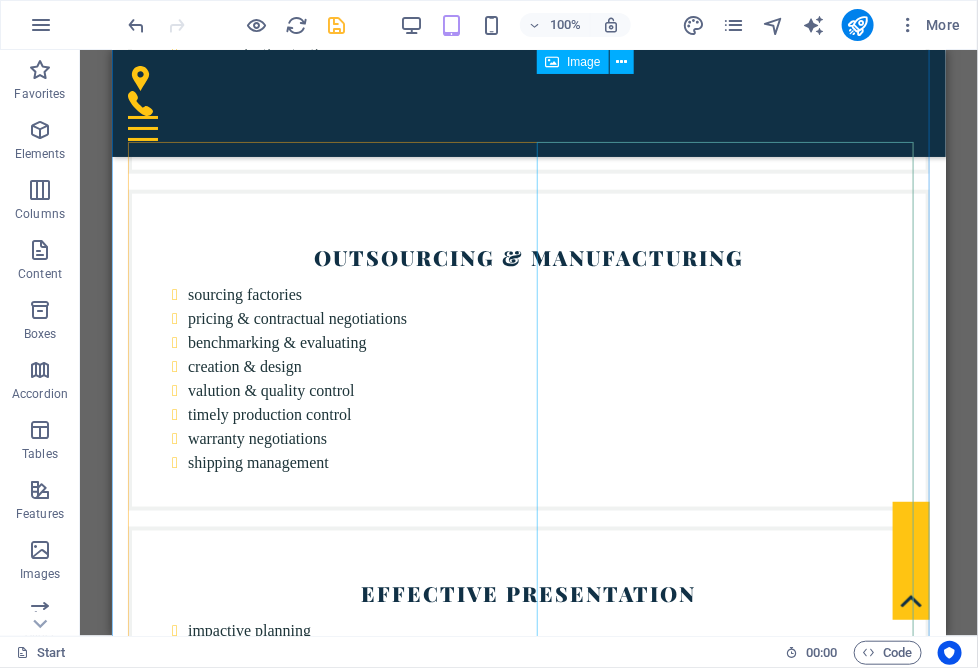 scroll, scrollTop: 6841, scrollLeft: 0, axis: vertical 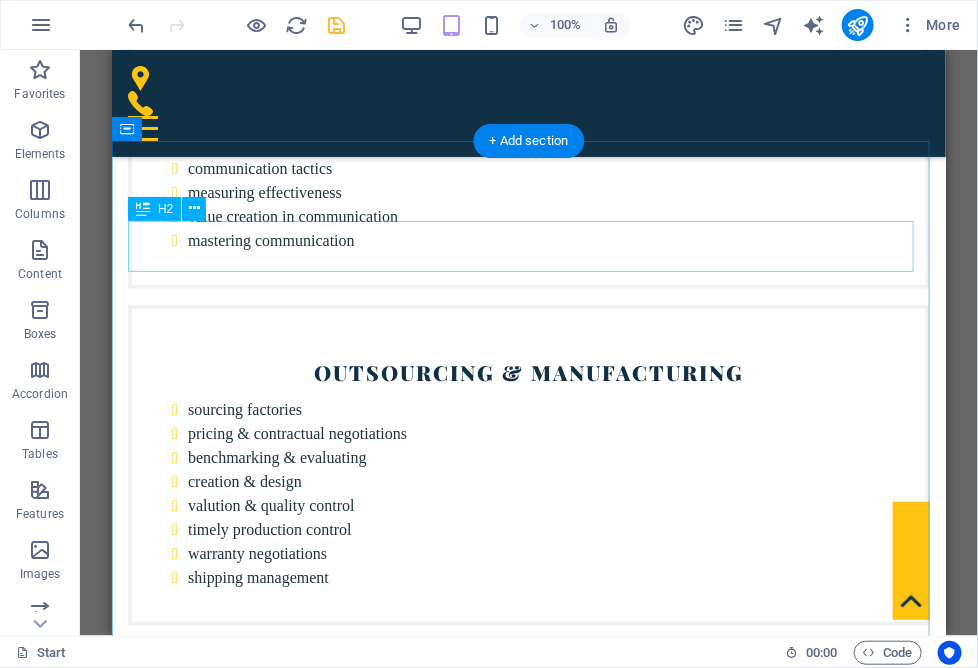click on "aiprotocols.es  FAQ" at bounding box center [528, 7900] 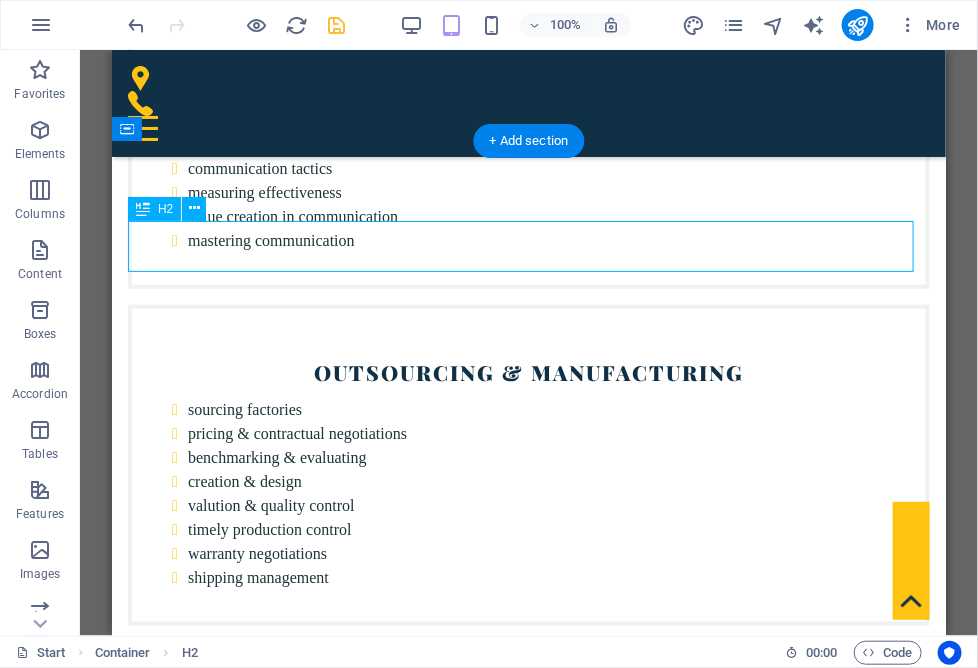 click on "aiprotocols.es  FAQ" at bounding box center (528, 7900) 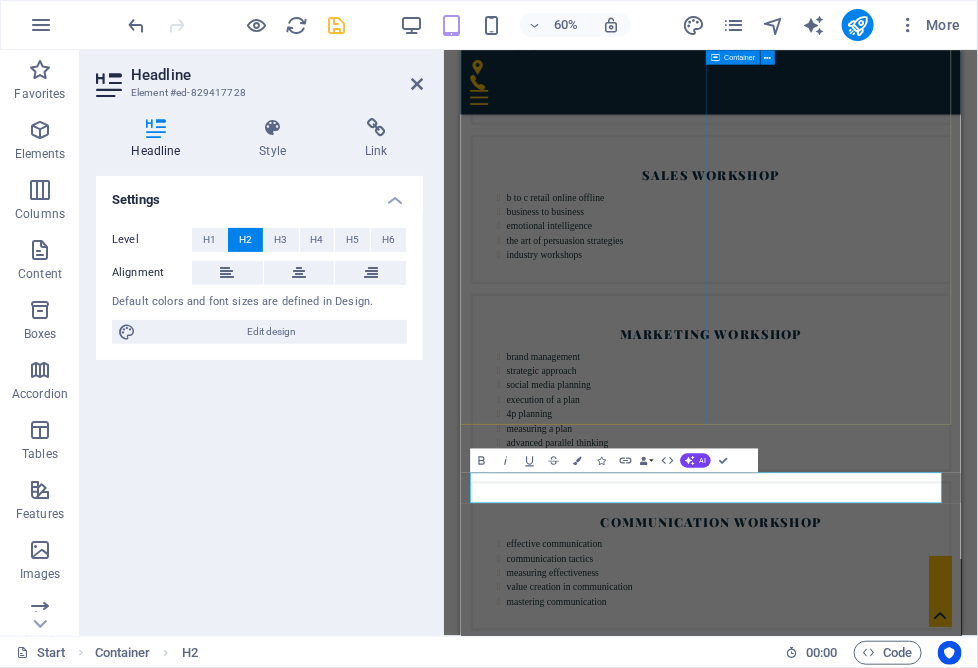 scroll, scrollTop: 6900, scrollLeft: 0, axis: vertical 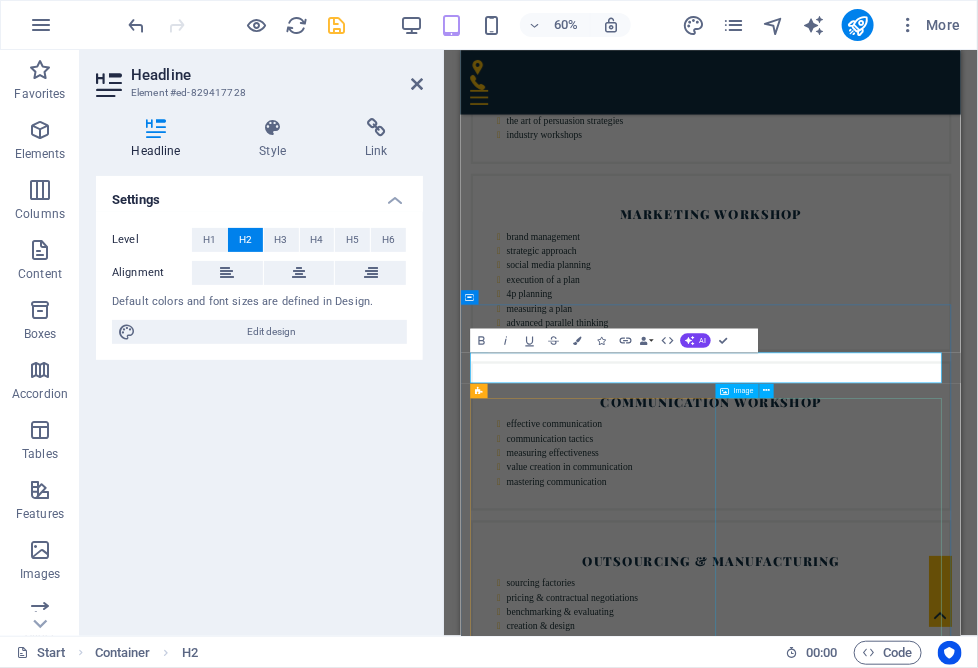 type 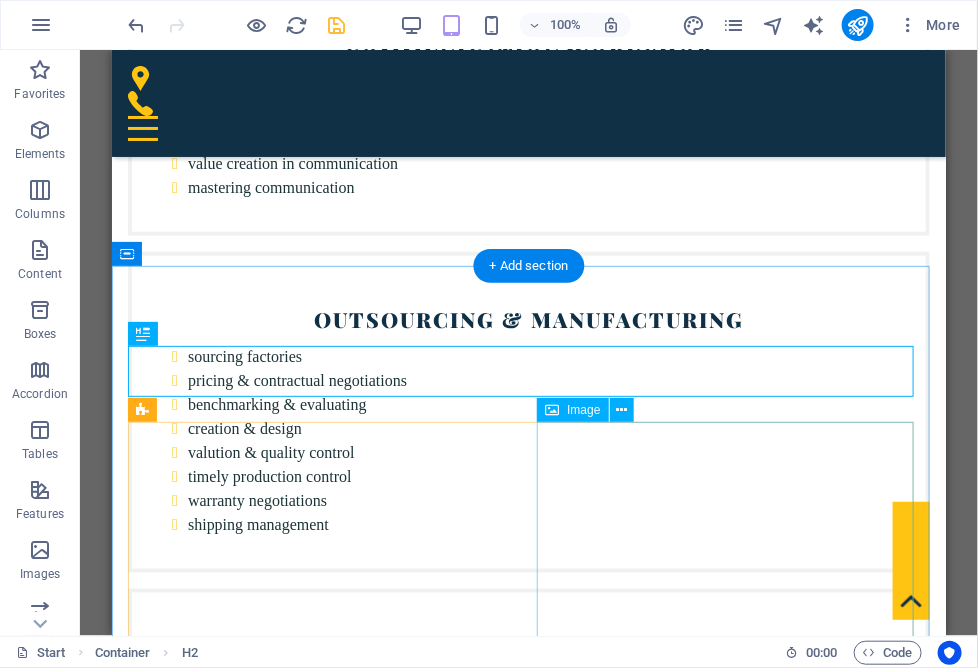 scroll, scrollTop: 7008, scrollLeft: 0, axis: vertical 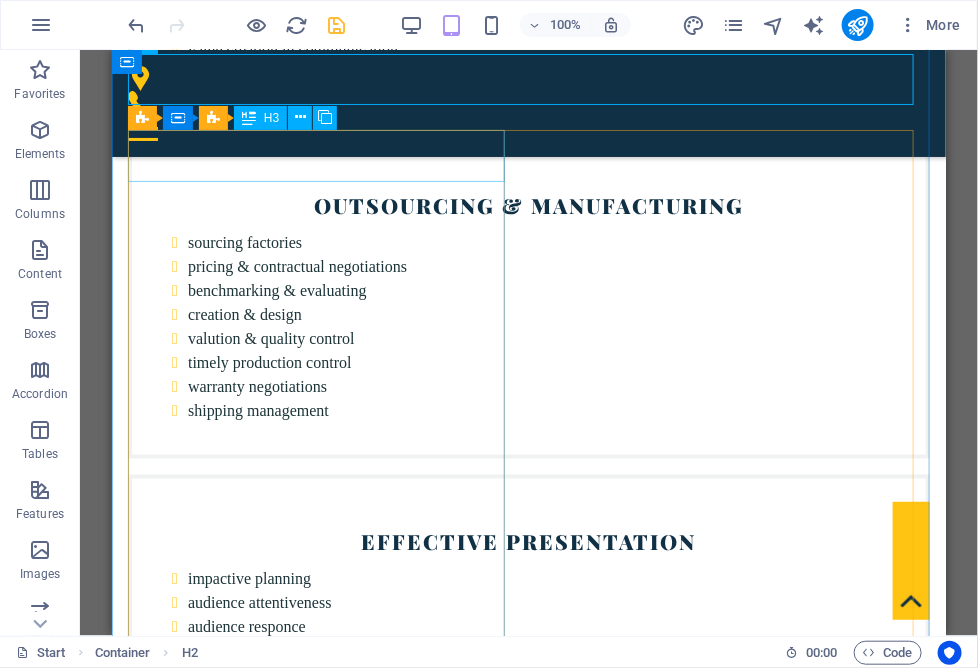 click on "Lorem ipsum dolor sit amet" at bounding box center (528, 7810) 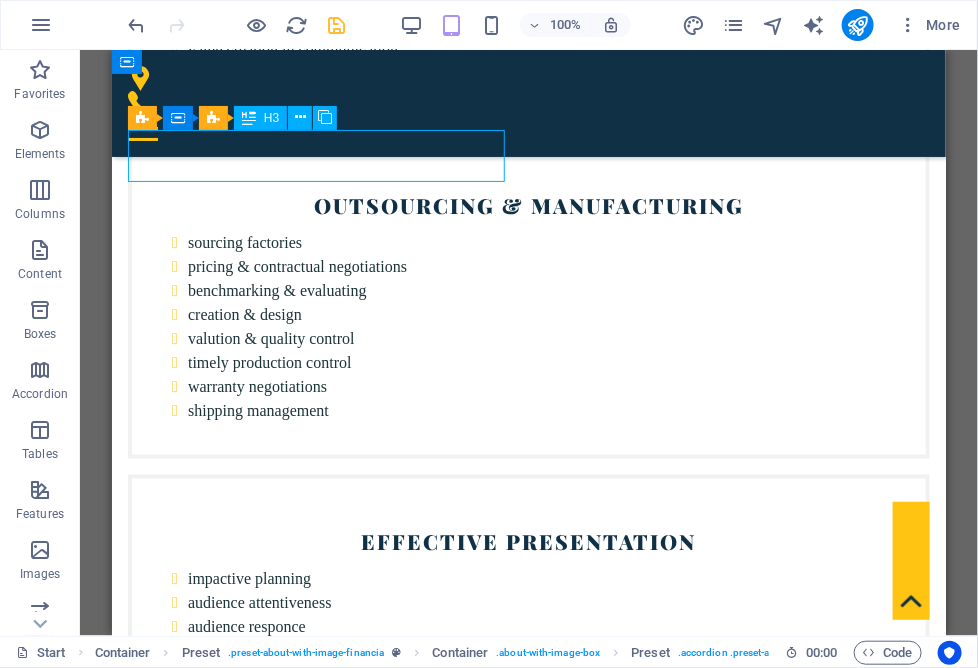 click on "Lorem ipsum dolor sit amet" at bounding box center [528, 7810] 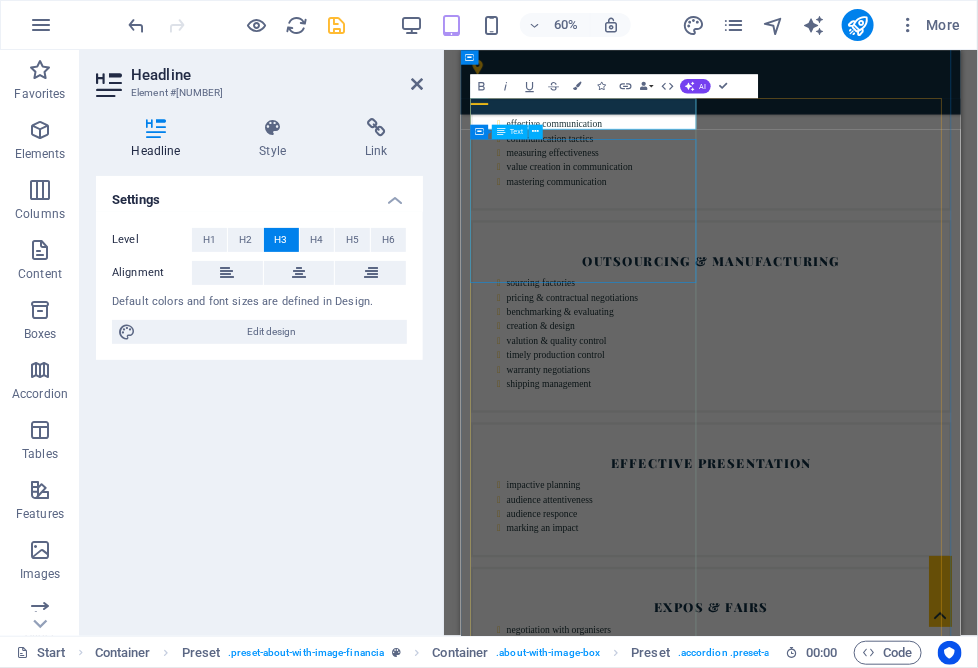 type 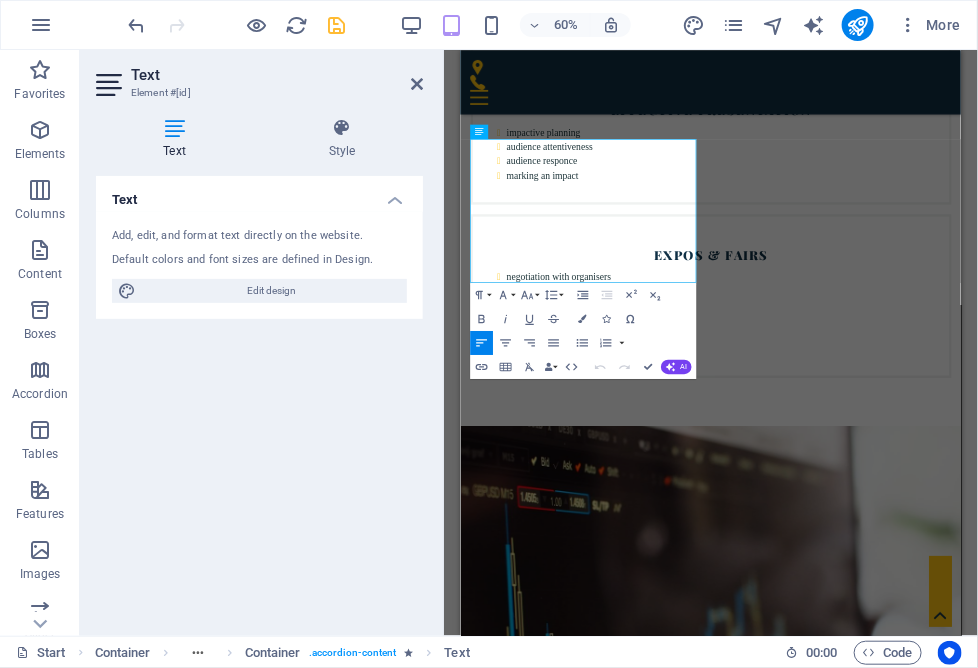drag, startPoint x: 726, startPoint y: 424, endPoint x: 756, endPoint y: 159, distance: 266.69272 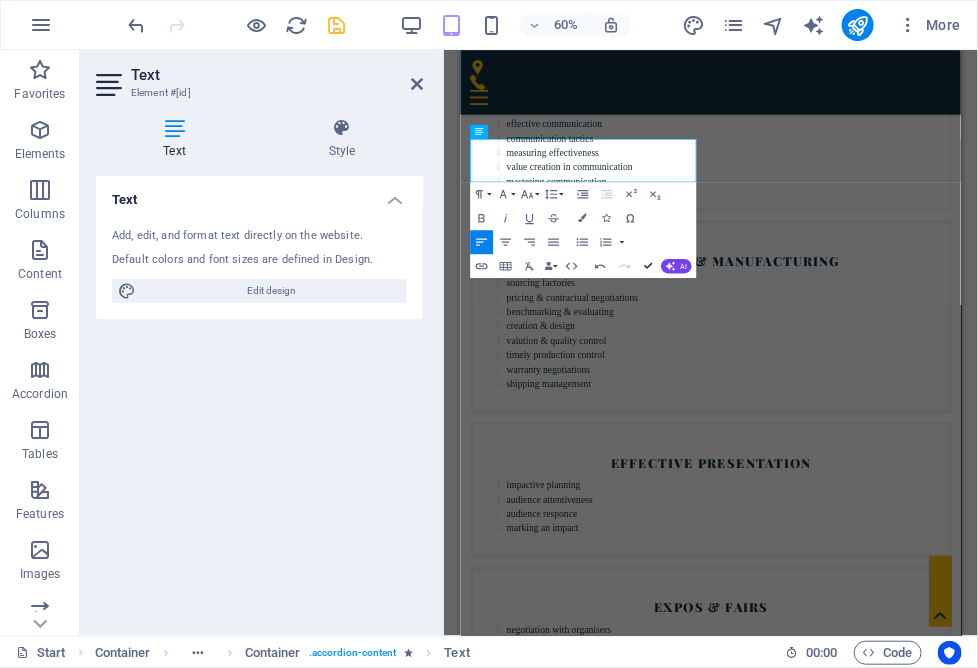 drag, startPoint x: 645, startPoint y: 263, endPoint x: 526, endPoint y: 213, distance: 129.0775 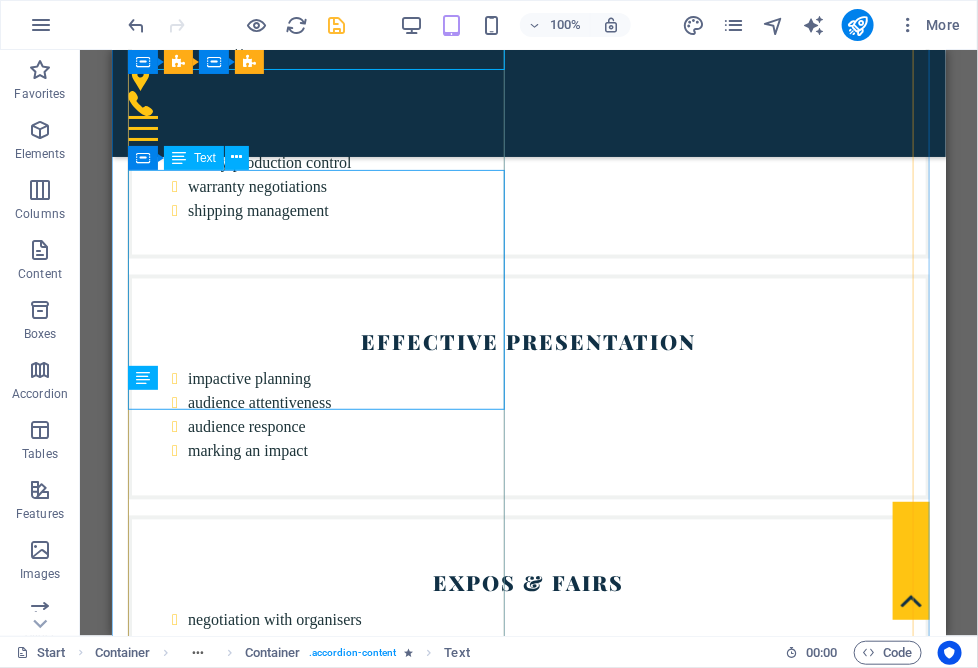 scroll, scrollTop: 7108, scrollLeft: 0, axis: vertical 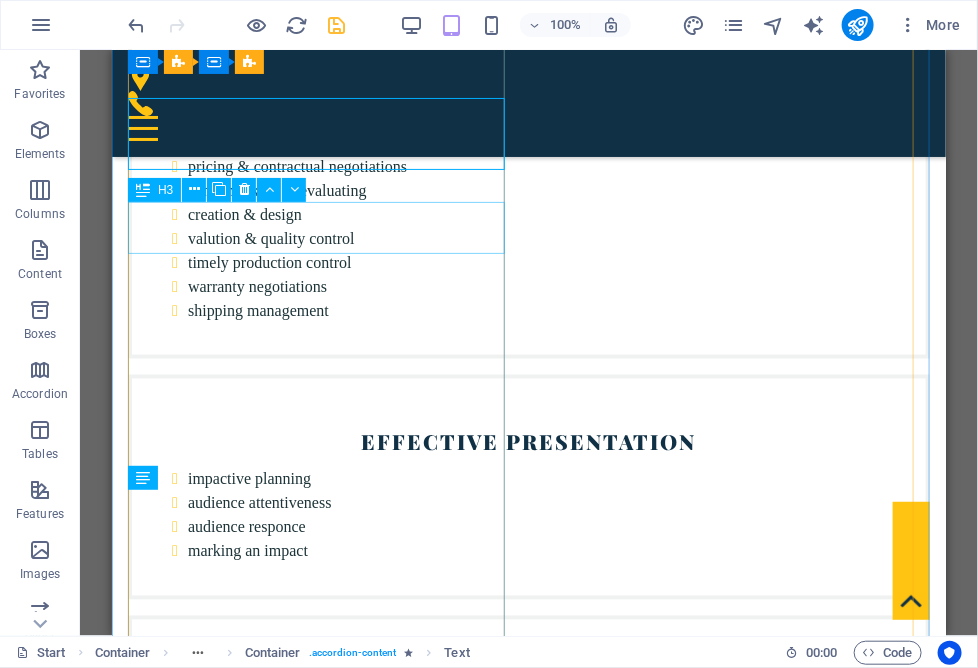 click on "Harum facilis corporis animi" at bounding box center (528, 7842) 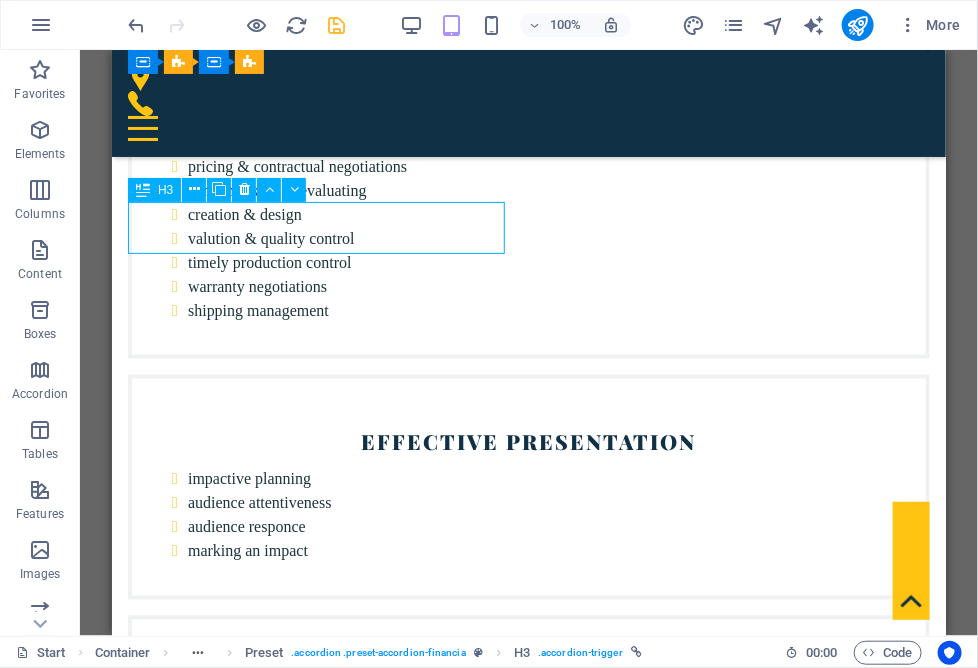 click on "Harum facilis corporis animi" at bounding box center (528, 7842) 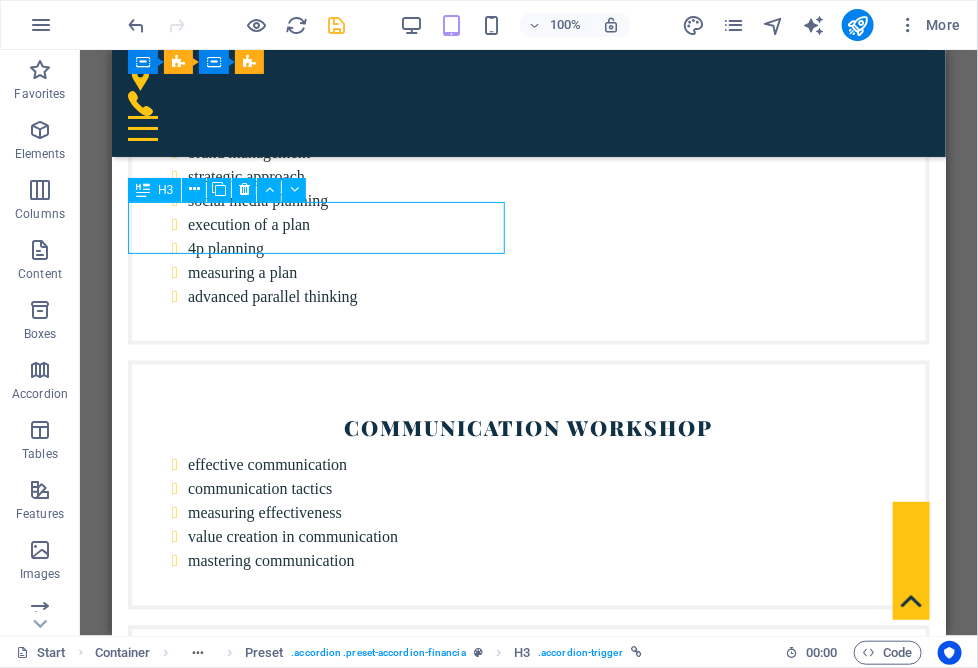 scroll, scrollTop: 7500, scrollLeft: 0, axis: vertical 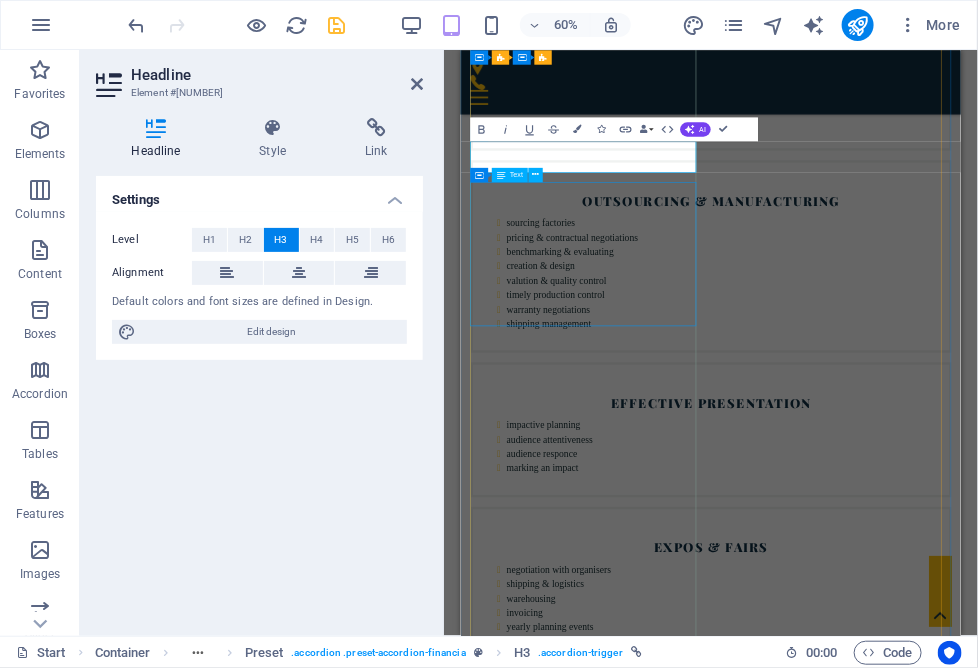 type 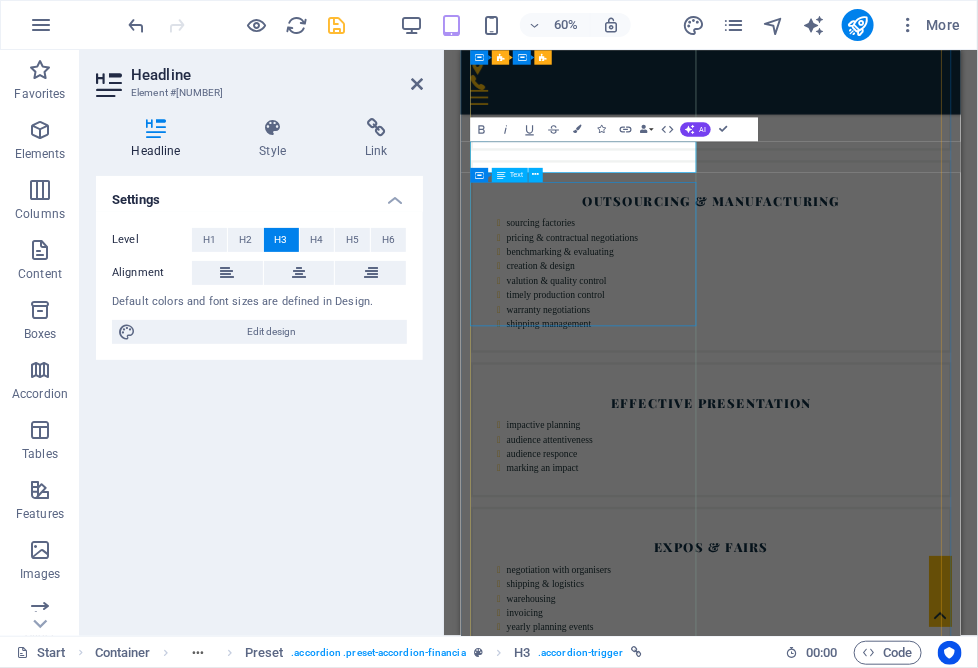 click on "Lorem ipsum dolor sit amet, consectetur adipisicing elit. Maiores ipsum repellat minus nihil. Labore, delectus, nam dignissimos ea repudiandae minima voluptatum magni pariatur possimus quia accusamus harum facilis corporis animi nisi. Enim, pariatur, impedit quia repellat harum ipsam laboriosam voluptas dicta illum nisi obcaecati reprehenderit quis placeat recusandae tenetur aperiam." at bounding box center [877, 8532] 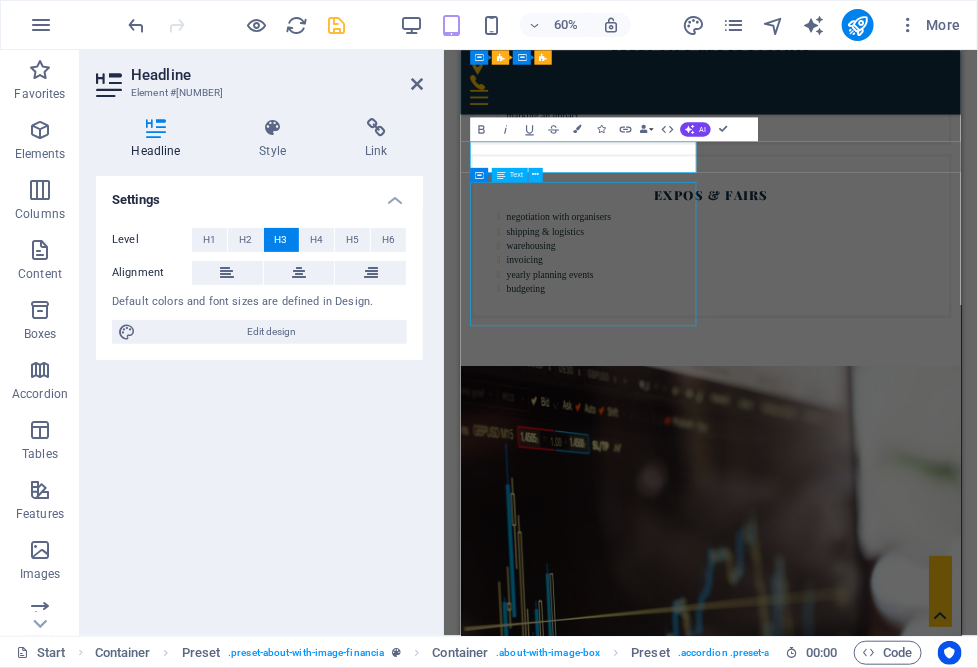 scroll, scrollTop: 7108, scrollLeft: 0, axis: vertical 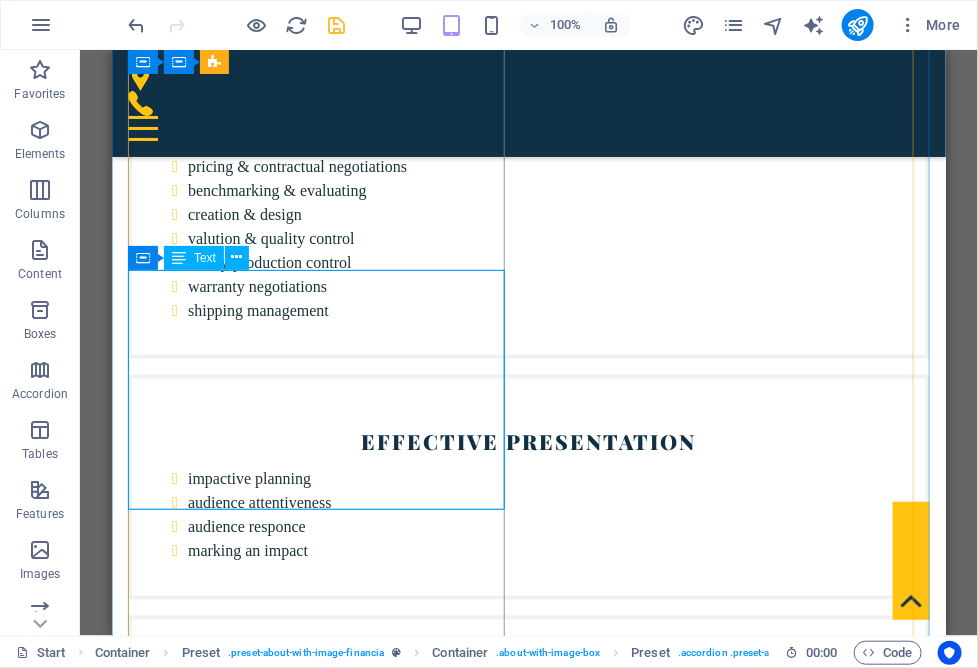 click on "Lorem ipsum dolor sit amet, consectetur adipisicing elit. Maiores ipsum repellat minus nihil. Labore, delectus, nam dignissimos ea repudiandae minima voluptatum magni pariatur possimus quia accusamus harum facilis corporis animi nisi. Enim, pariatur, impedit quia repellat harum ipsam laboriosam voluptas dicta illum nisi obcaecati reprehenderit quis placeat recusandae tenetur aperiam." at bounding box center [528, 7944] 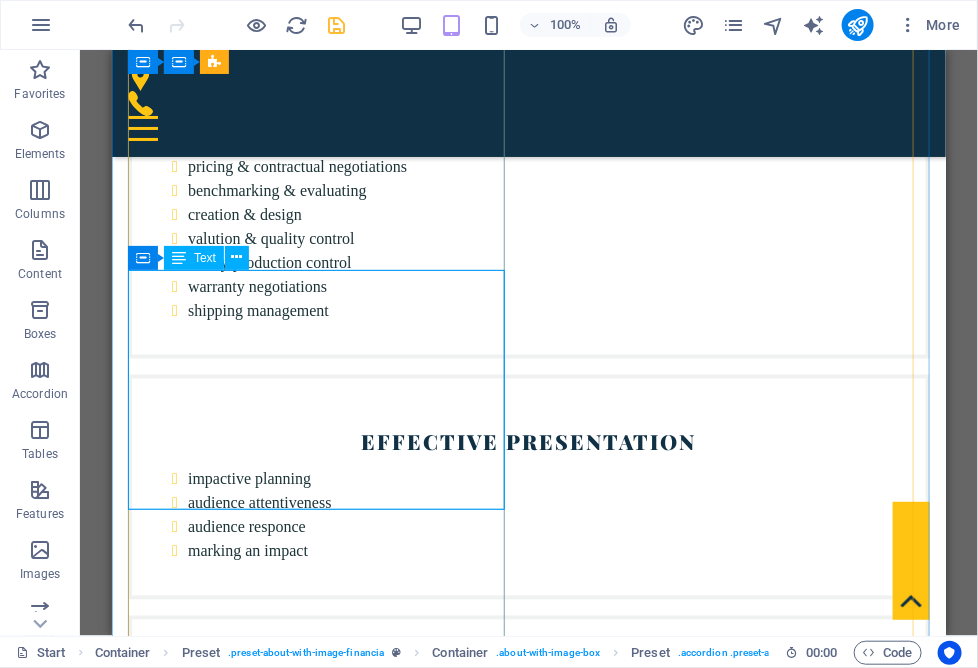 scroll, scrollTop: 7500, scrollLeft: 0, axis: vertical 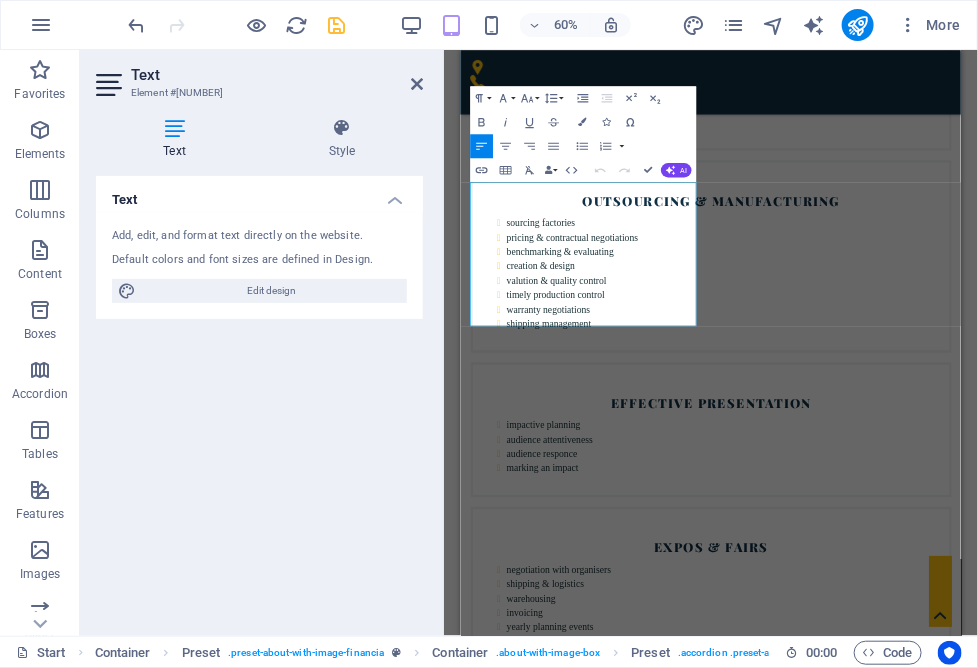 drag, startPoint x: 576, startPoint y: 497, endPoint x: 335, endPoint y: 247, distance: 347.24774 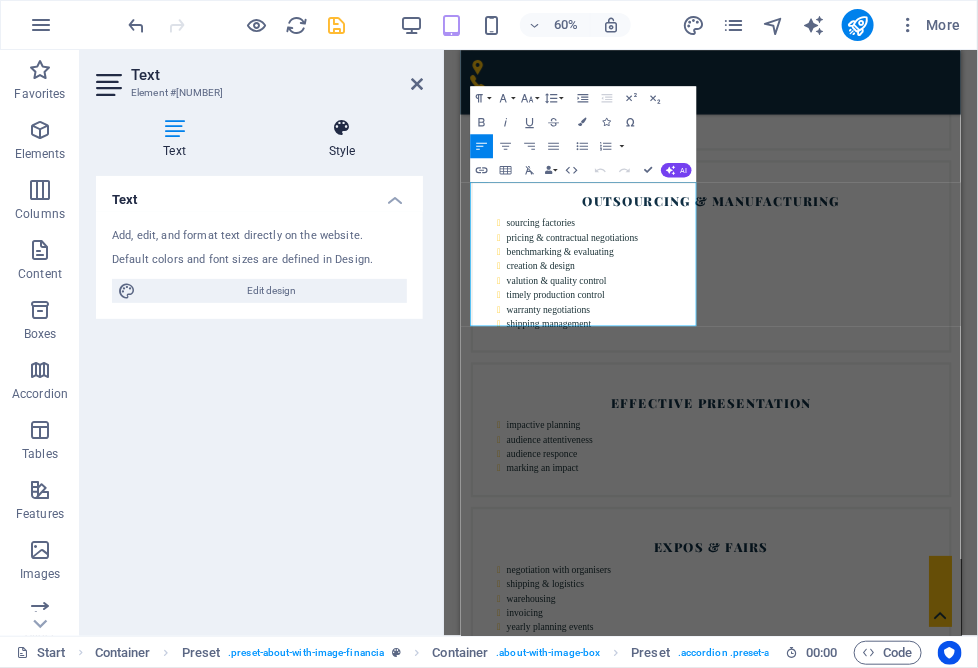 type 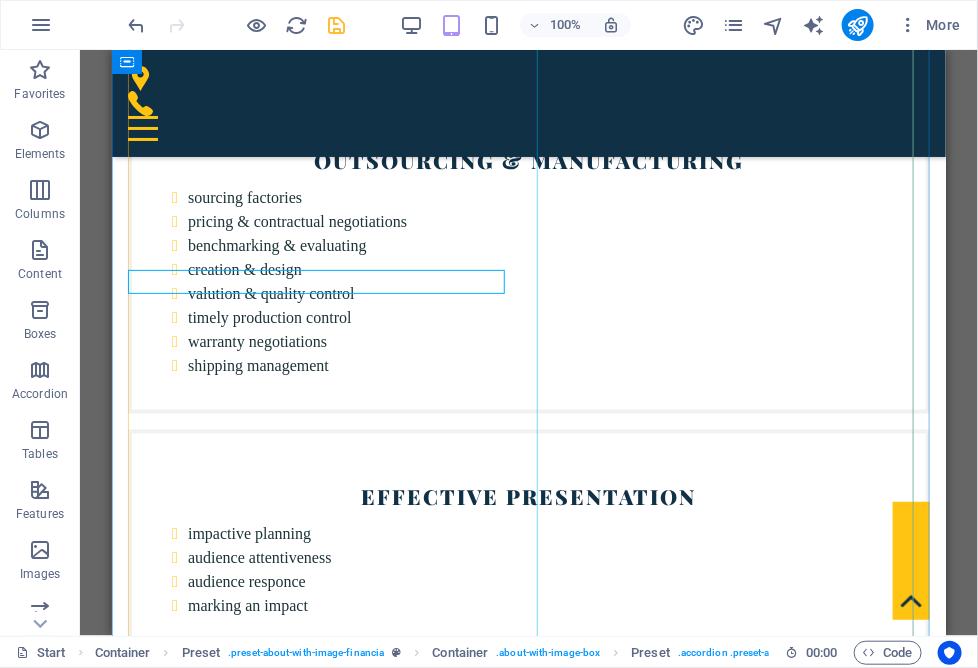 scroll, scrollTop: 7108, scrollLeft: 0, axis: vertical 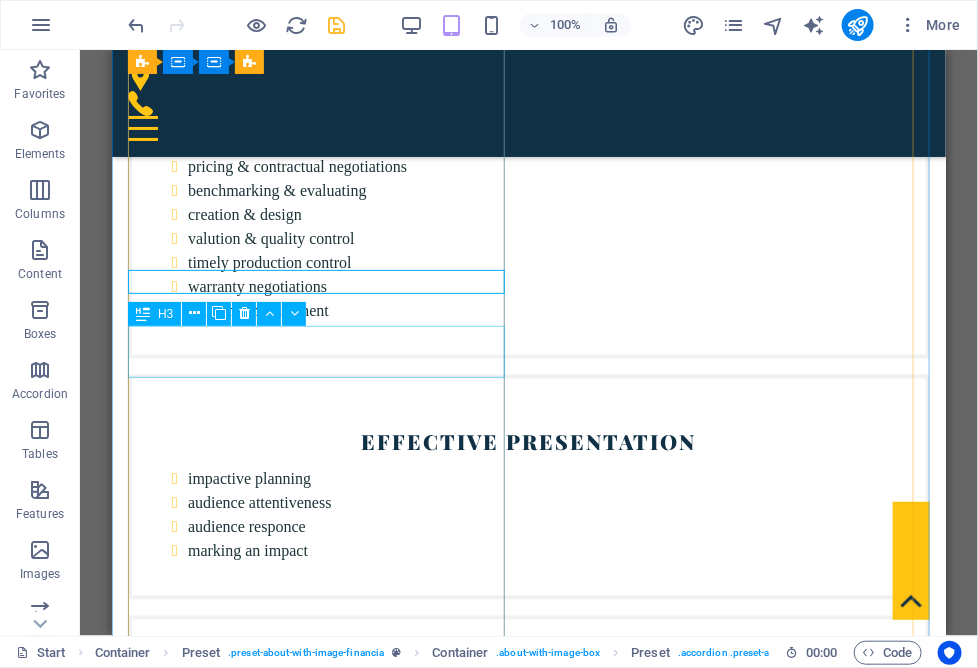 click on "Enim pariartur impedit quia" at bounding box center [528, 7950] 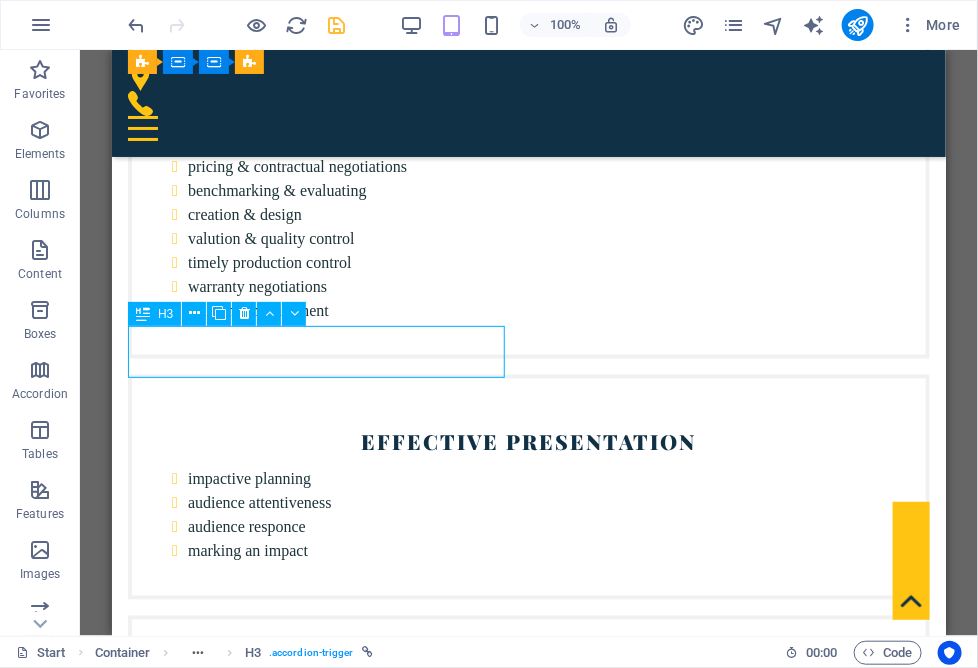 click on "Enim pariartur impedit quia" at bounding box center [528, 7950] 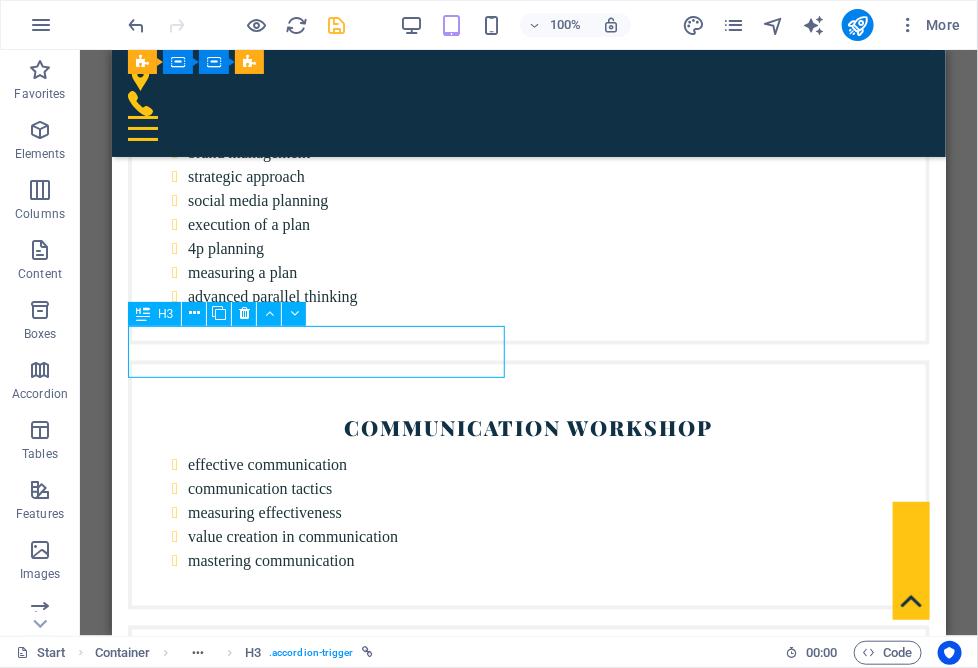 scroll, scrollTop: 7500, scrollLeft: 0, axis: vertical 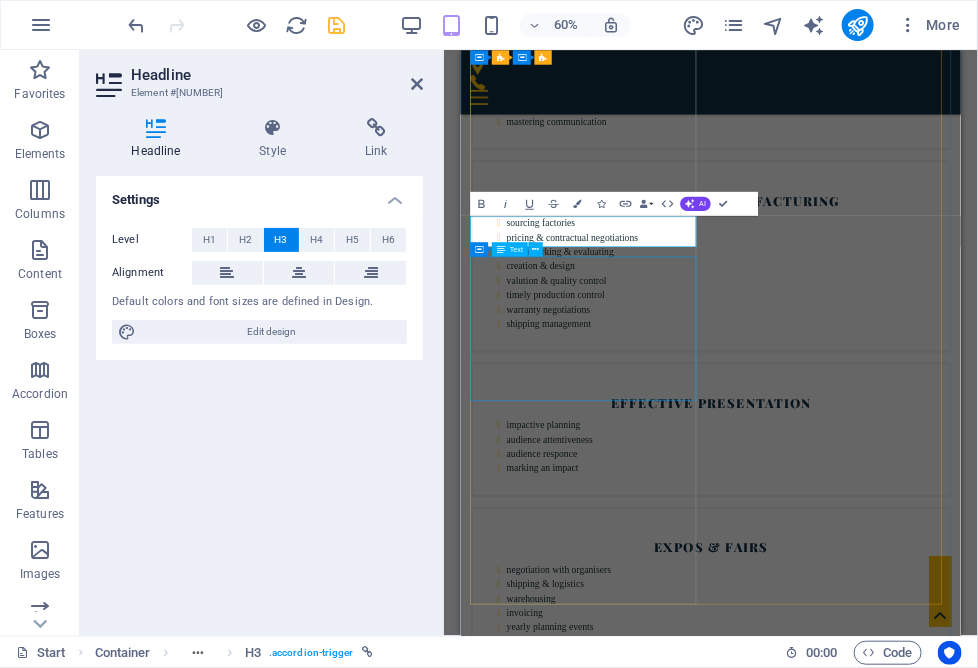 type 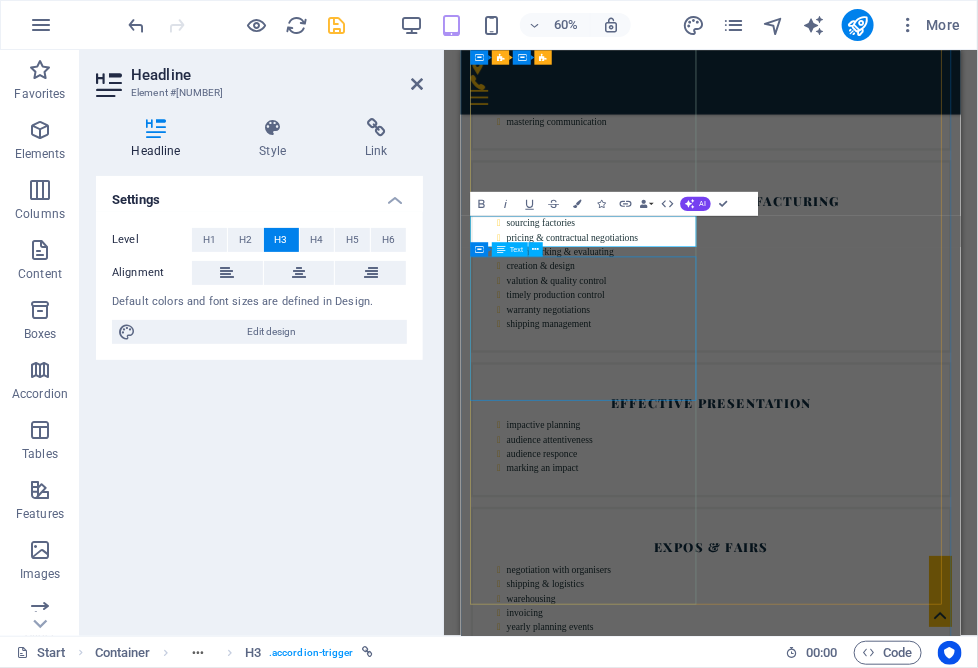 click on "Lorem ipsum dolor sit amet, consectetur adipisicing elit. Maiores ipsum repellat minus nihil. Labore, delectus, nam dignissimos ea repudiandae minima voluptatum magni pariatur possimus quia accusamus harum facilis corporis animi nisi. Enim, pariatur, impedit quia repellat harum ipsam laboriosam voluptas dicta illum nisi obcaecati reprehenderit quis placeat recusandae tenetur aperiam." at bounding box center (877, 8640) 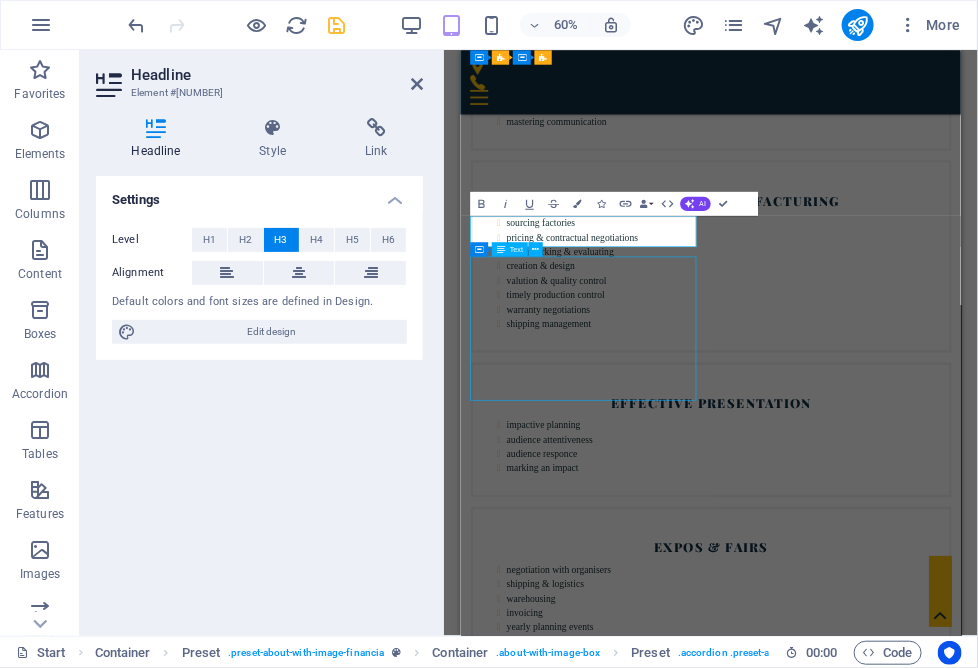click on "Lorem ipsum dolor sit amet, consectetur adipisicing elit. Maiores ipsum repellat minus nihil. Labore, delectus, nam dignissimos ea repudiandae minima voluptatum magni pariatur possimus quia accusamus harum facilis corporis animi nisi. Enim, pariatur, impedit quia repellat harum ipsam laboriosam voluptas dicta illum nisi obcaecati reprehenderit quis placeat recusandae tenetur aperiam." at bounding box center [877, 8640] 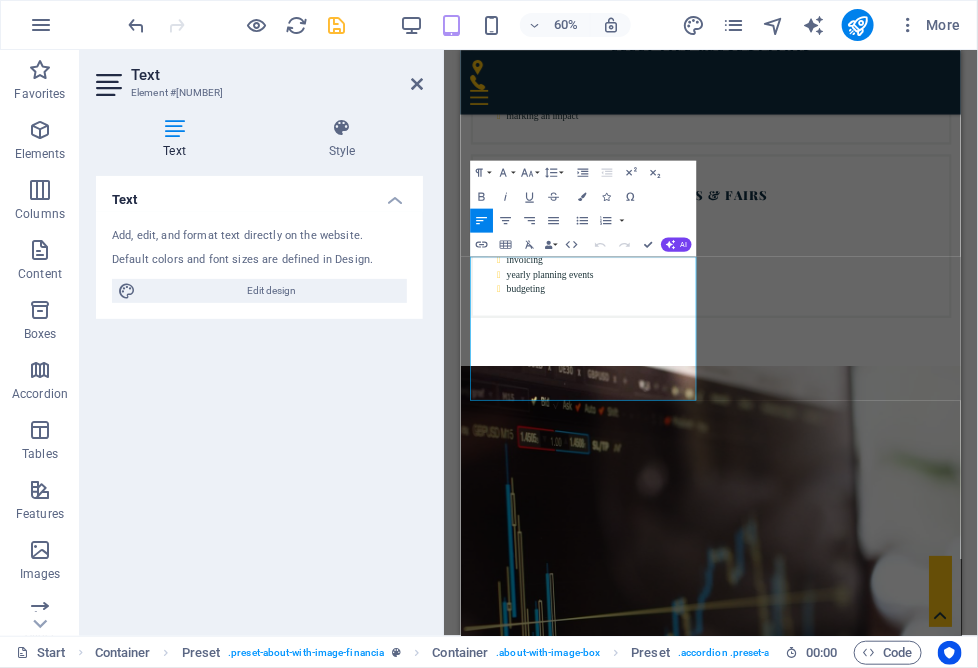 drag, startPoint x: 719, startPoint y: 626, endPoint x: 444, endPoint y: 399, distance: 356.5866 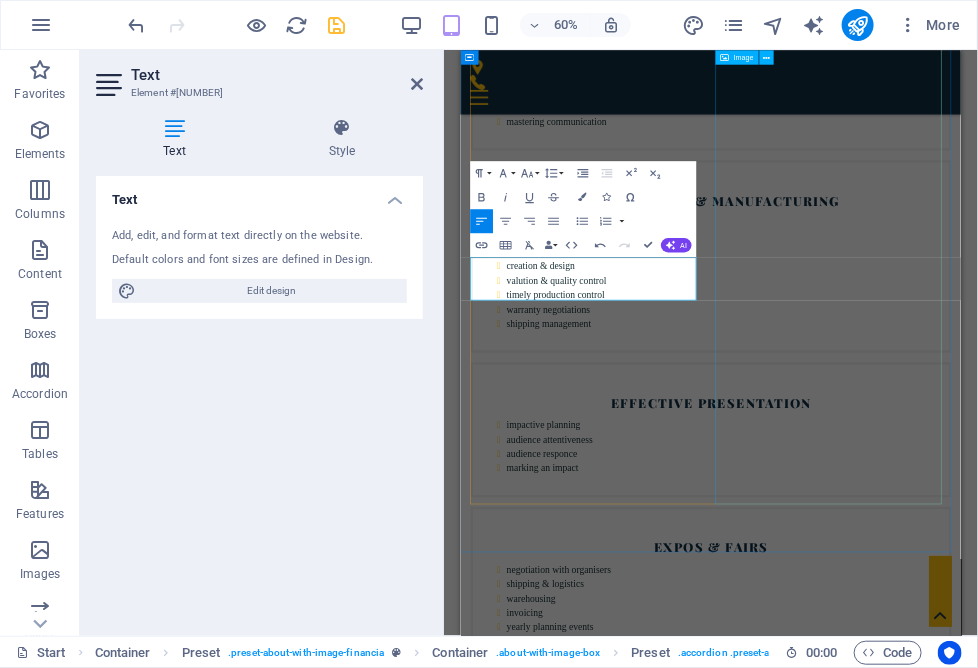 scroll, scrollTop: 7400, scrollLeft: 0, axis: vertical 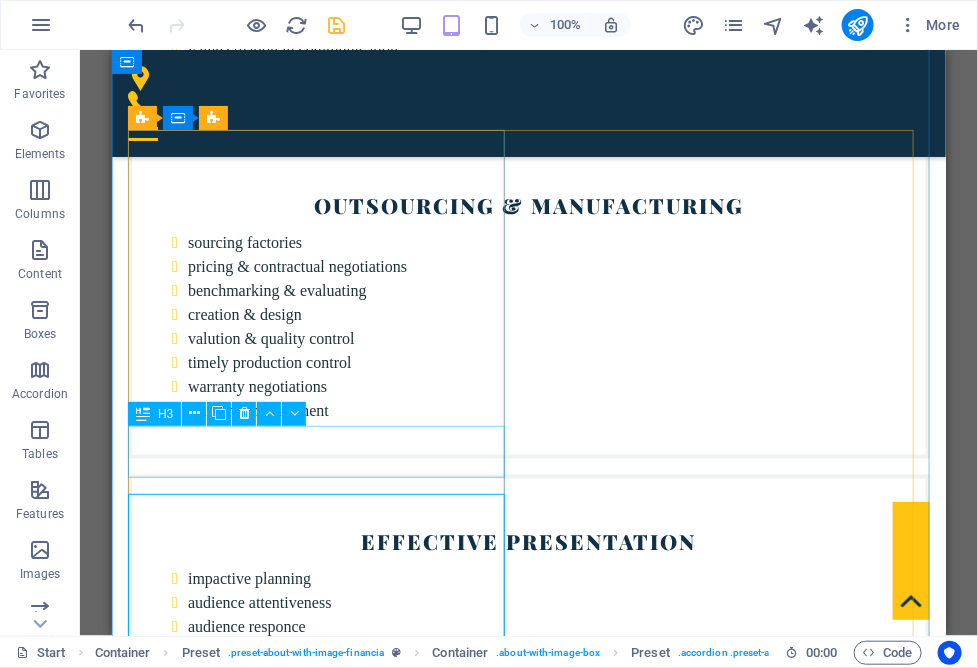 click on "hwat other services do you offer?" at bounding box center (528, 8050) 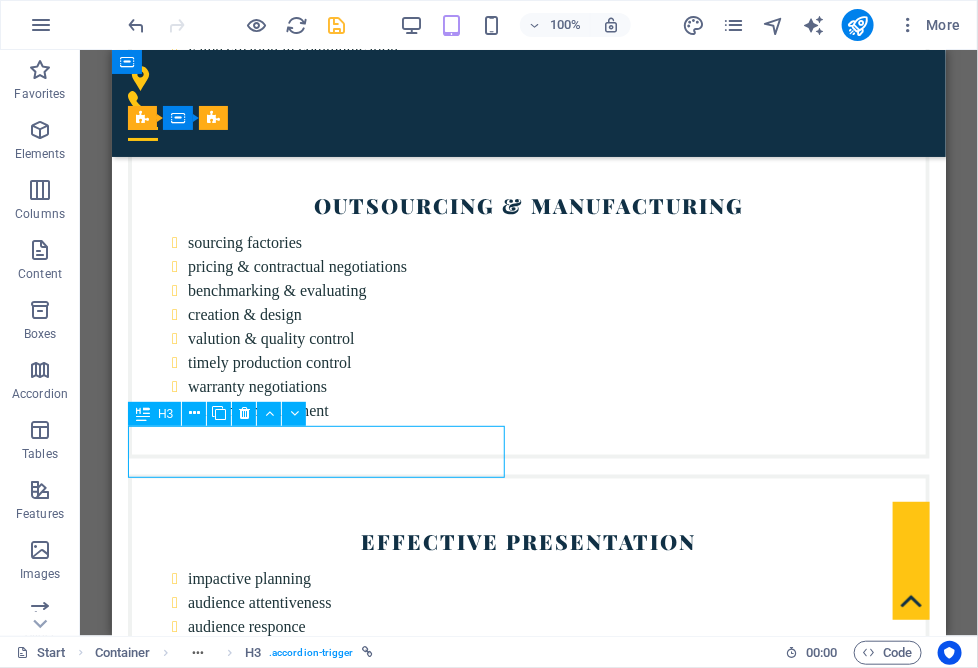 click on "hwat other services do you offer?" at bounding box center (528, 8050) 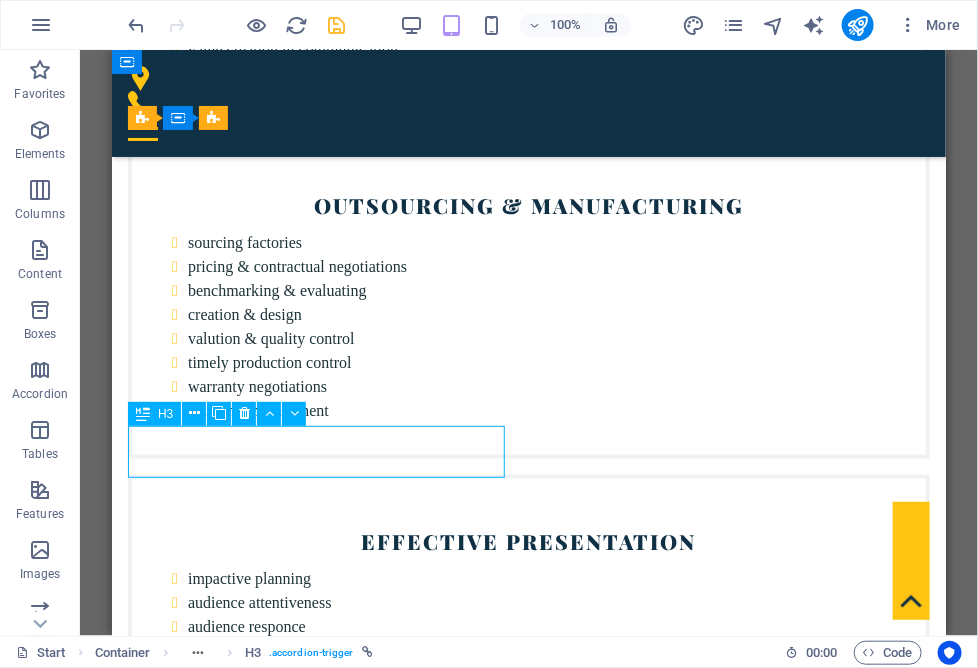 scroll, scrollTop: 7400, scrollLeft: 0, axis: vertical 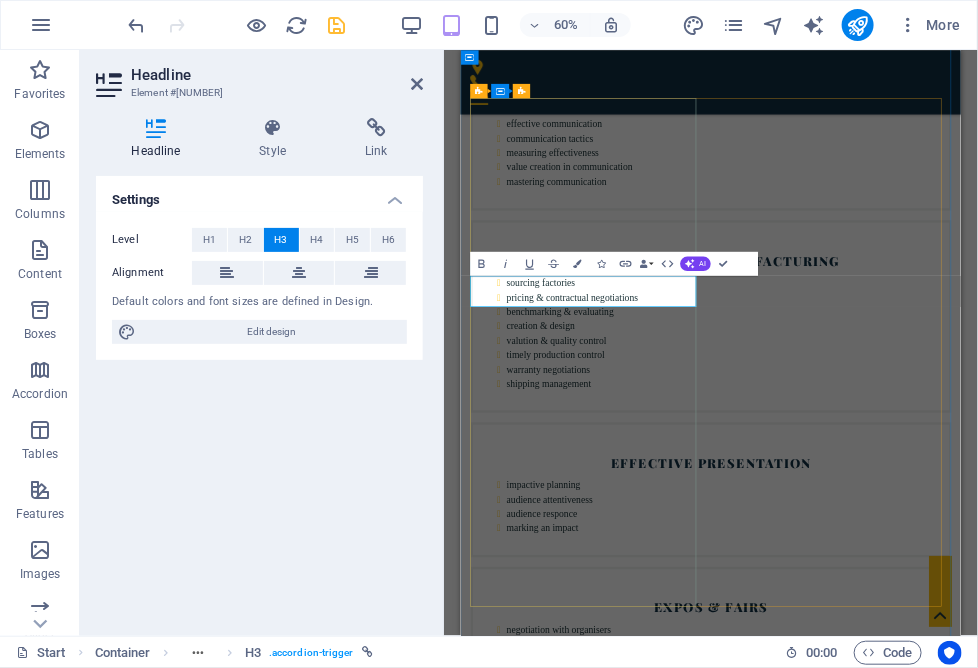 click on "hwat other services do you offer?" at bounding box center [877, 8638] 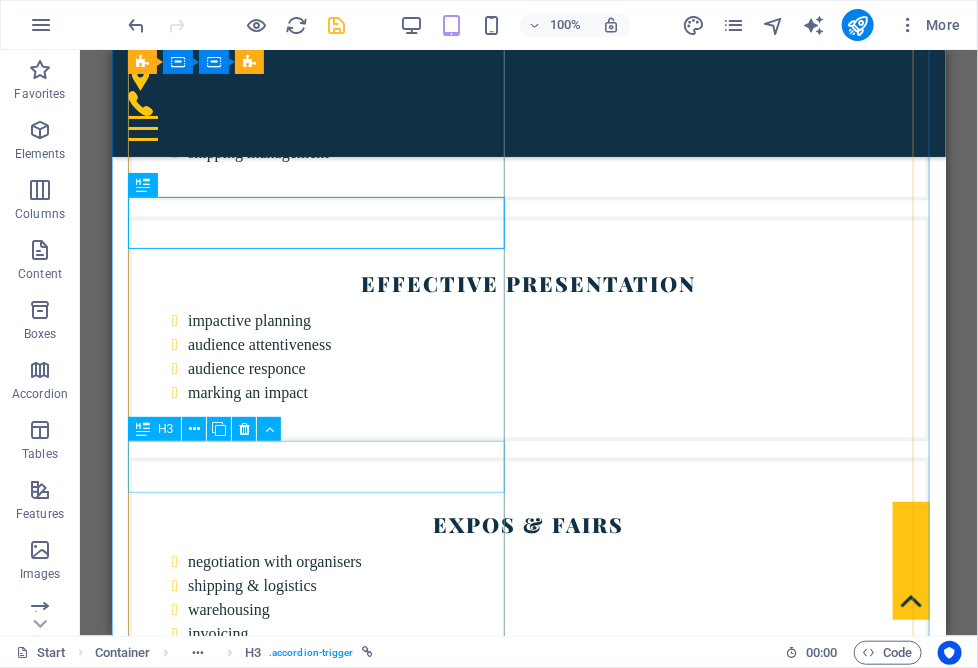 scroll, scrollTop: 7308, scrollLeft: 0, axis: vertical 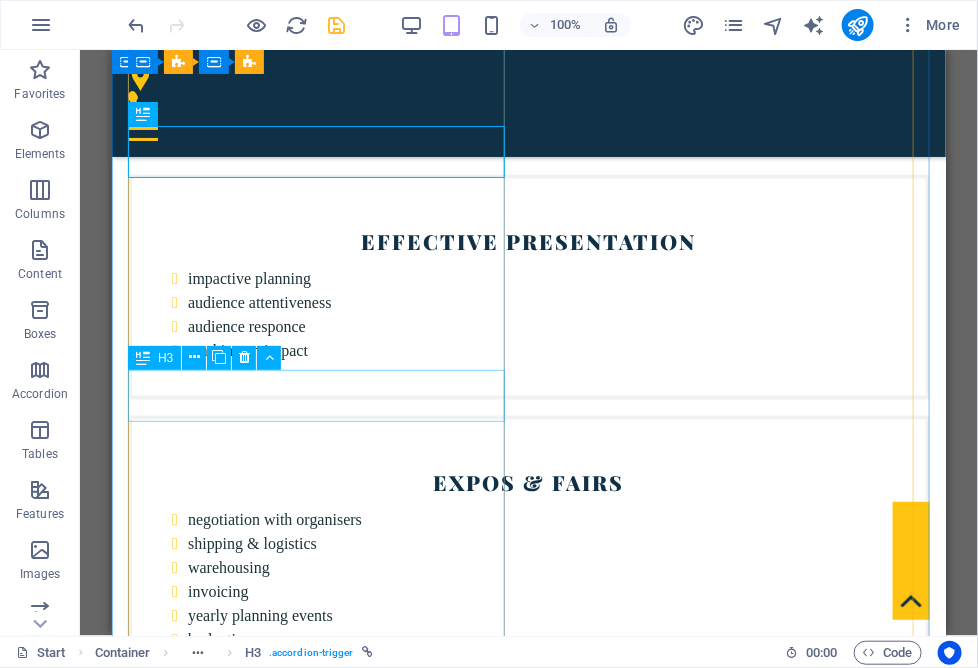 click on "Labore delctus Kepudiandae" at bounding box center [528, 7906] 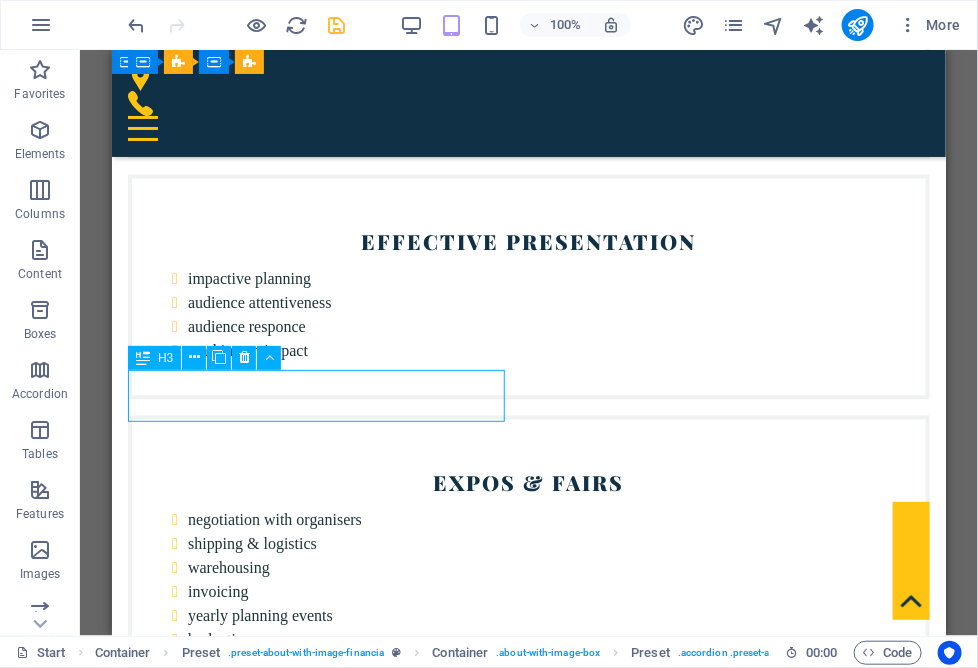 click on "Labore delctus Kepudiandae" at bounding box center [528, 7906] 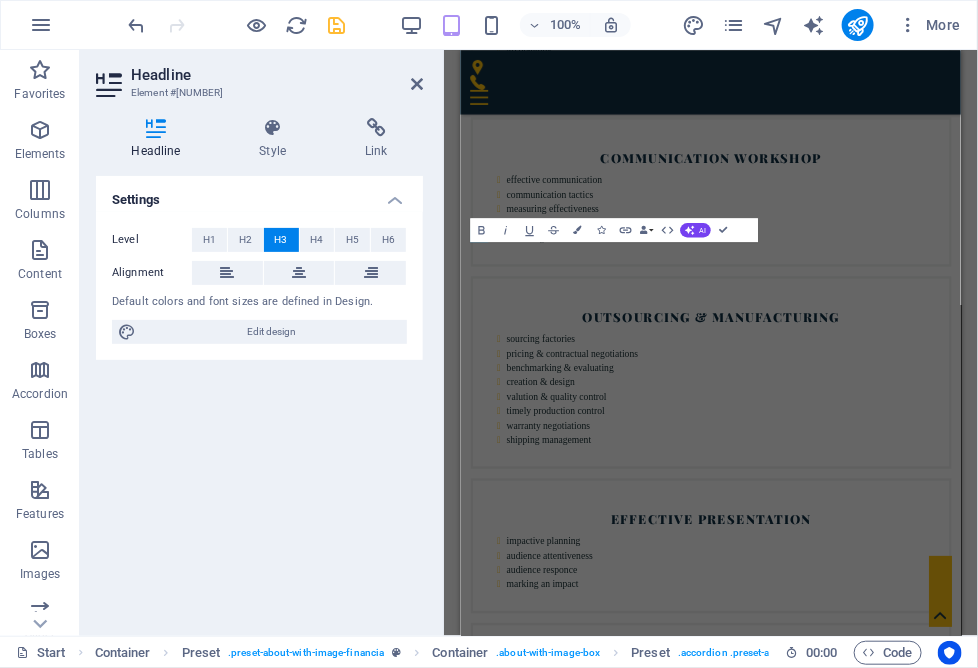 scroll, scrollTop: 7700, scrollLeft: 0, axis: vertical 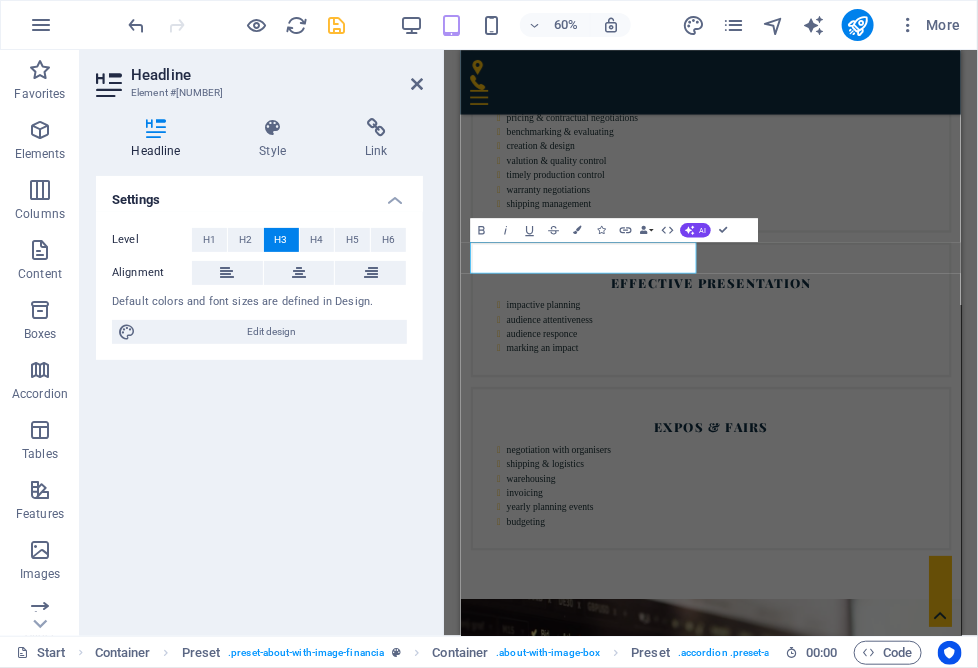 type 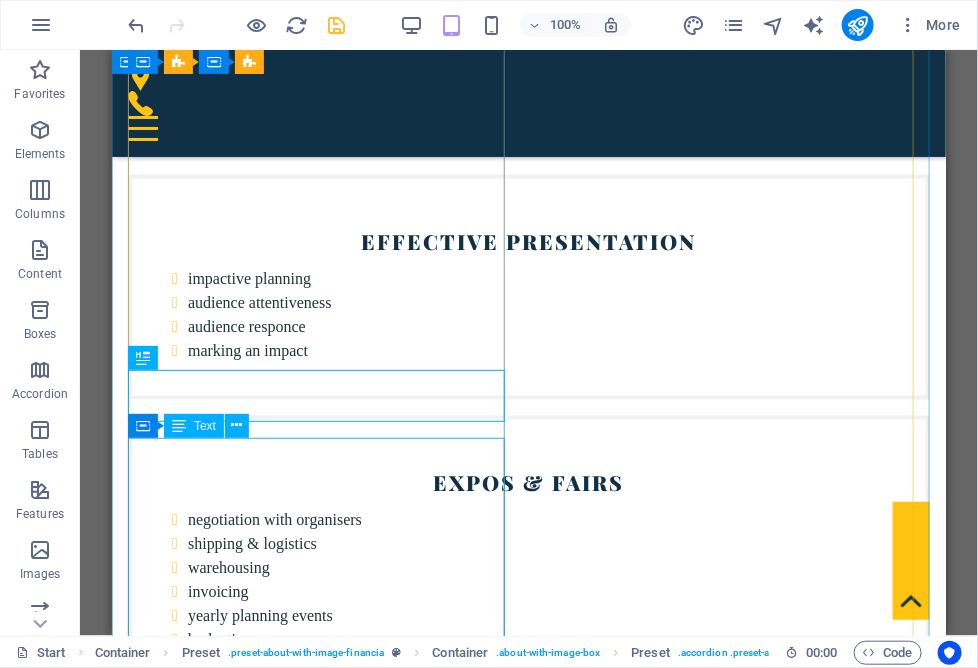scroll, scrollTop: 7508, scrollLeft: 0, axis: vertical 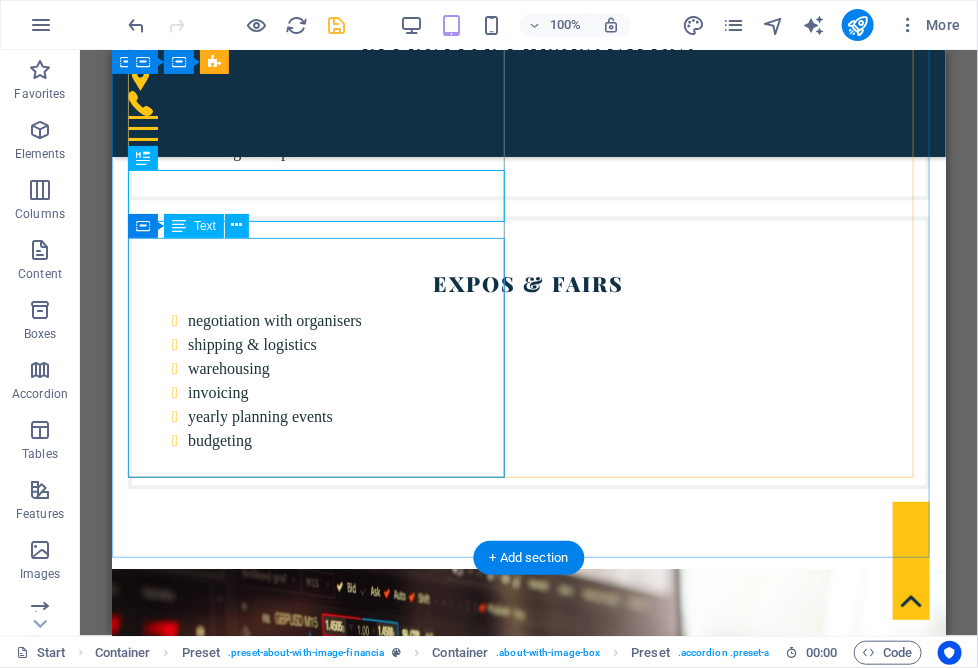 click on "Lorem ipsum dolor sit amet, consectetur adipisicing elit. Maiores ipsum repellat minus nihil. Labore, delectus, nam dignissimos ea repudiandae minima voluptatum magni pariatur possimus quia accusamus harum facilis corporis animi nisi. Enim, pariatur, impedit quia repellat harum ipsam laboriosam voluptas dicta illum nisi obcaecati reprehenderit quis placeat recusandae tenetur aperiam." at bounding box center [528, 7808] 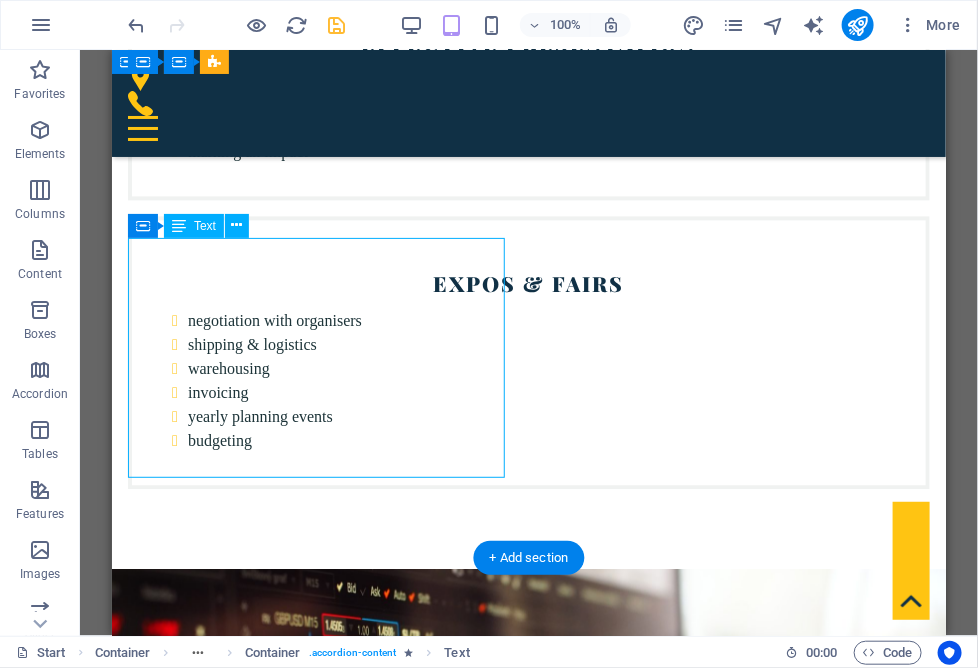 click on "Lorem ipsum dolor sit amet, consectetur adipisicing elit. Maiores ipsum repellat minus nihil. Labore, delectus, nam dignissimos ea repudiandae minima voluptatum magni pariatur possimus quia accusamus harum facilis corporis animi nisi. Enim, pariatur, impedit quia repellat harum ipsam laboriosam voluptas dicta illum nisi obcaecati reprehenderit quis placeat recusandae tenetur aperiam." at bounding box center [528, 7808] 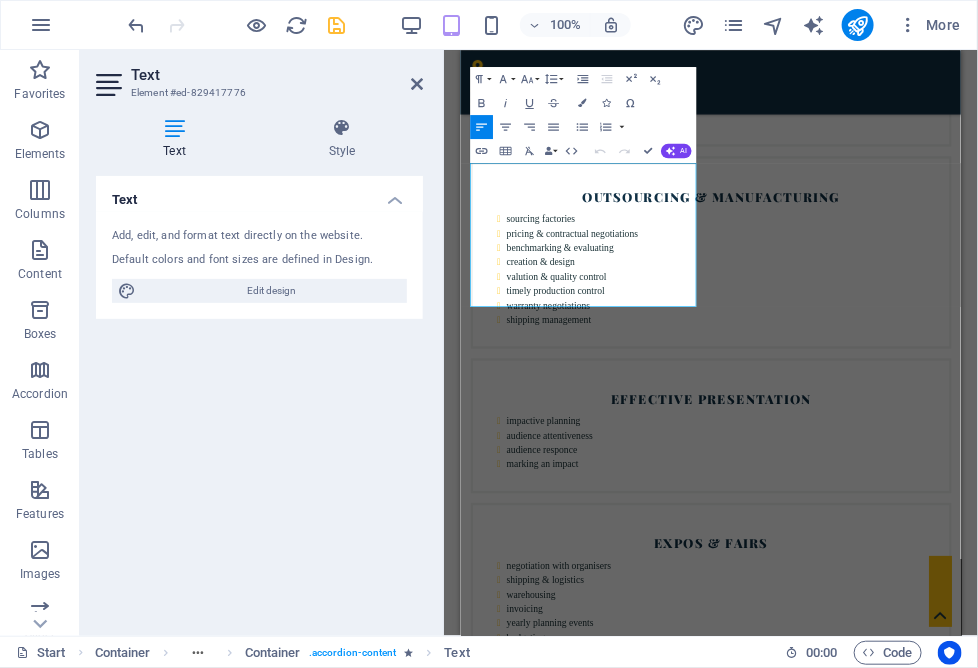 scroll, scrollTop: 7900, scrollLeft: 0, axis: vertical 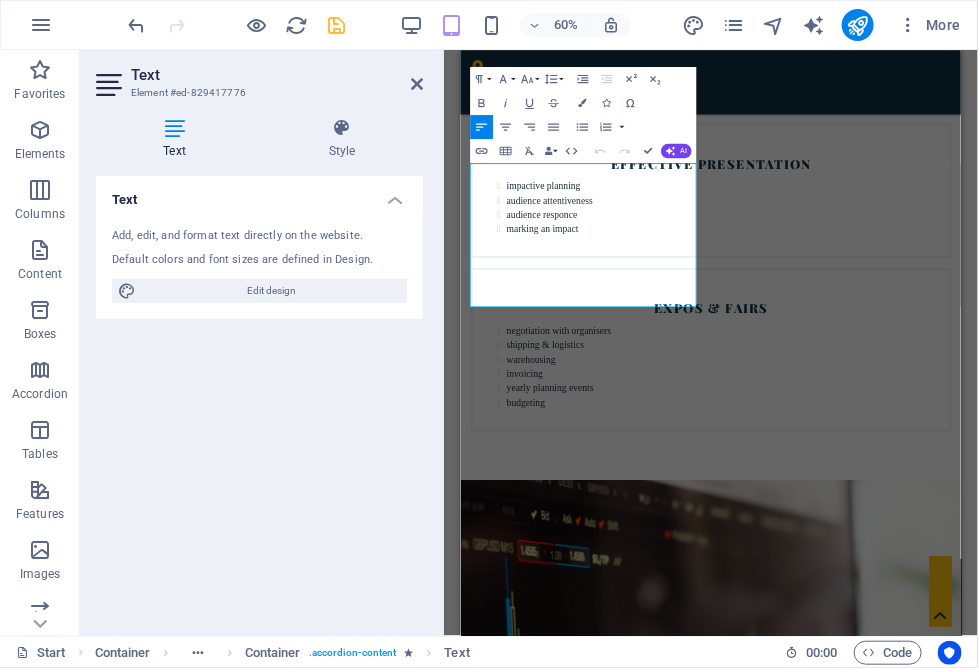 drag, startPoint x: 660, startPoint y: 469, endPoint x: 875, endPoint y: 179, distance: 361.00555 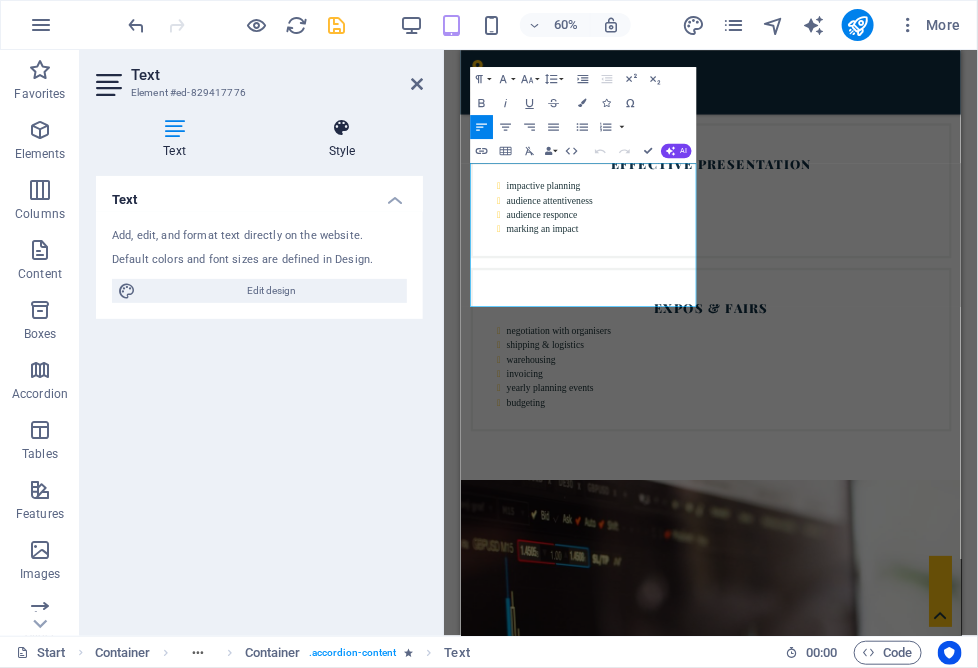 type 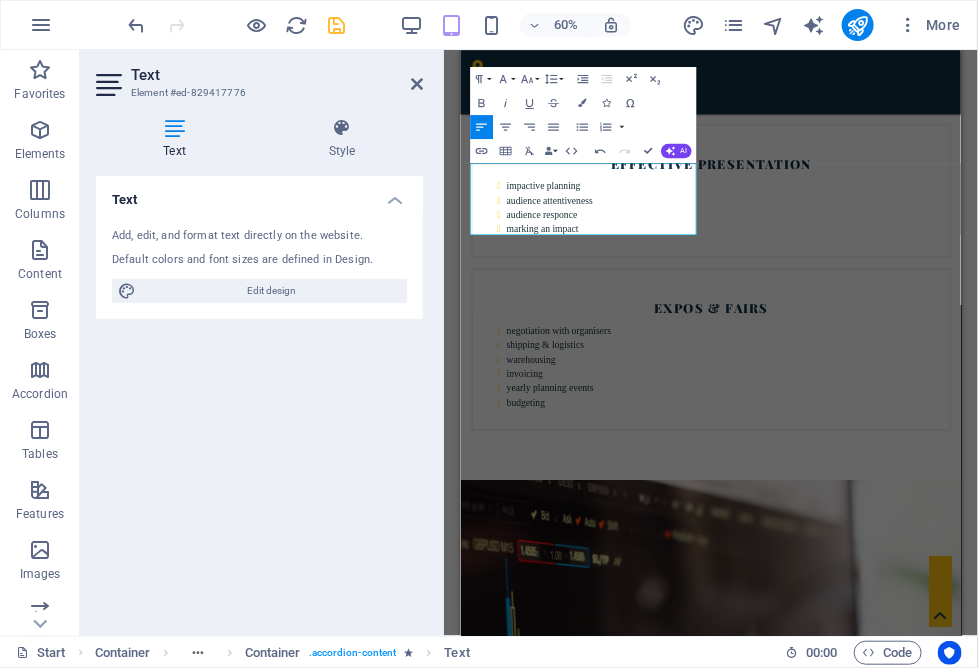 scroll, scrollTop: 7508, scrollLeft: 0, axis: vertical 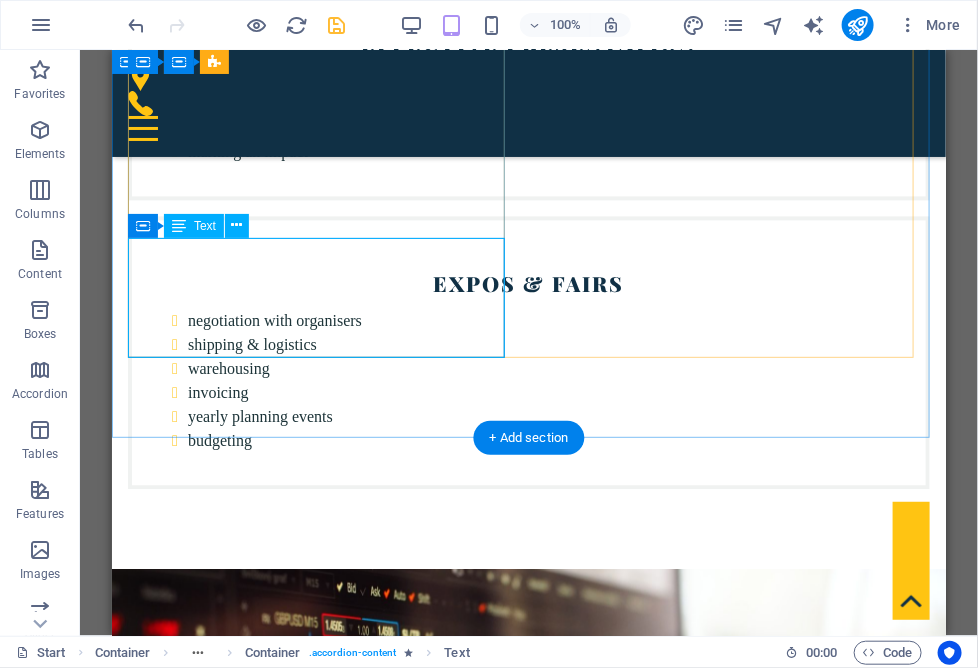 click on "worldwide channels by country, more than 18k of worldwide movies abd series. Download the app on your mobile, tablet, PC or TV and enjoy watching your favorite channels from any place that you may be at." at bounding box center (528, 7784) 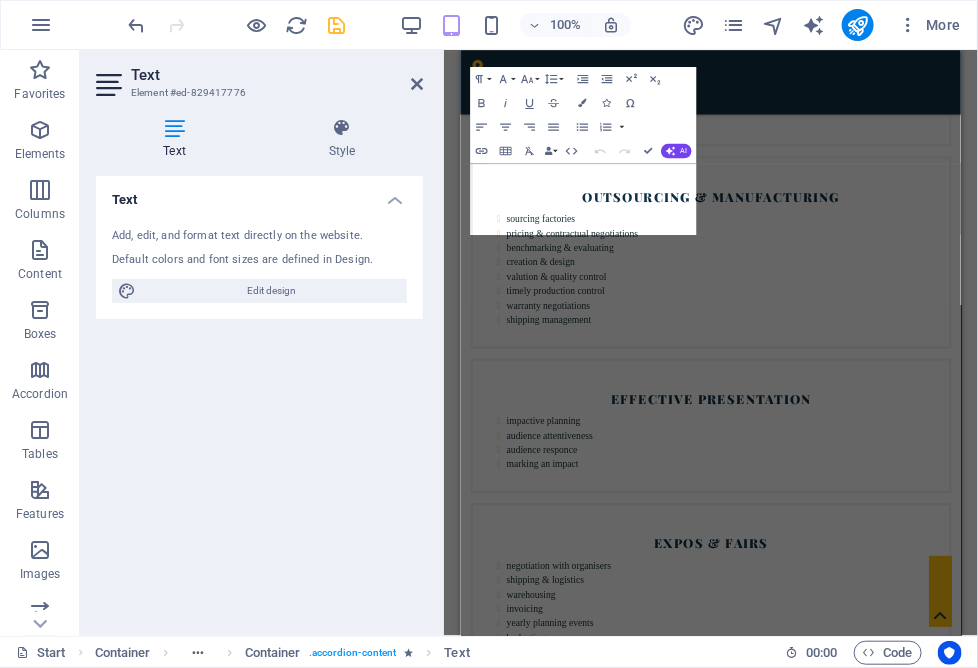 scroll, scrollTop: 7900, scrollLeft: 0, axis: vertical 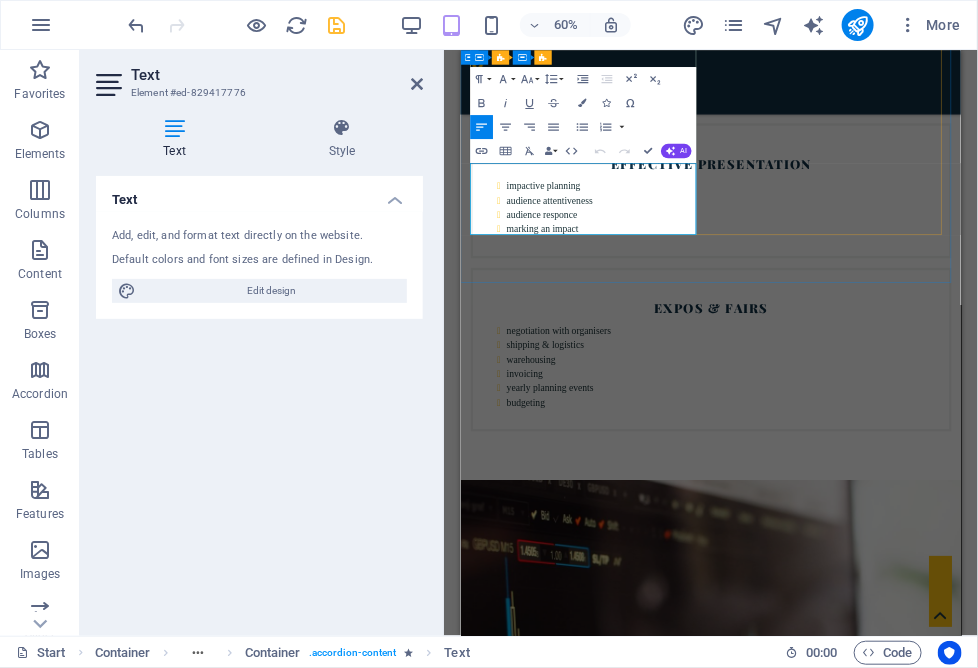 click on "worldwide channels by country, more than 18k of worldwide movies abd series. Download the app on your mobile, tablet, PC or TV and enjoy watching your favorite channels from any place that you may be at." at bounding box center [877, 8372] 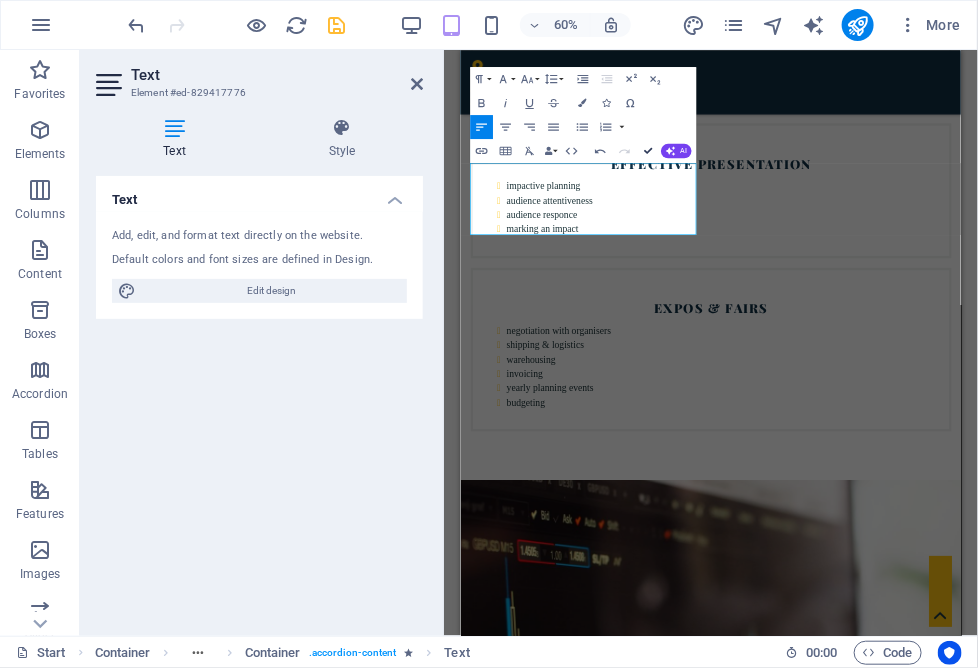 scroll, scrollTop: 7508, scrollLeft: 0, axis: vertical 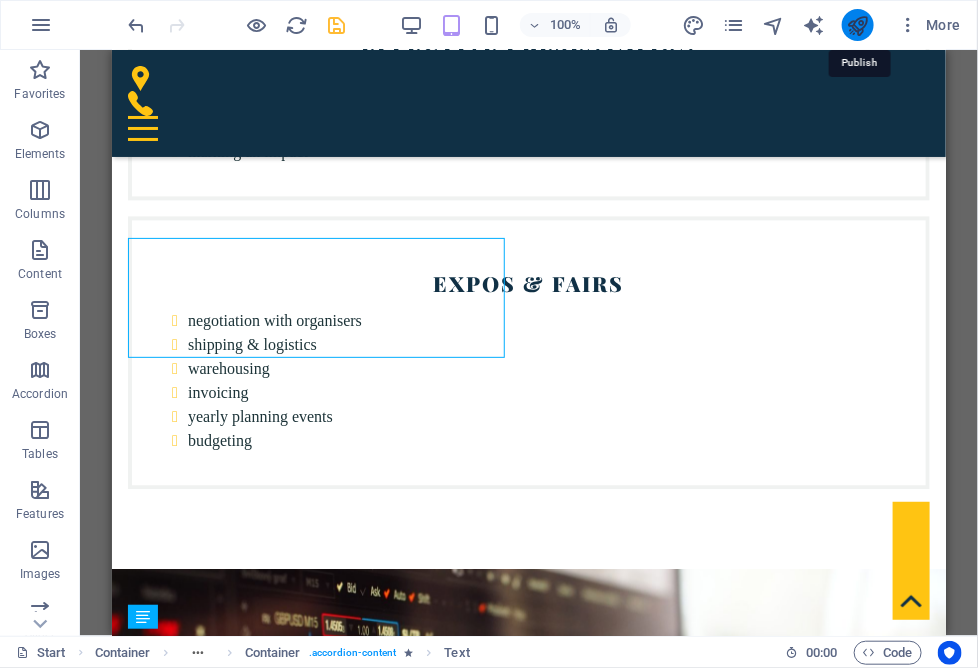 click at bounding box center (857, 25) 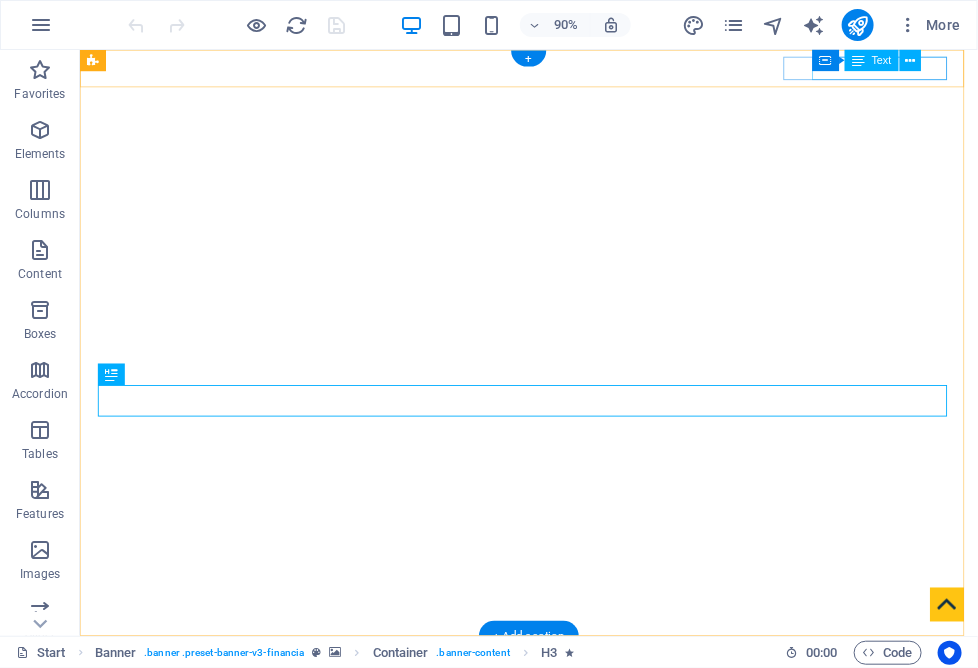 scroll, scrollTop: 0, scrollLeft: 0, axis: both 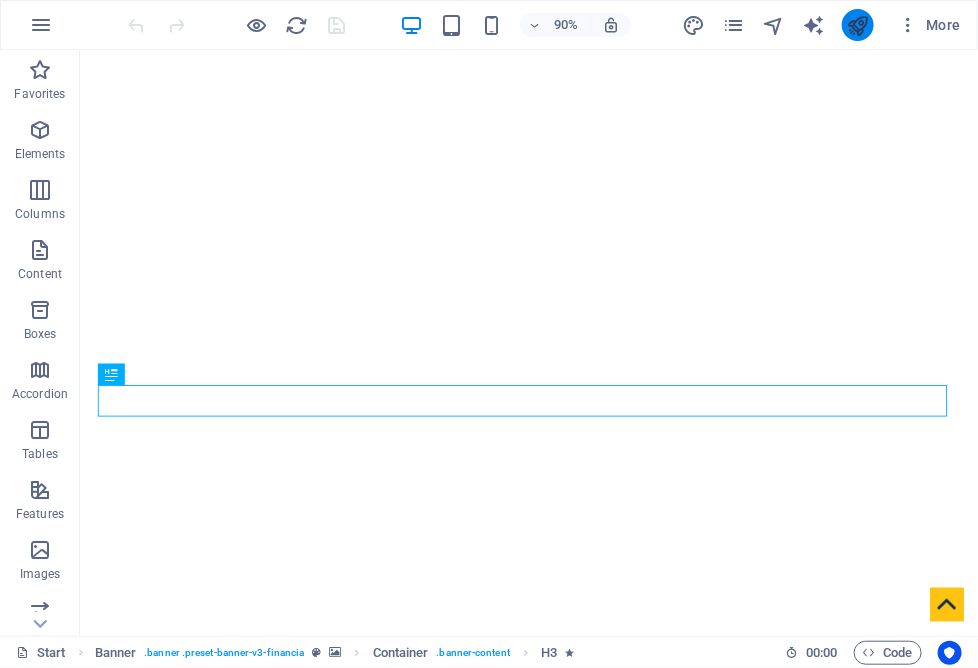 click at bounding box center [858, 25] 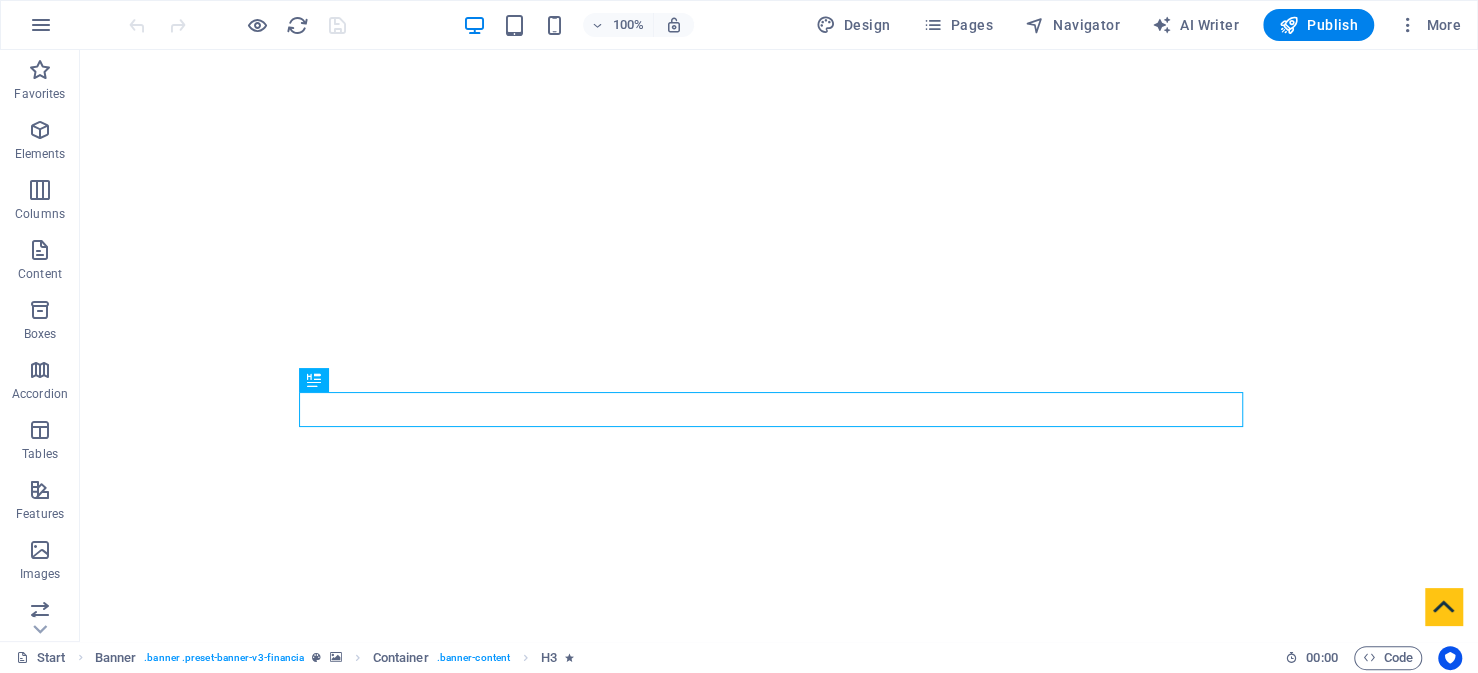 scroll, scrollTop: 0, scrollLeft: 0, axis: both 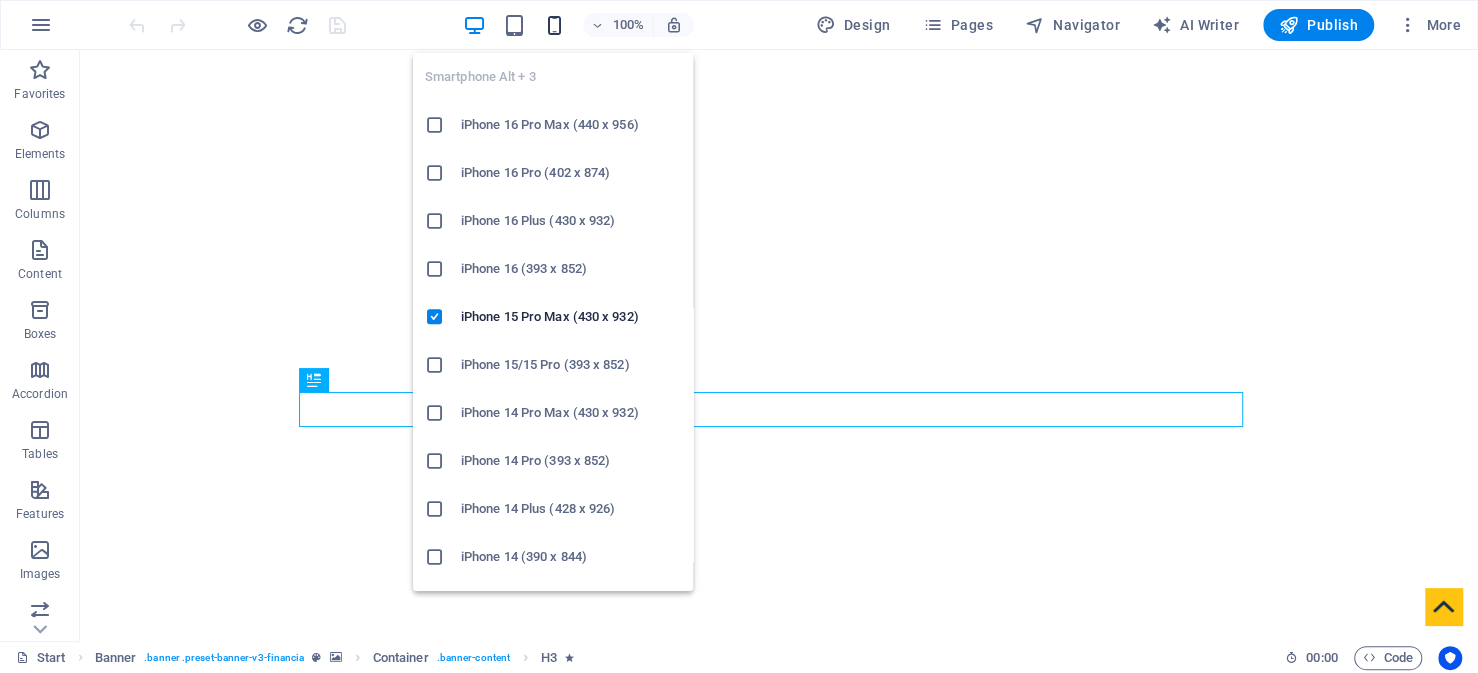 click at bounding box center (554, 25) 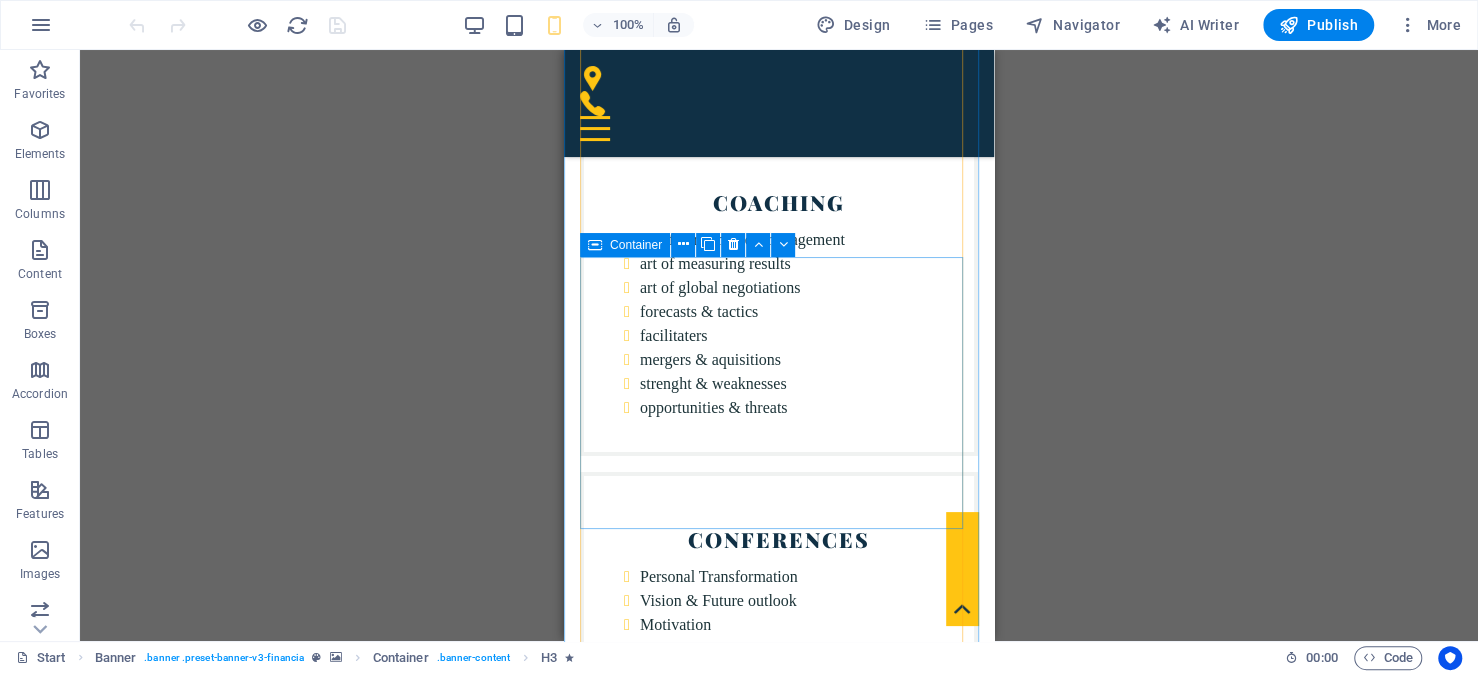 scroll, scrollTop: 5200, scrollLeft: 0, axis: vertical 